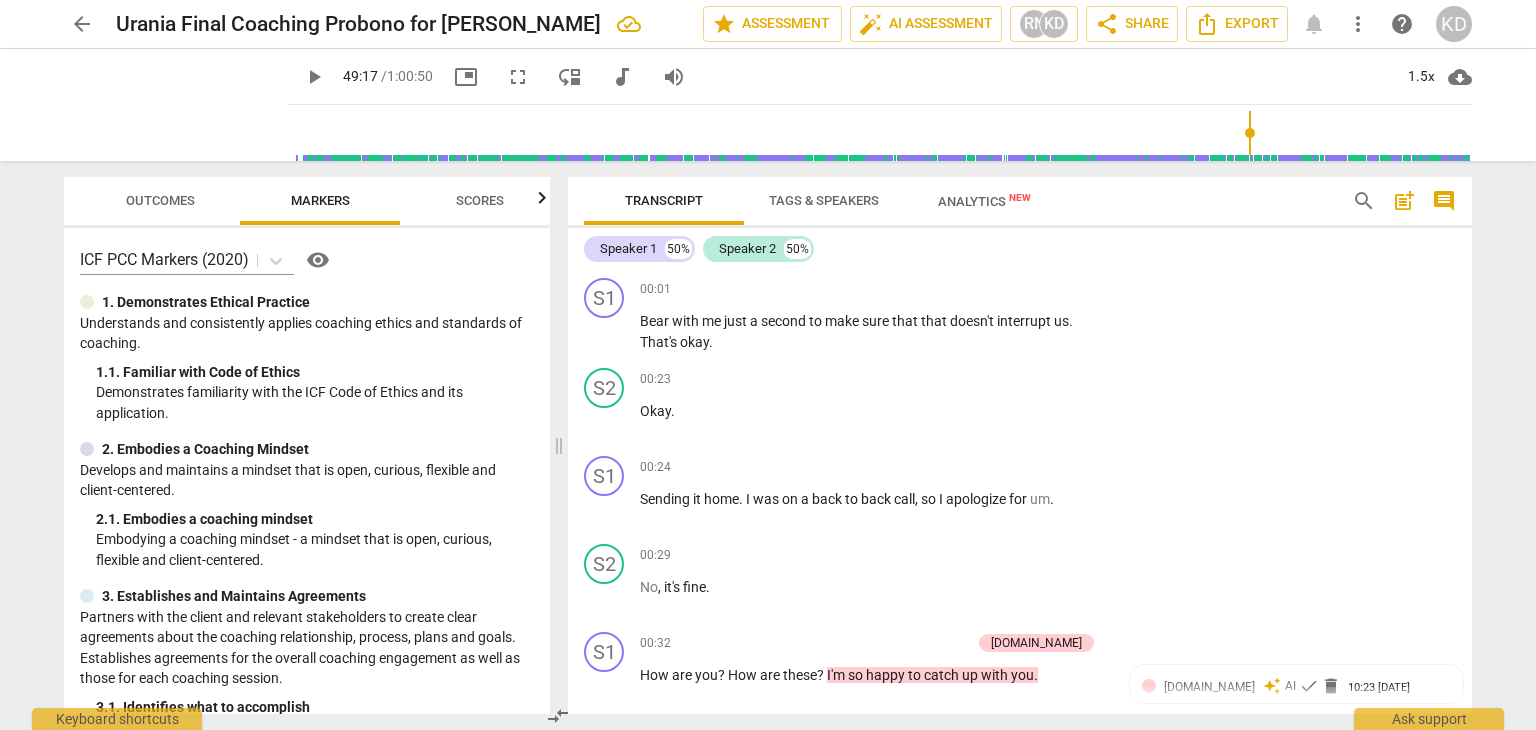 scroll, scrollTop: 0, scrollLeft: 0, axis: both 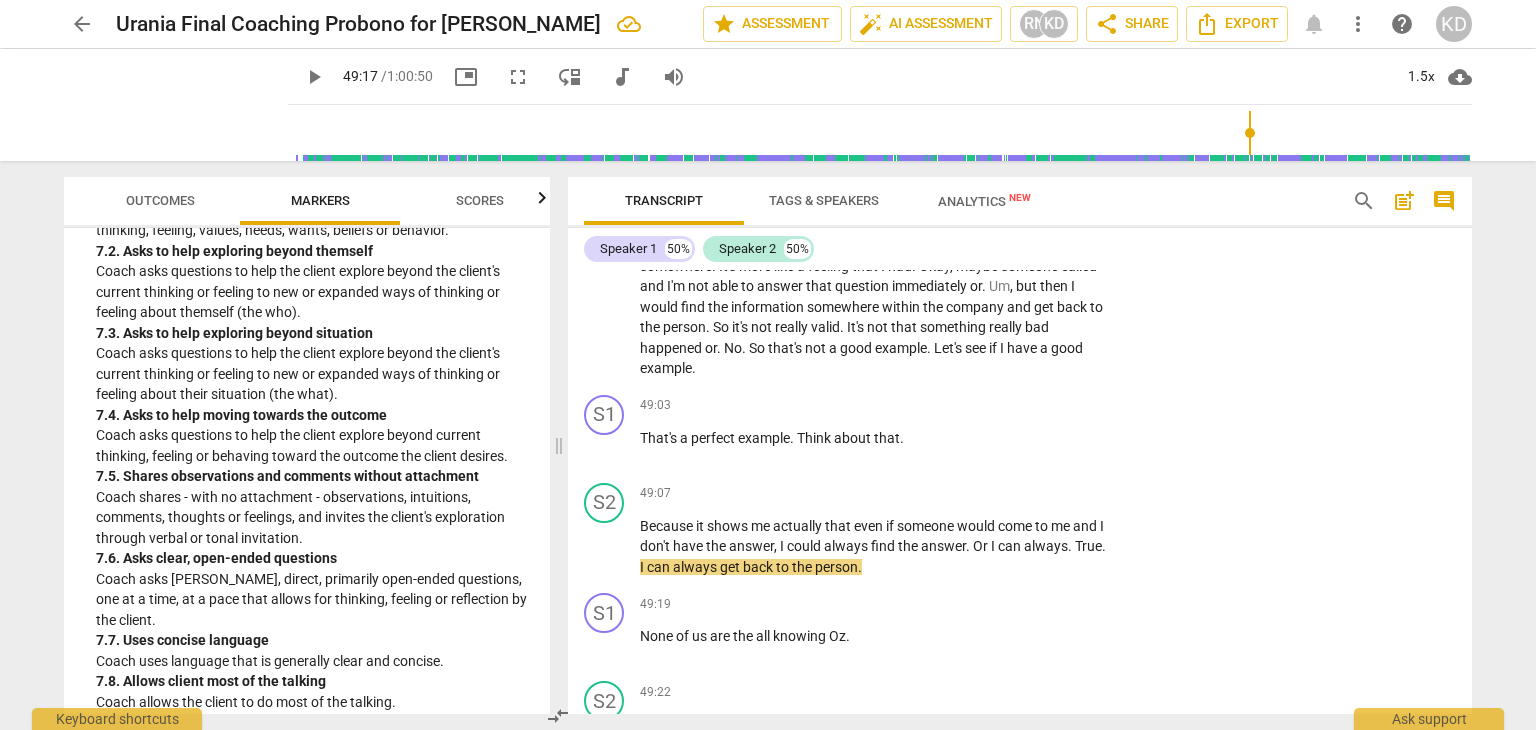 click on "play_arrow" at bounding box center (605, 547) 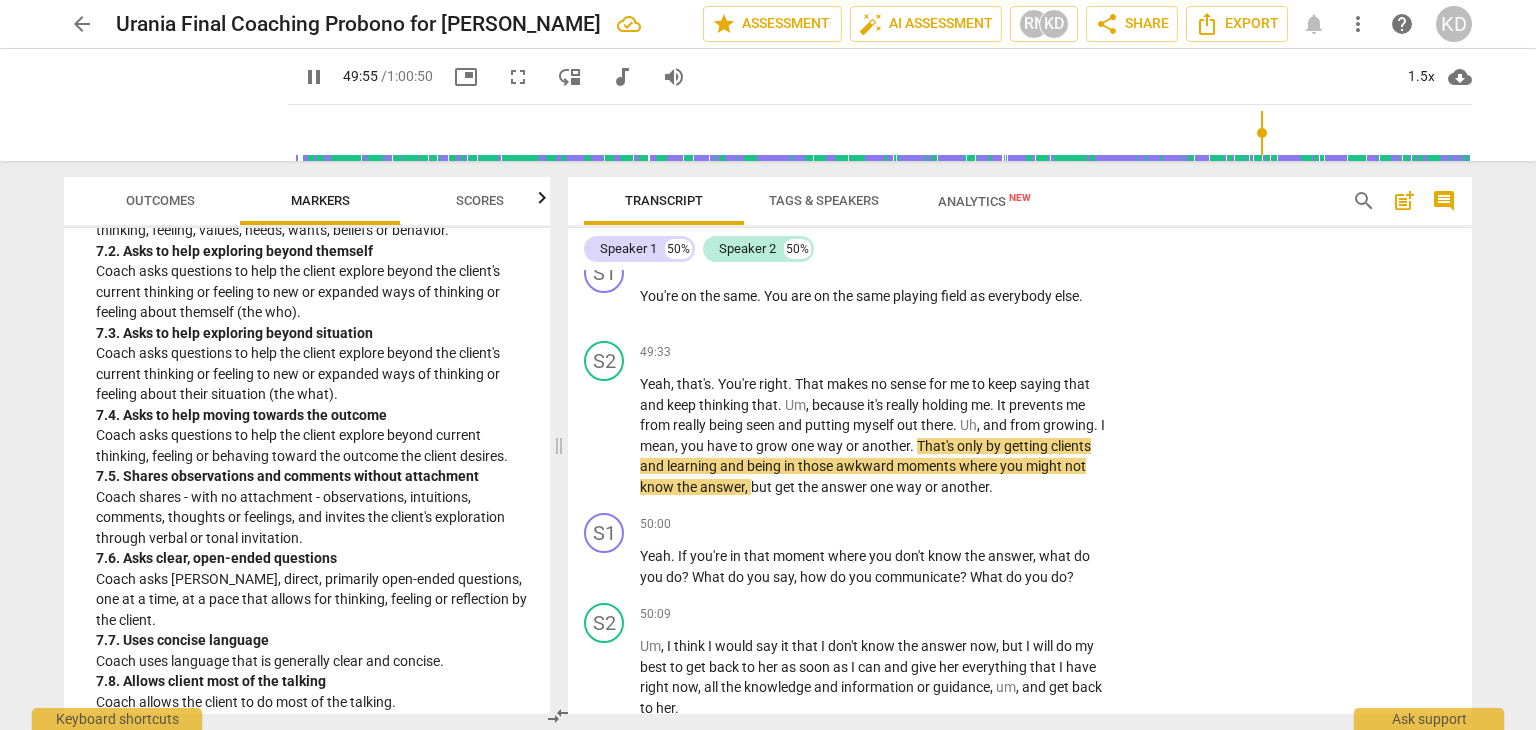 scroll, scrollTop: 23700, scrollLeft: 0, axis: vertical 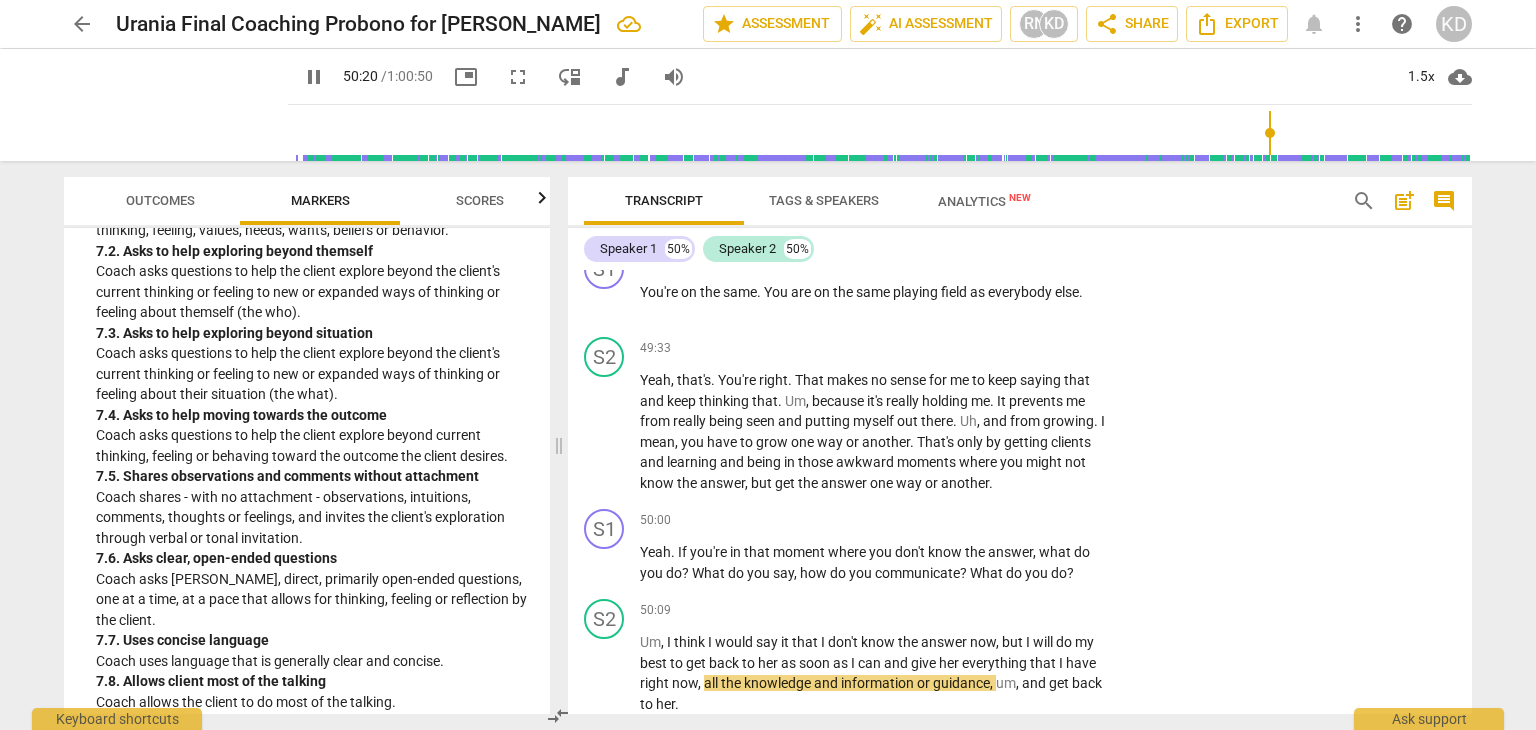 click on "do" at bounding box center [1059, 573] 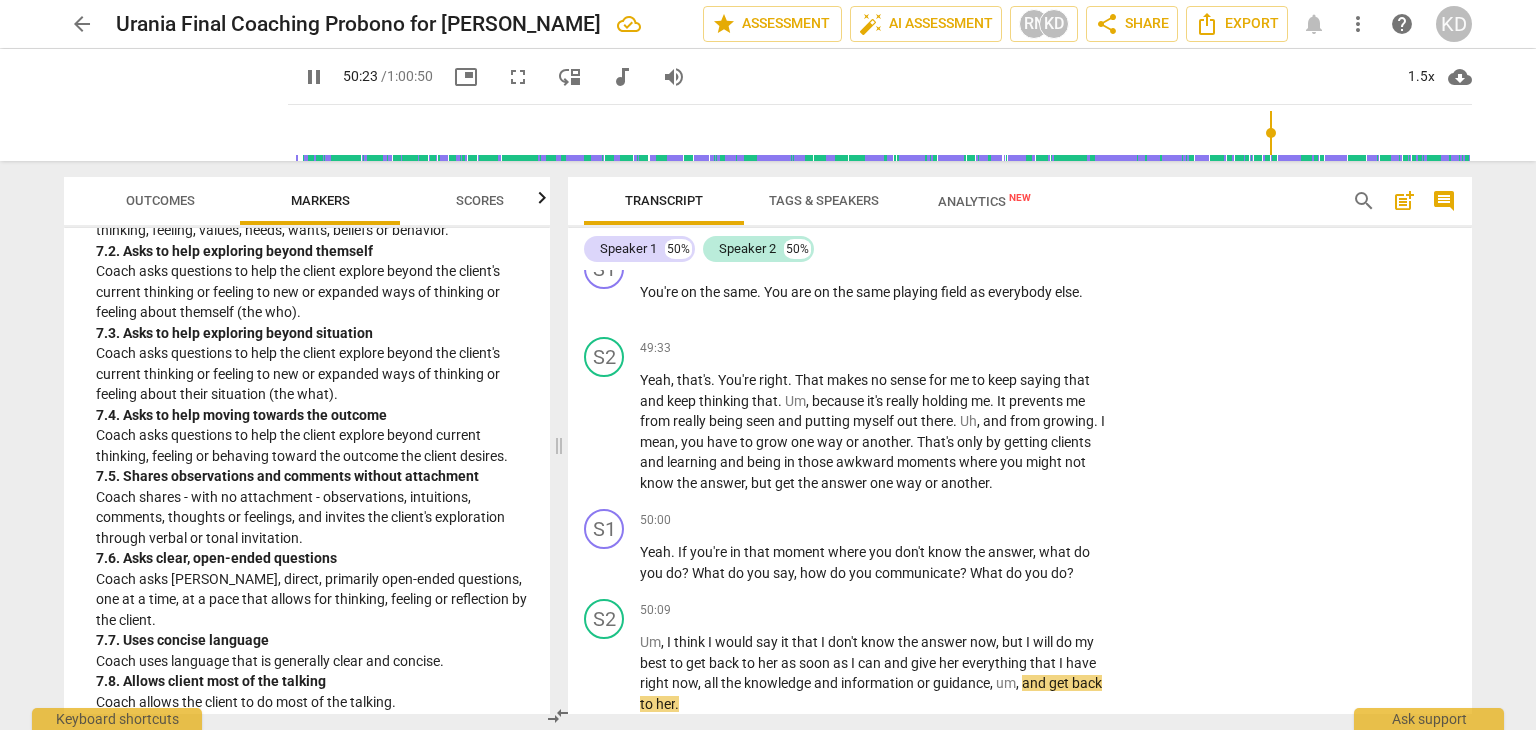 click on "+" at bounding box center (985, 520) 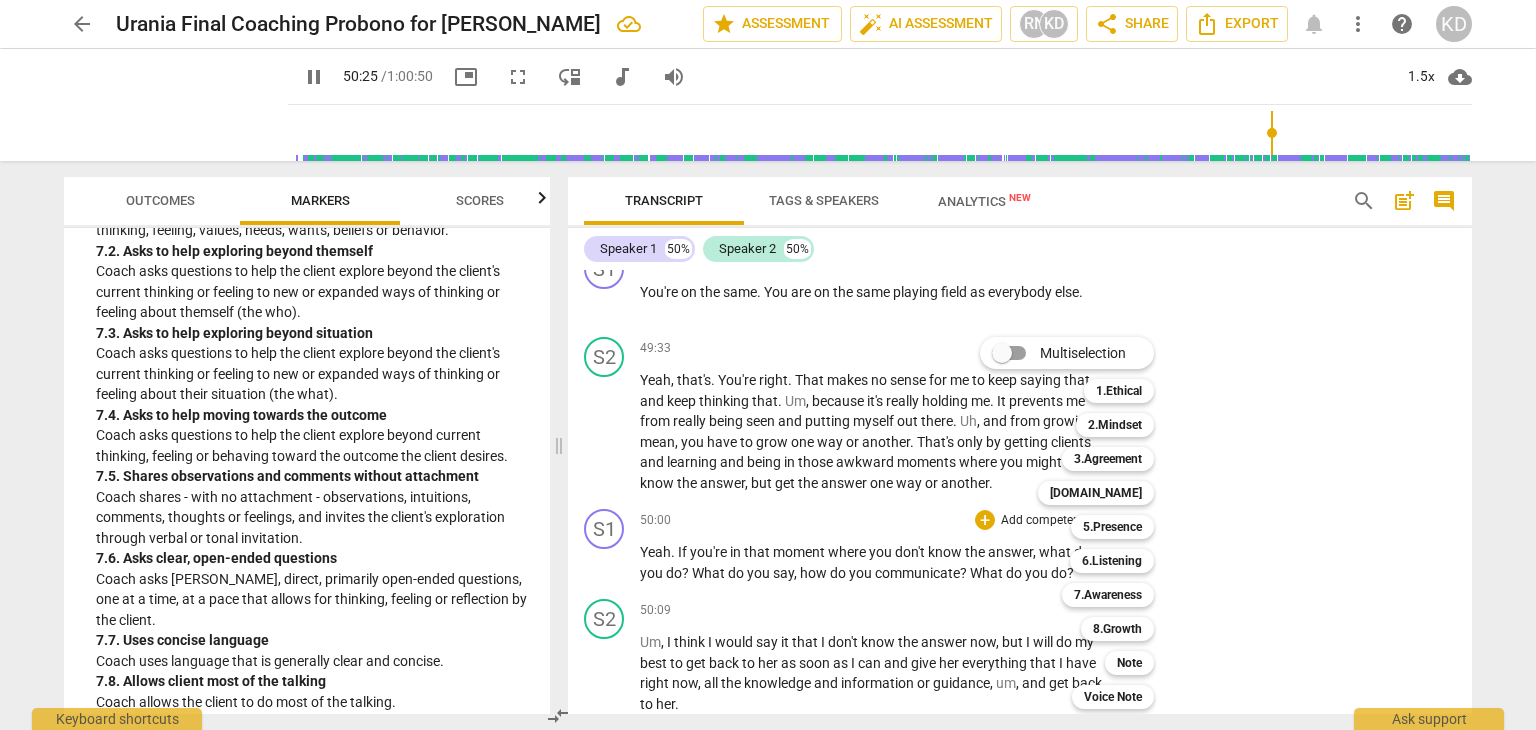 scroll, scrollTop: 24202, scrollLeft: 0, axis: vertical 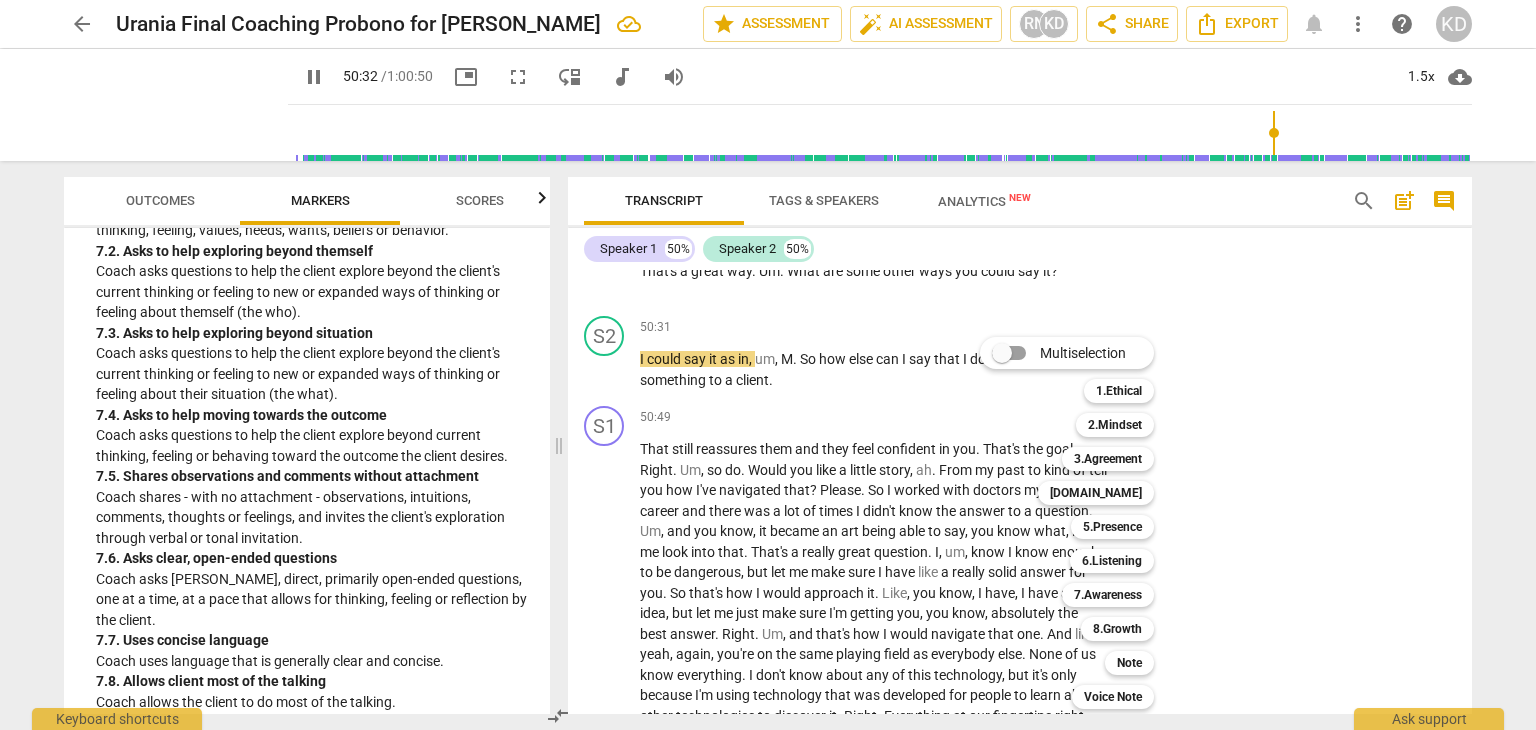 click at bounding box center (768, 365) 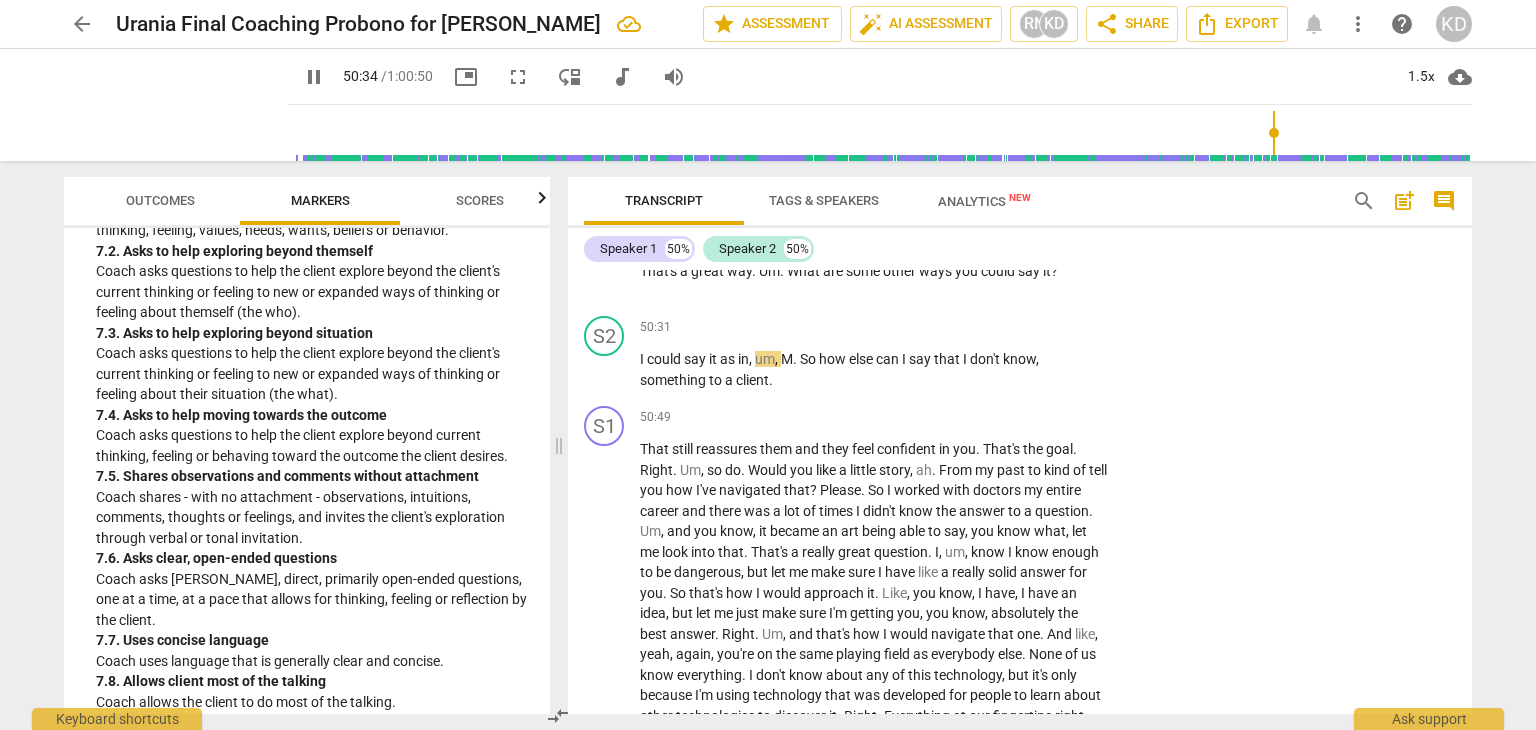 click on "could" at bounding box center [999, 271] 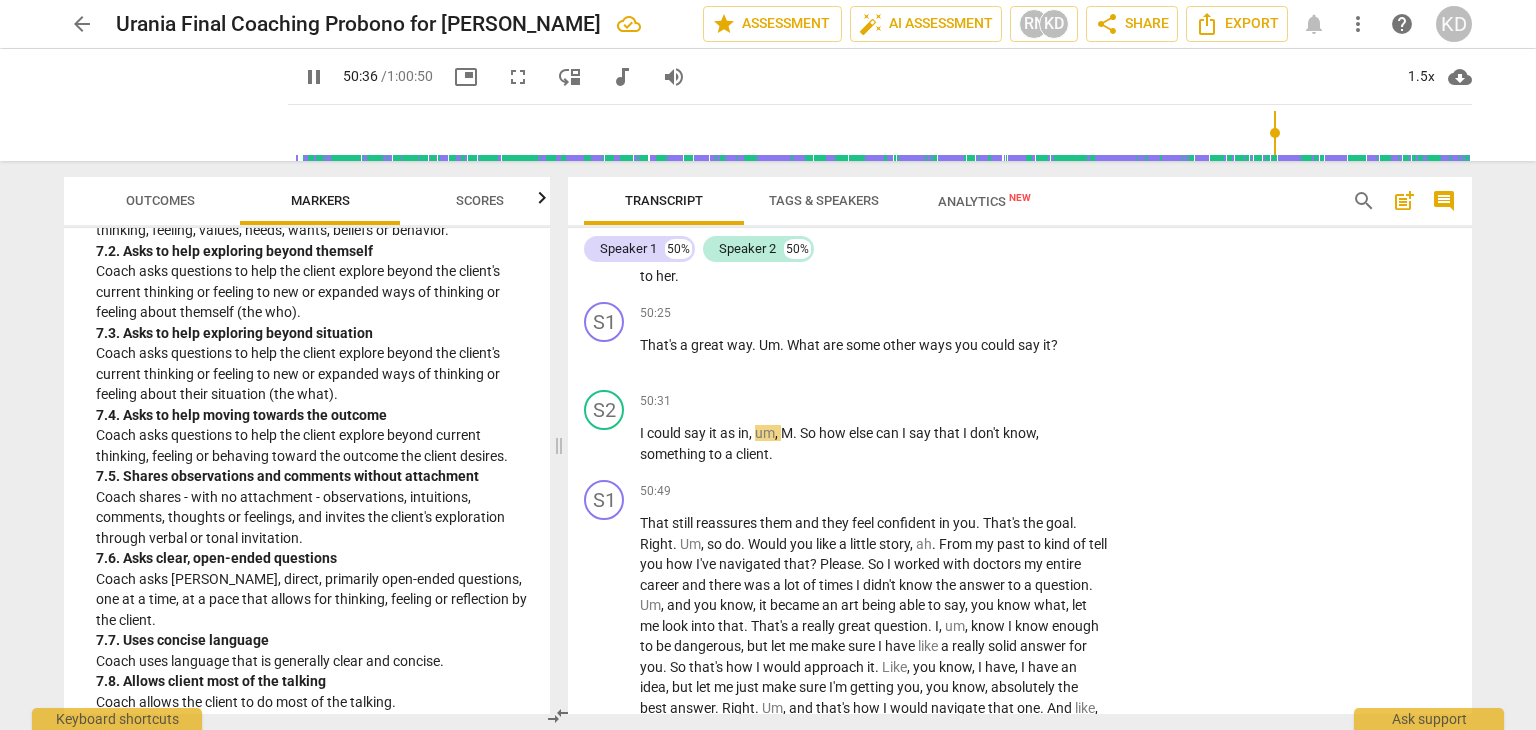 scroll, scrollTop: 24124, scrollLeft: 0, axis: vertical 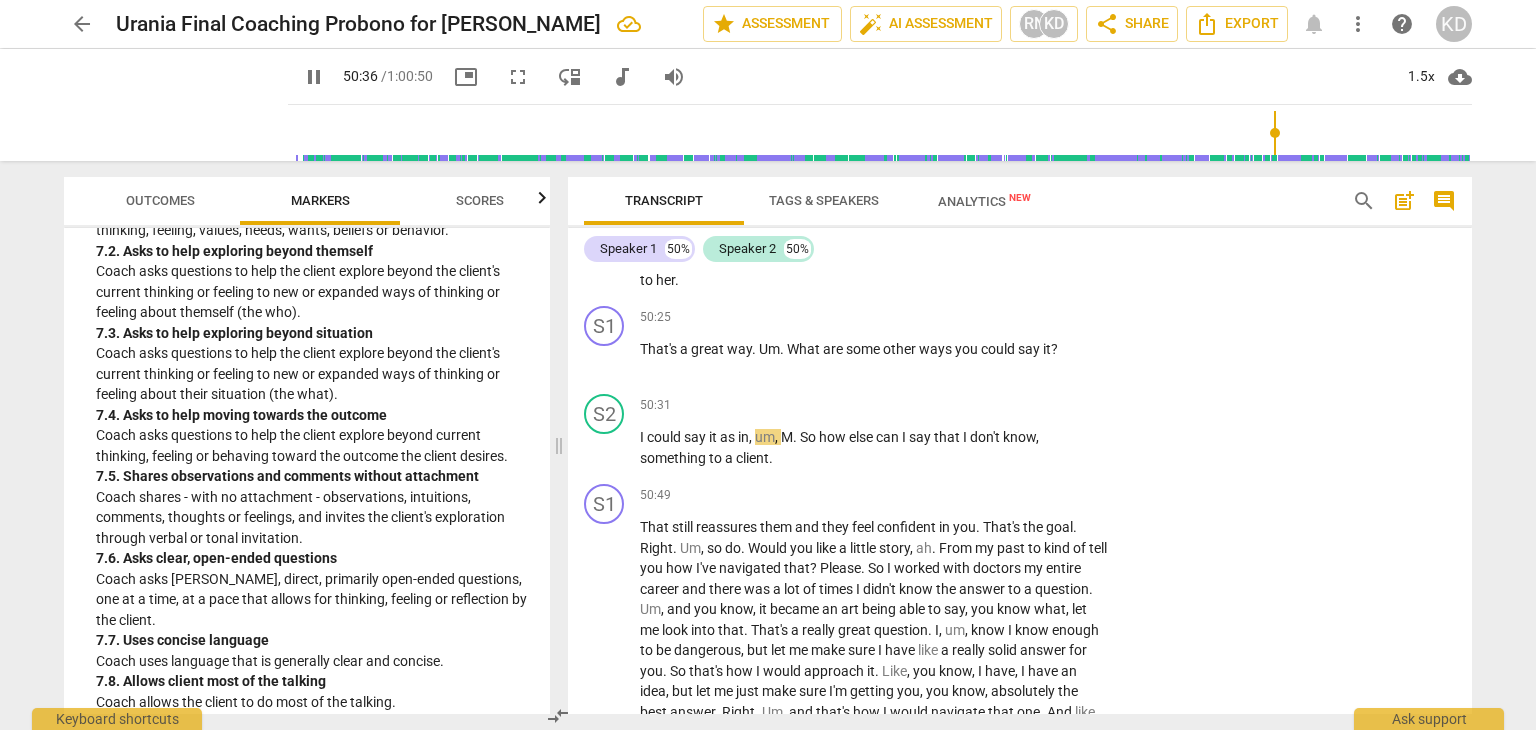 click on "+" at bounding box center (985, 317) 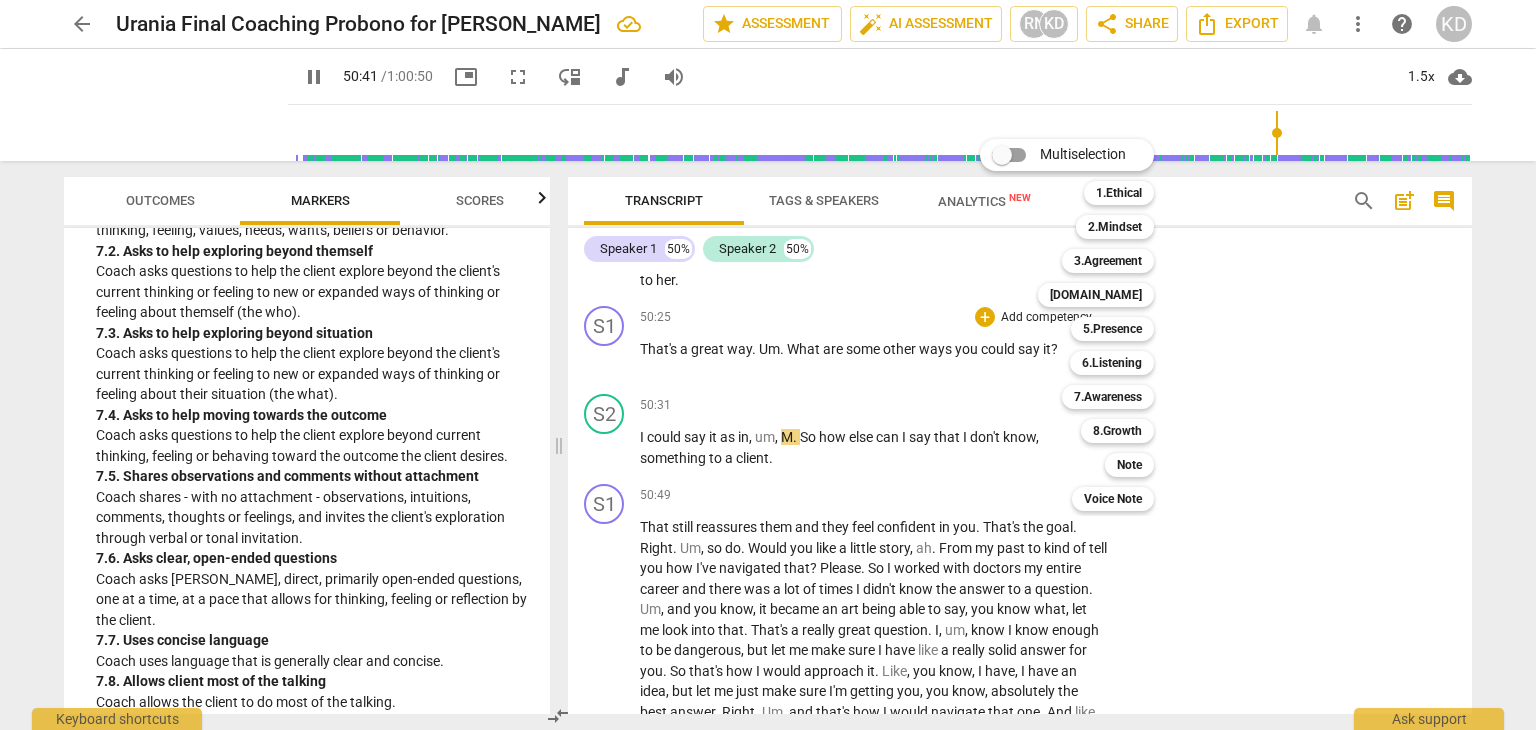 click on "7.Awareness" at bounding box center (1108, 397) 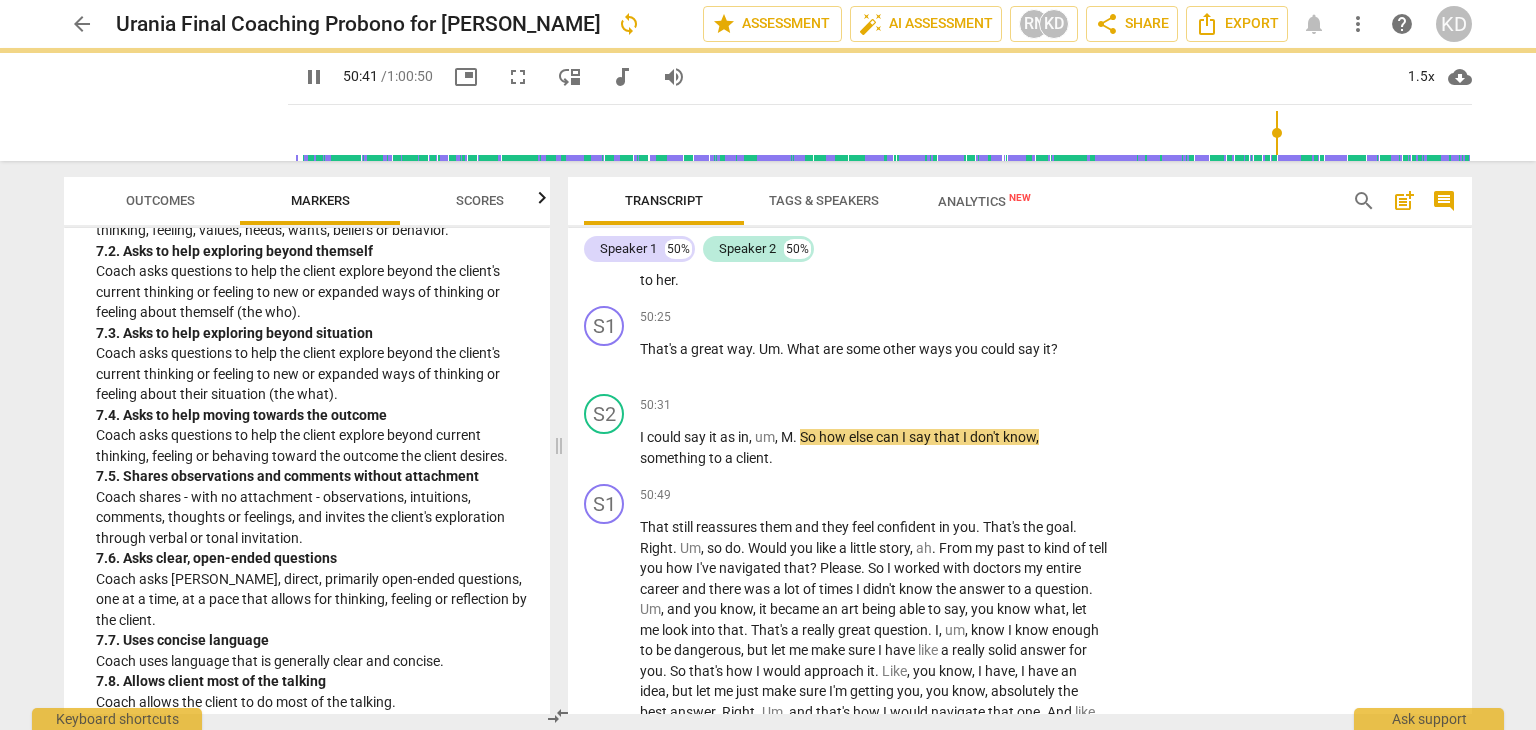 type on "3042" 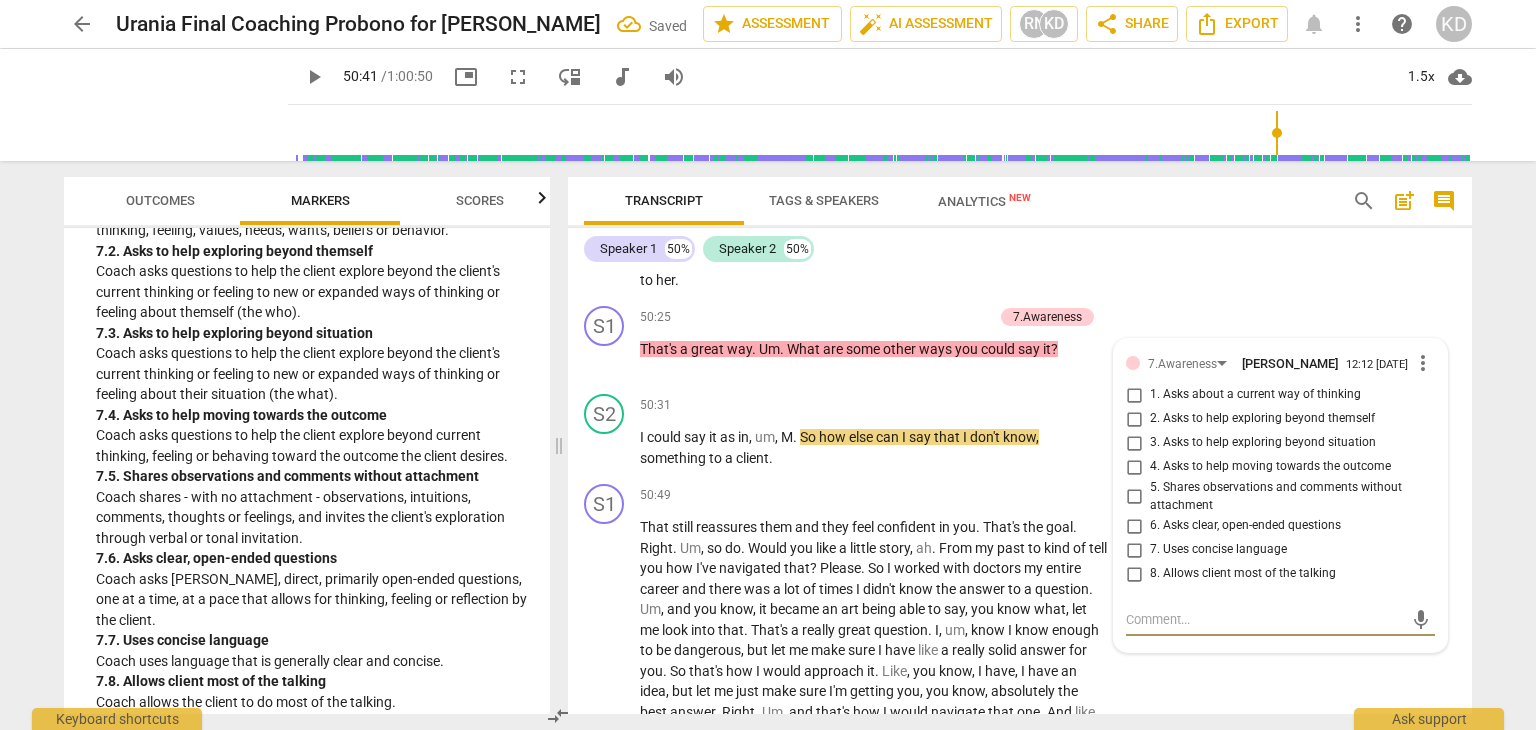 click on "4. Asks to help moving towards the outcome" at bounding box center [1134, 467] 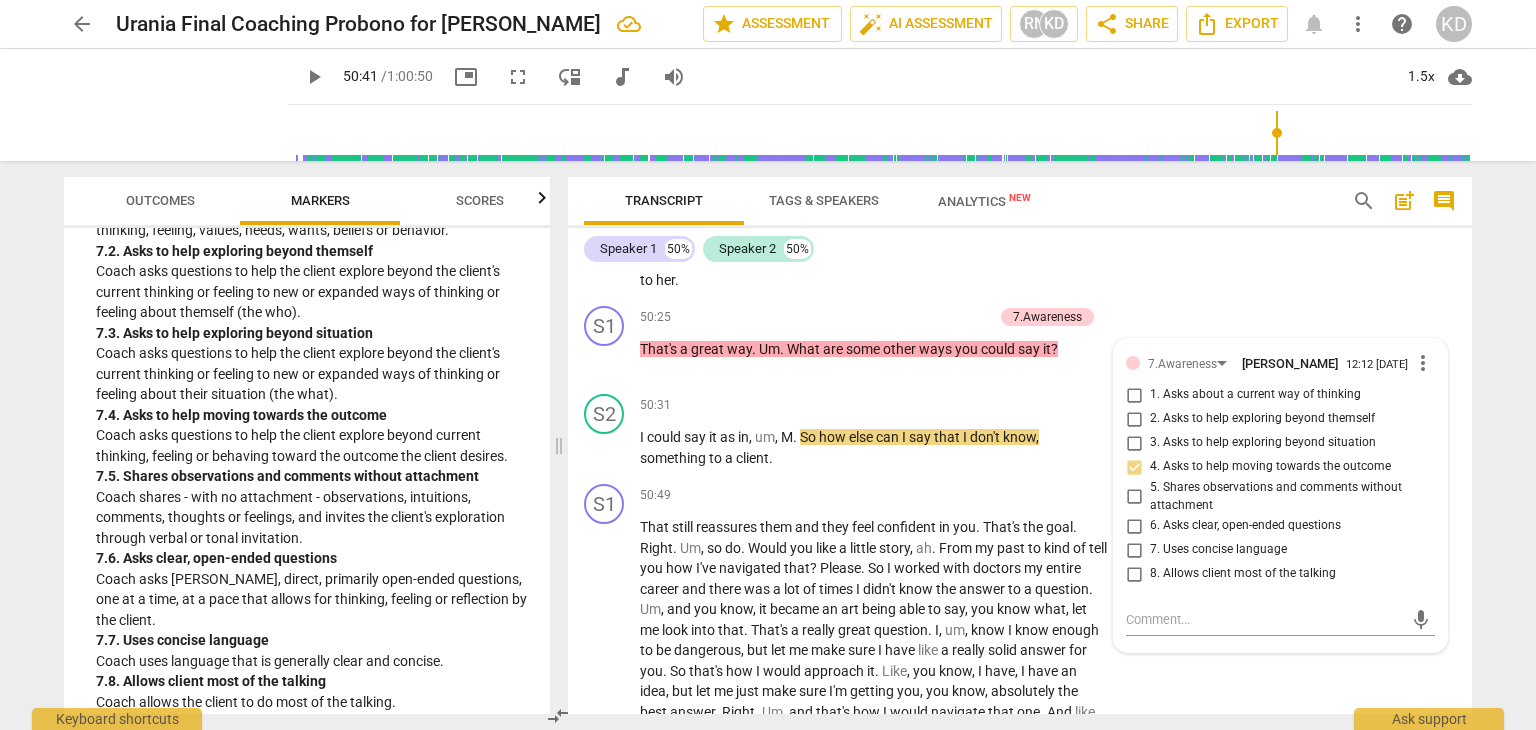 click on "S2 play_arrow pause 50:09 + Add competency keyboard_arrow_right Um ,   I   think   I   would   say   it   that   I   don't   know   the   answer   now ,   but   I   will   do   my   best   to   get   back   to   her   as   soon   as   I   can   and   give   her   everything   that   I   have   right   now ,   all   the   knowledge   and   information   or   guidance ,   um ,   and   get   back   to   her ." at bounding box center [1020, 232] 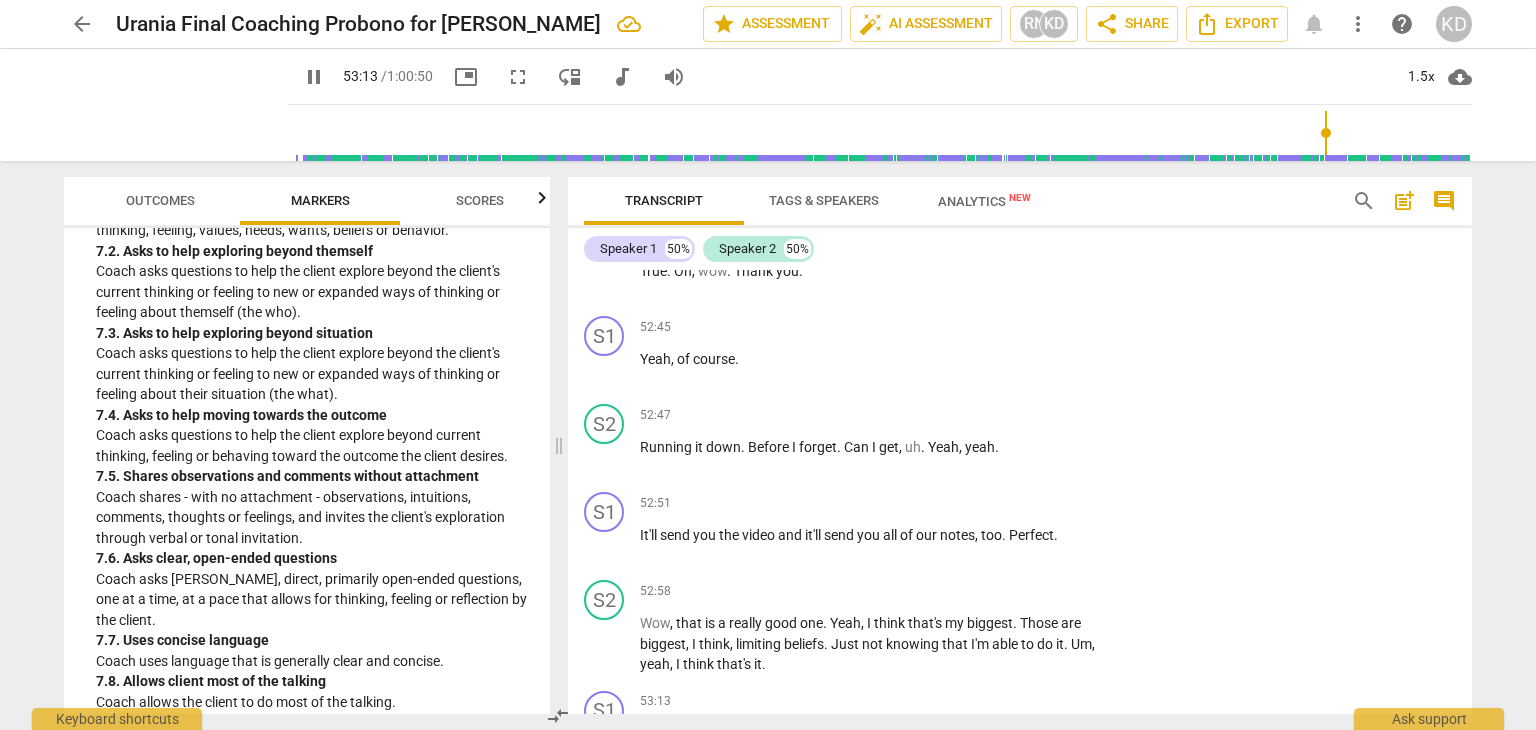 scroll, scrollTop: 25519, scrollLeft: 0, axis: vertical 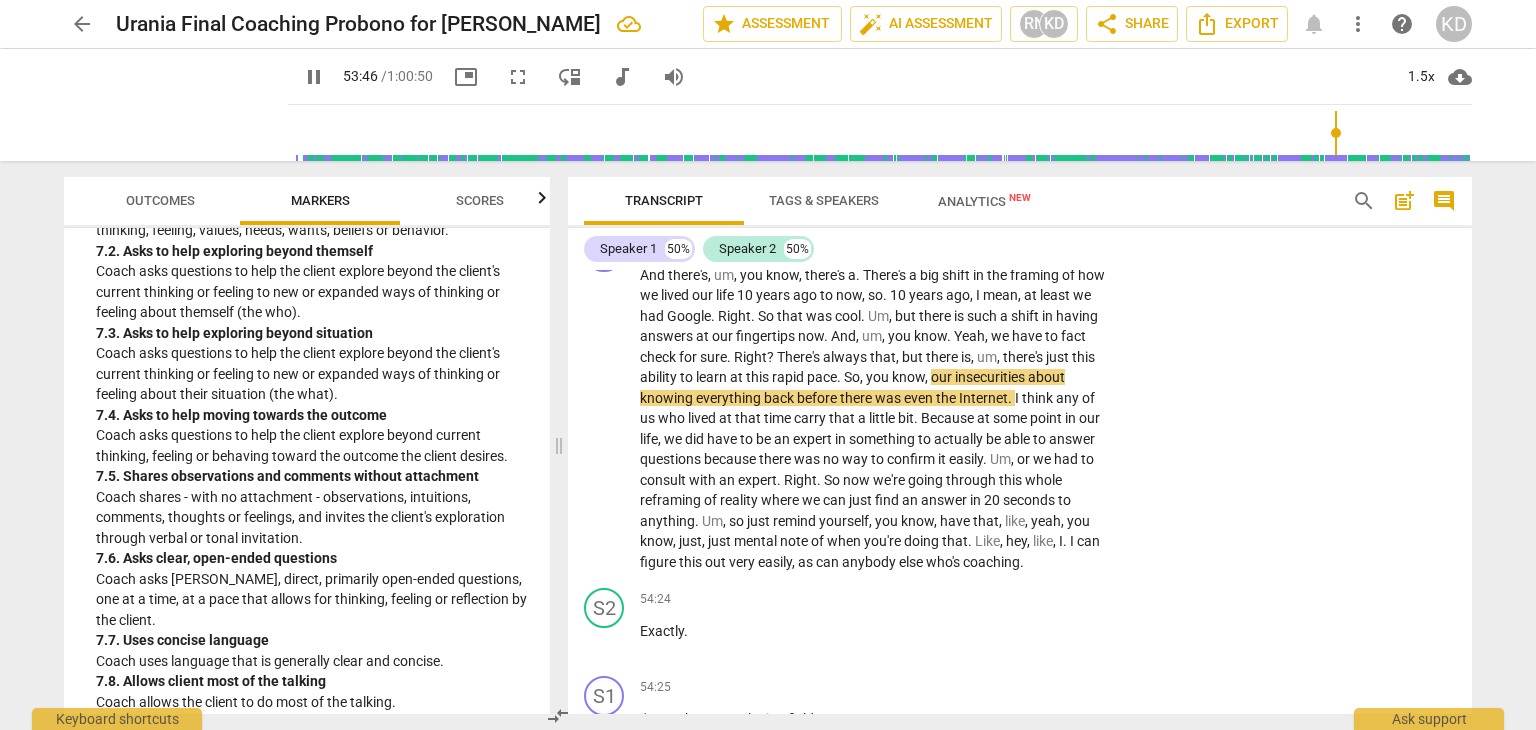 click on "pause" at bounding box center [605, 641] 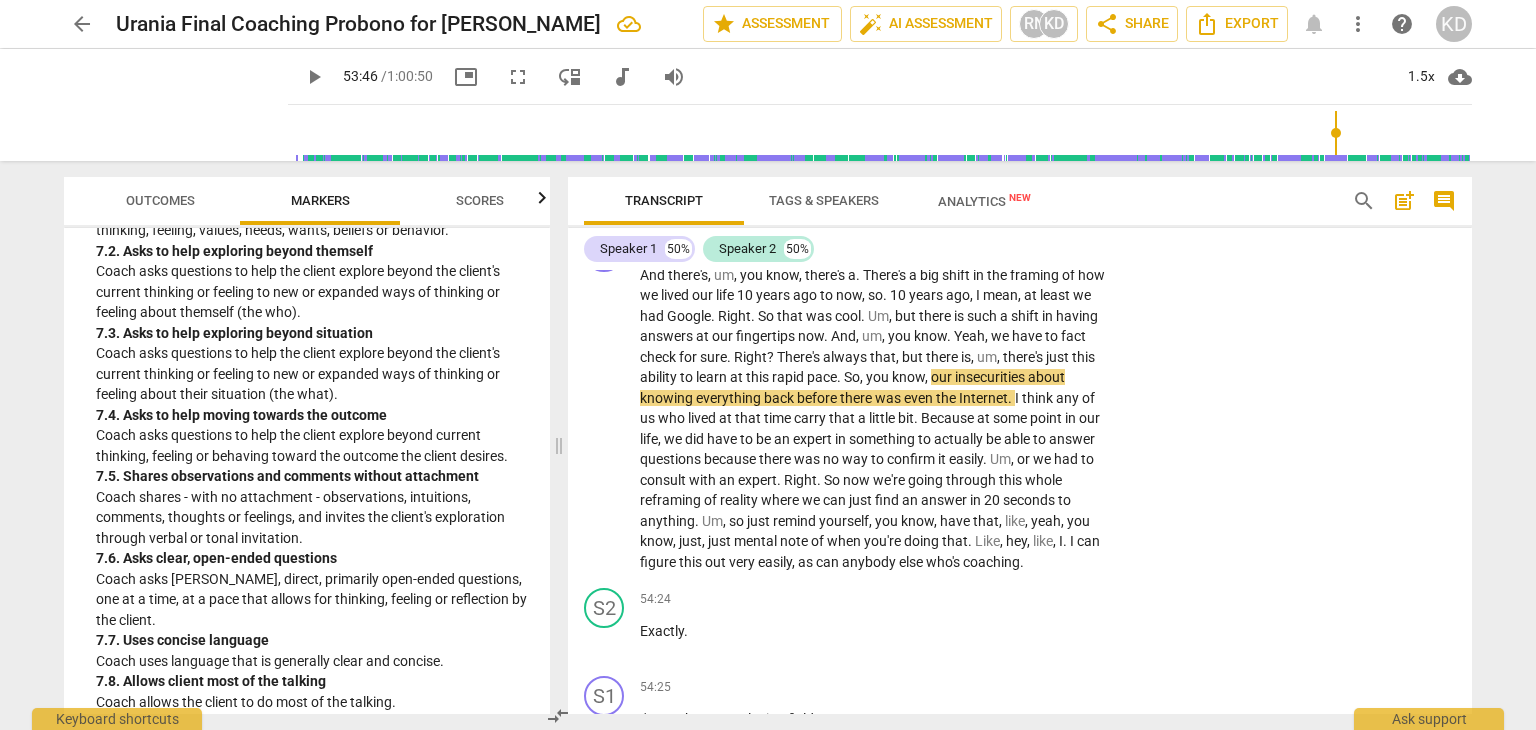 click on "play_arrow" at bounding box center (605, 641) 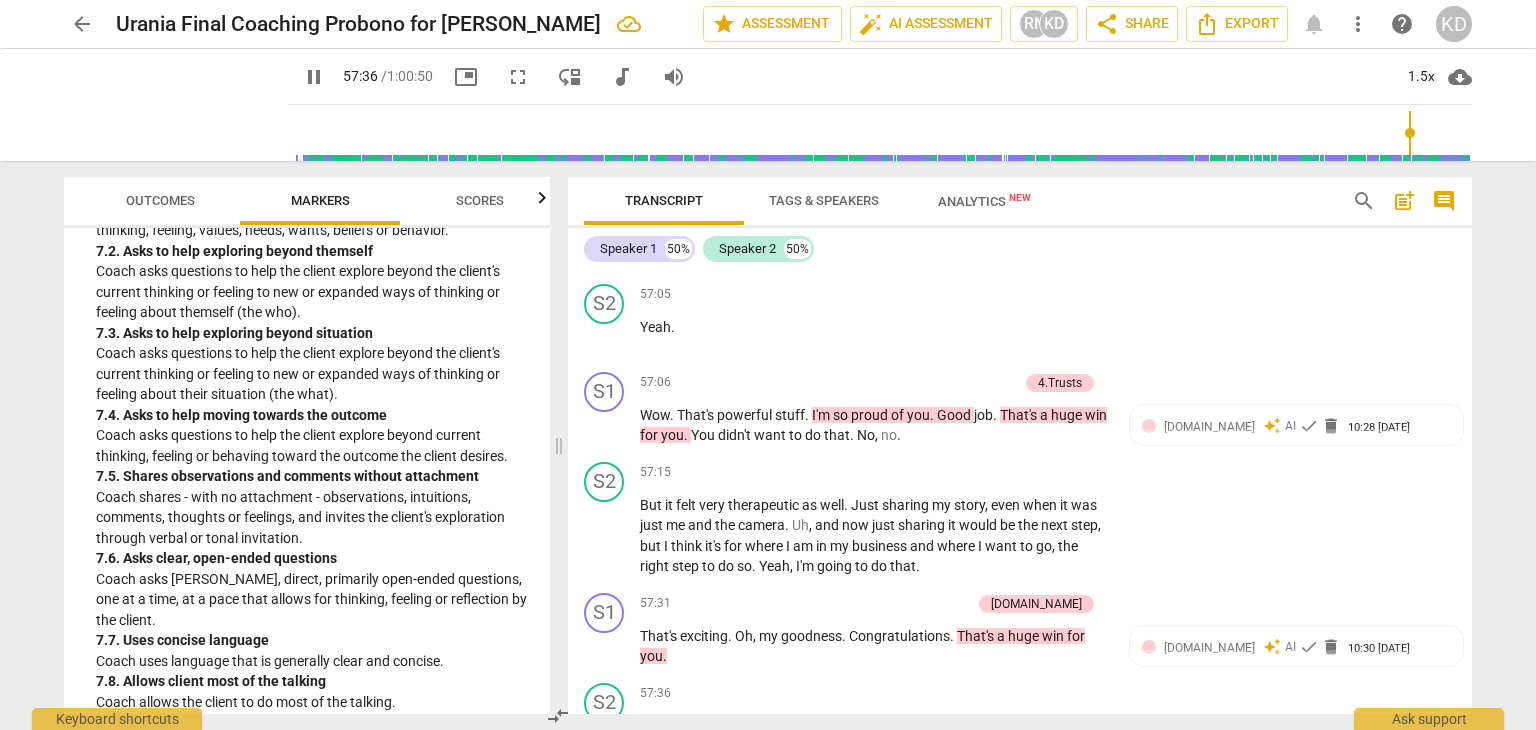 scroll, scrollTop: 27672, scrollLeft: 0, axis: vertical 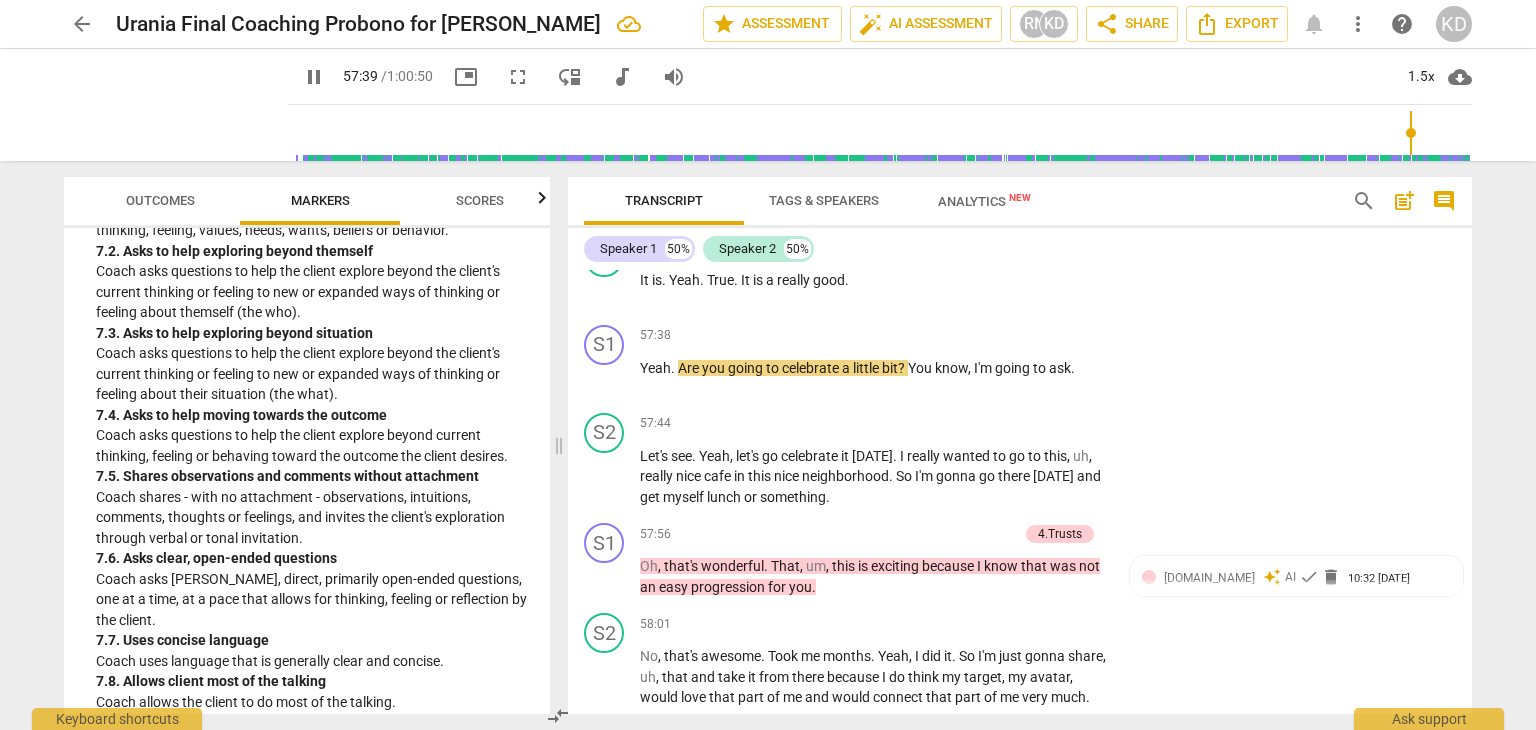click on "pause" at bounding box center (605, 378) 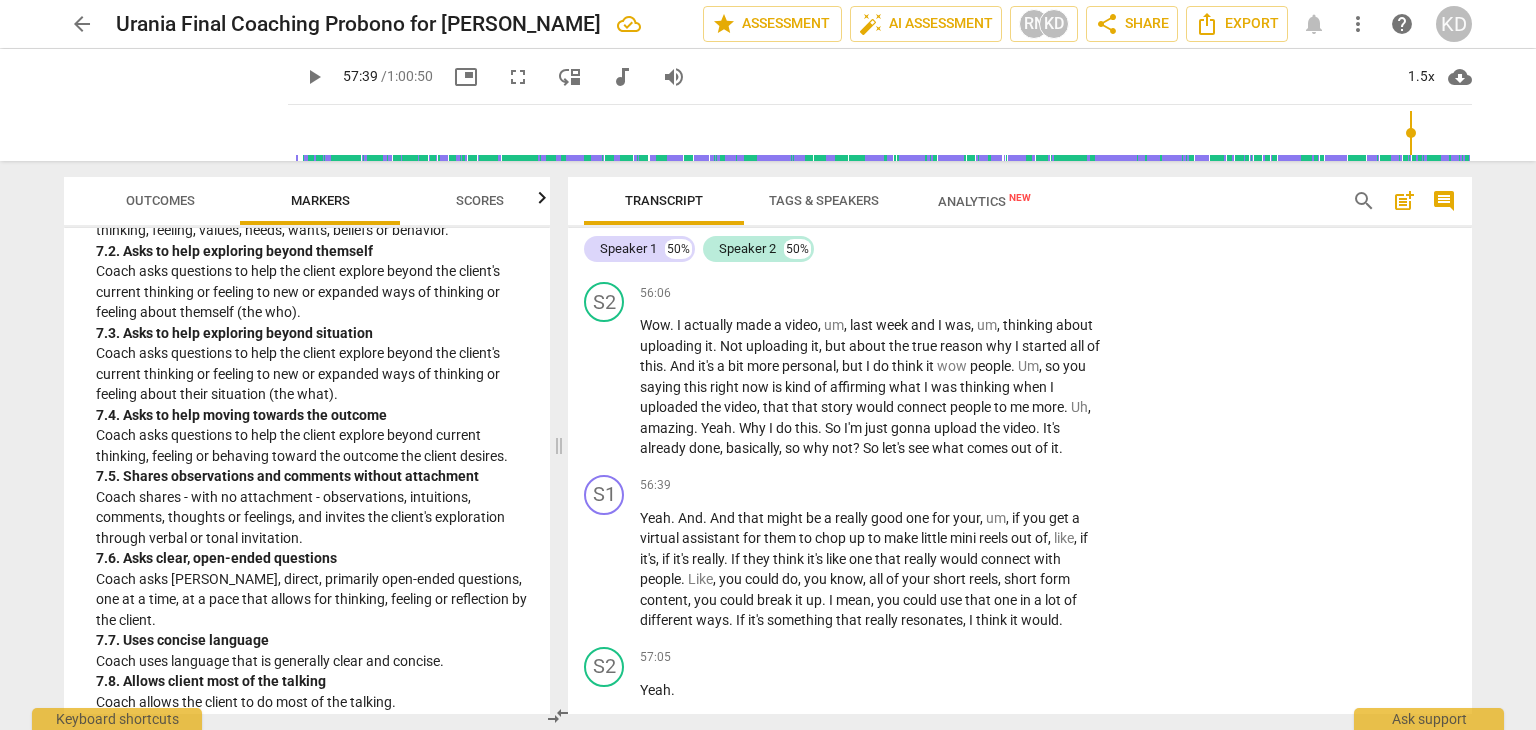 scroll, scrollTop: 26864, scrollLeft: 0, axis: vertical 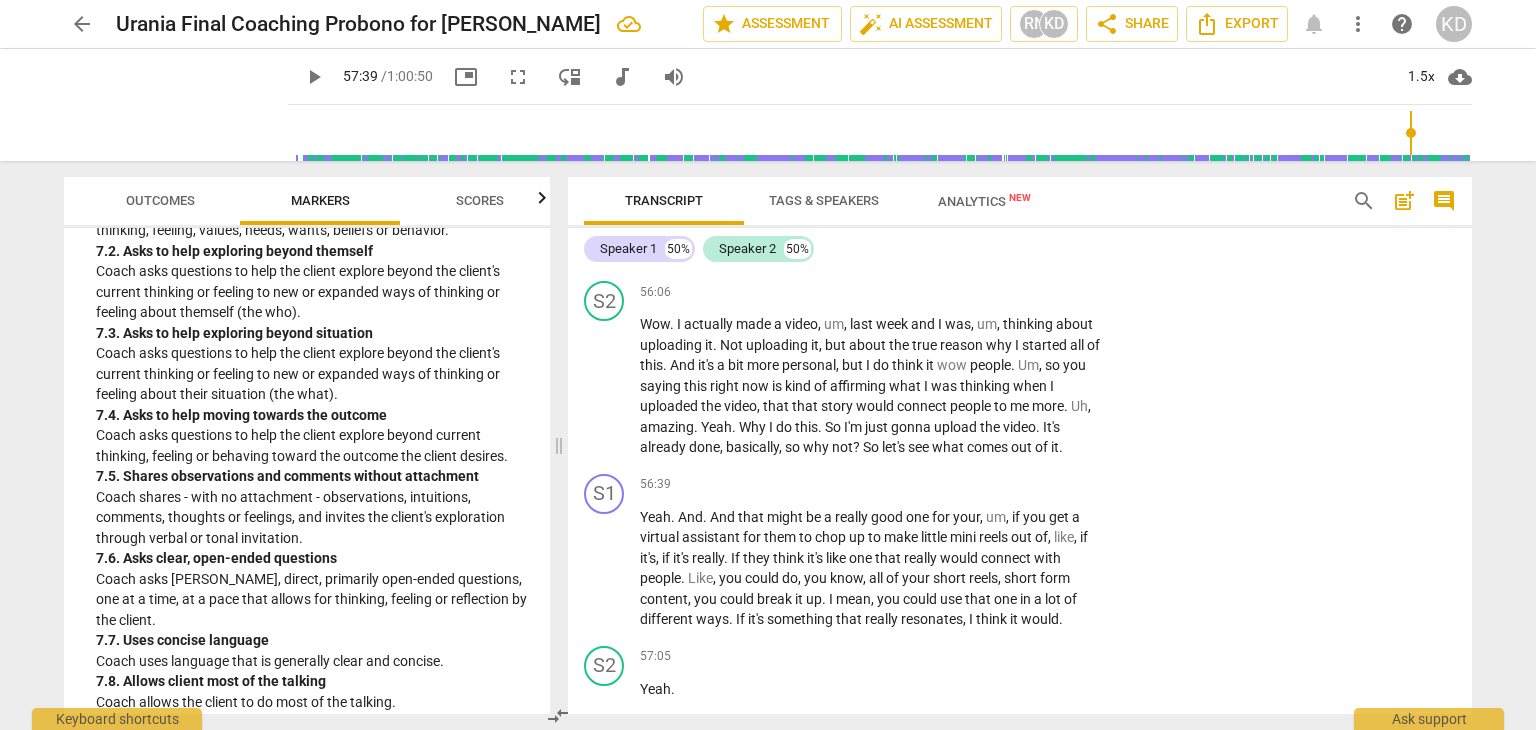 click on "S2 play_arrow pause 56:06 + Add competency keyboard_arrow_right Wow .   I   actually   made   a   video ,   um ,   last   week   and   I   was ,   um ,   thinking   about   uploading   it .   Not   uploading   it ,   but   about   the   true   reason   why   I   started   all   of   this .   And   it's   a   bit   more   personal ,   but   I   do   think   it   wow   people .   Um ,   so   you   saying   this   right   now   is   kind   of   affirming   what   I   was   thinking   when   I   uploaded   the   video ,   that   that   story   would   connect   people   to   me   more .   Uh ,   amazing .   Yeah .   Why   I   do   this .   So   I'm   just   gonna   upload   the   video .   It's   already   done ,   basically ,   so   why   not ?   So   let's   see   what   comes   out   of   it ." at bounding box center (1020, 369) 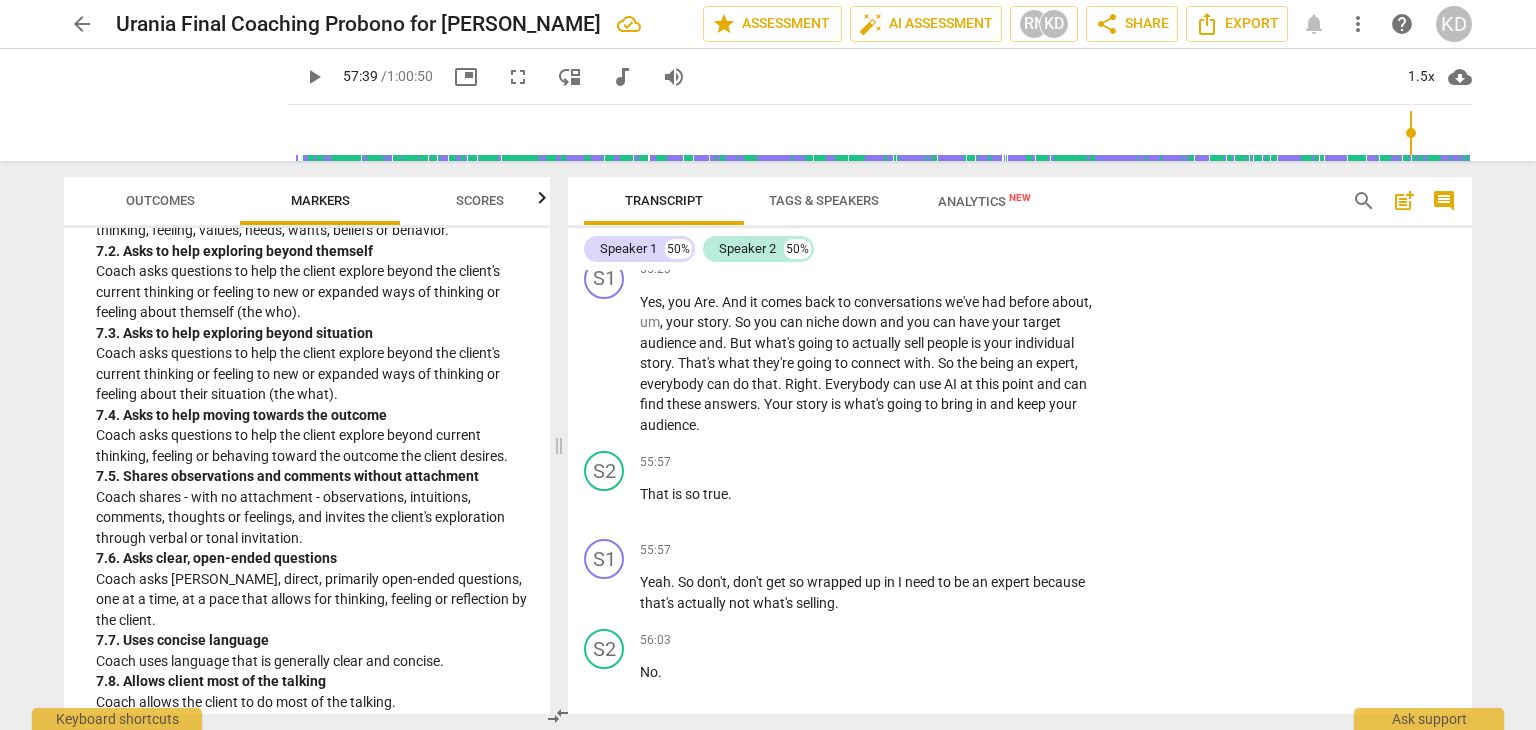 scroll, scrollTop: 26340, scrollLeft: 0, axis: vertical 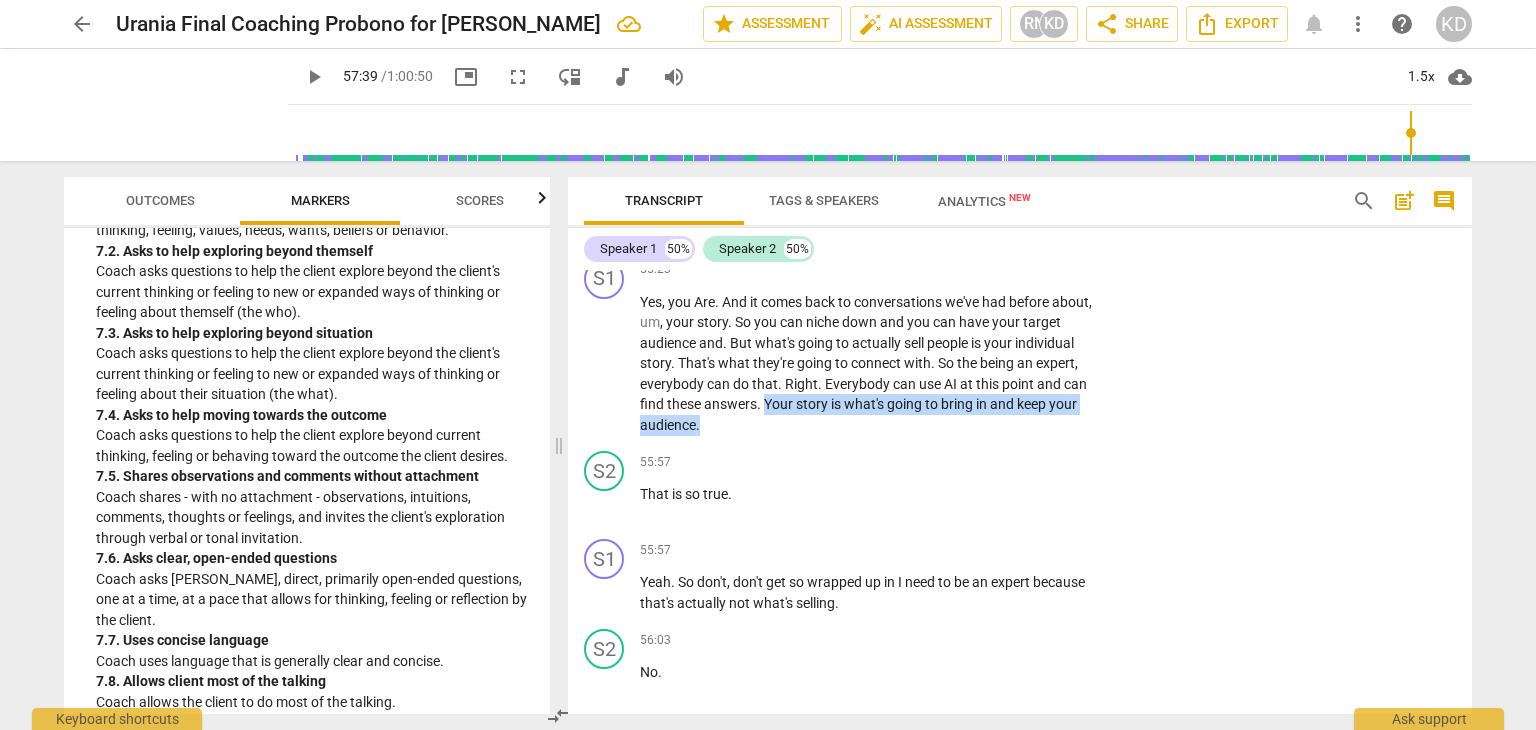 drag, startPoint x: 766, startPoint y: 410, endPoint x: 856, endPoint y: 428, distance: 91.78235 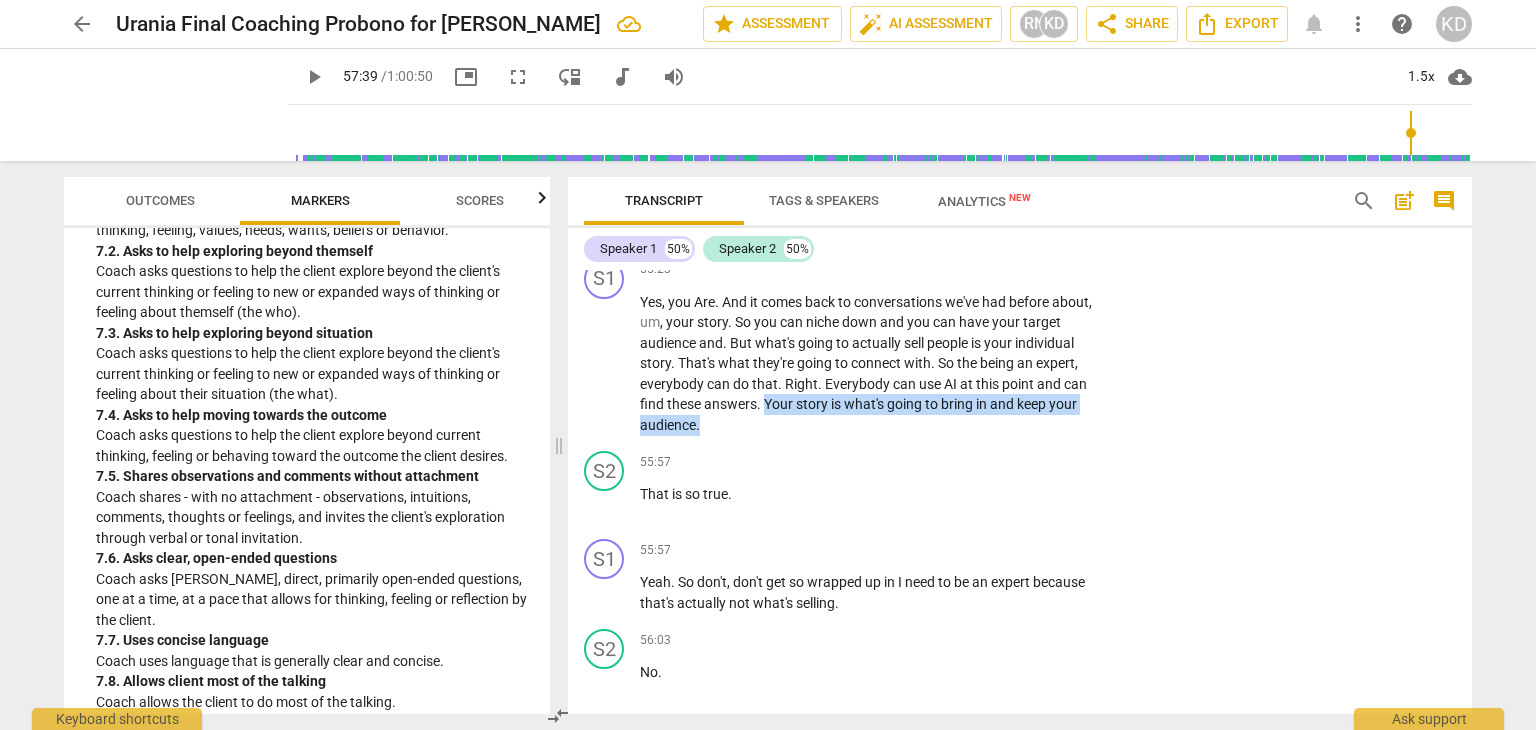 click on "Yes ,   you   Are .   And   it   comes   back   to   conversations   we've   had   before   about ,   um ,   your   story .   So   you   can   niche   down   and   you   can   have   your   target   audience   and .   But   what's   going   to   actually   sell   people   is   your   individual   story .   That's   what   they're   going   to   connect   with .   So   the   being   an   expert ,   everybody   can   do   that .   Right .   Everybody   can   use   AI   at   this   point   and   can   find   these   answers .   Your   story   is   what's   going   to   bring   in   and   keep   your   audience ." at bounding box center (874, 364) 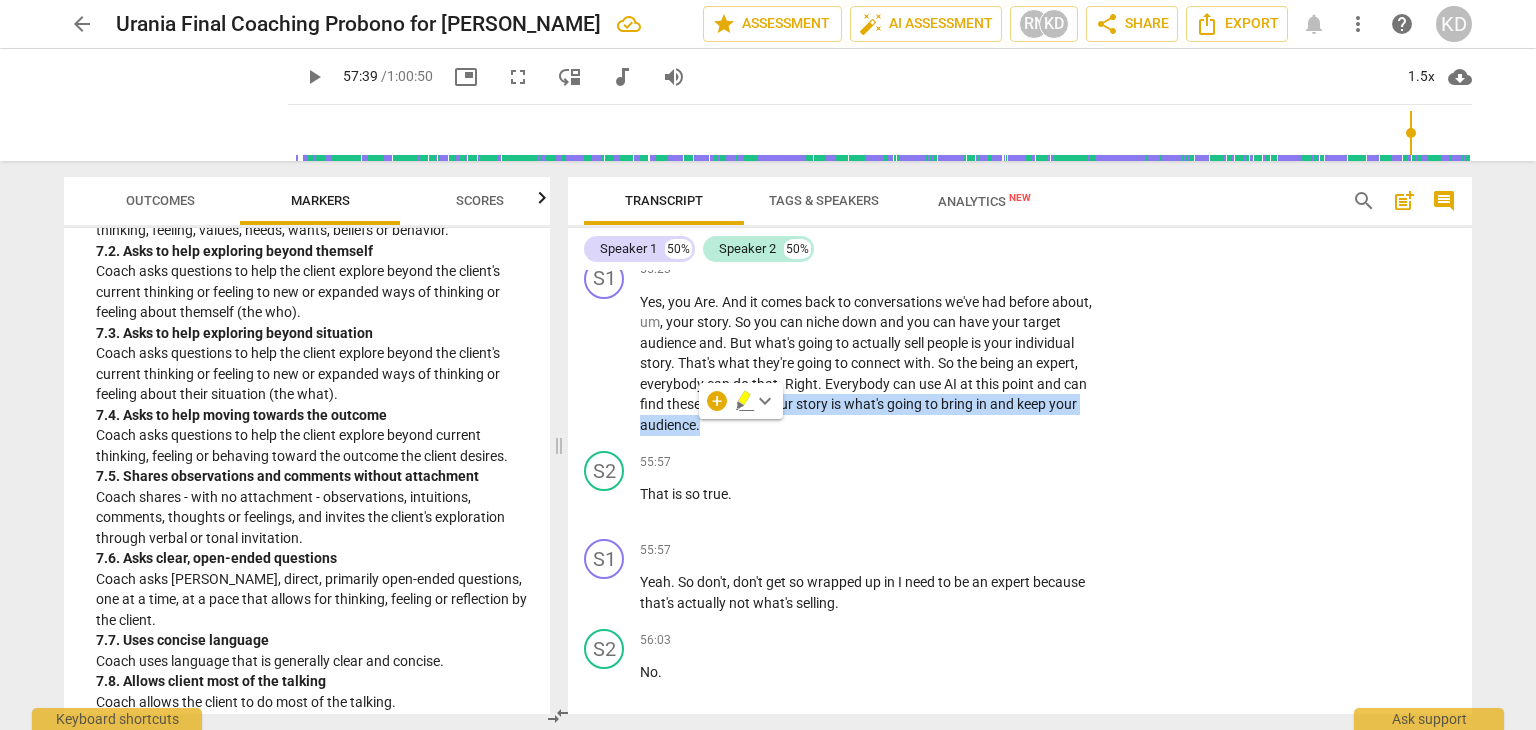 click on "+" at bounding box center (985, 270) 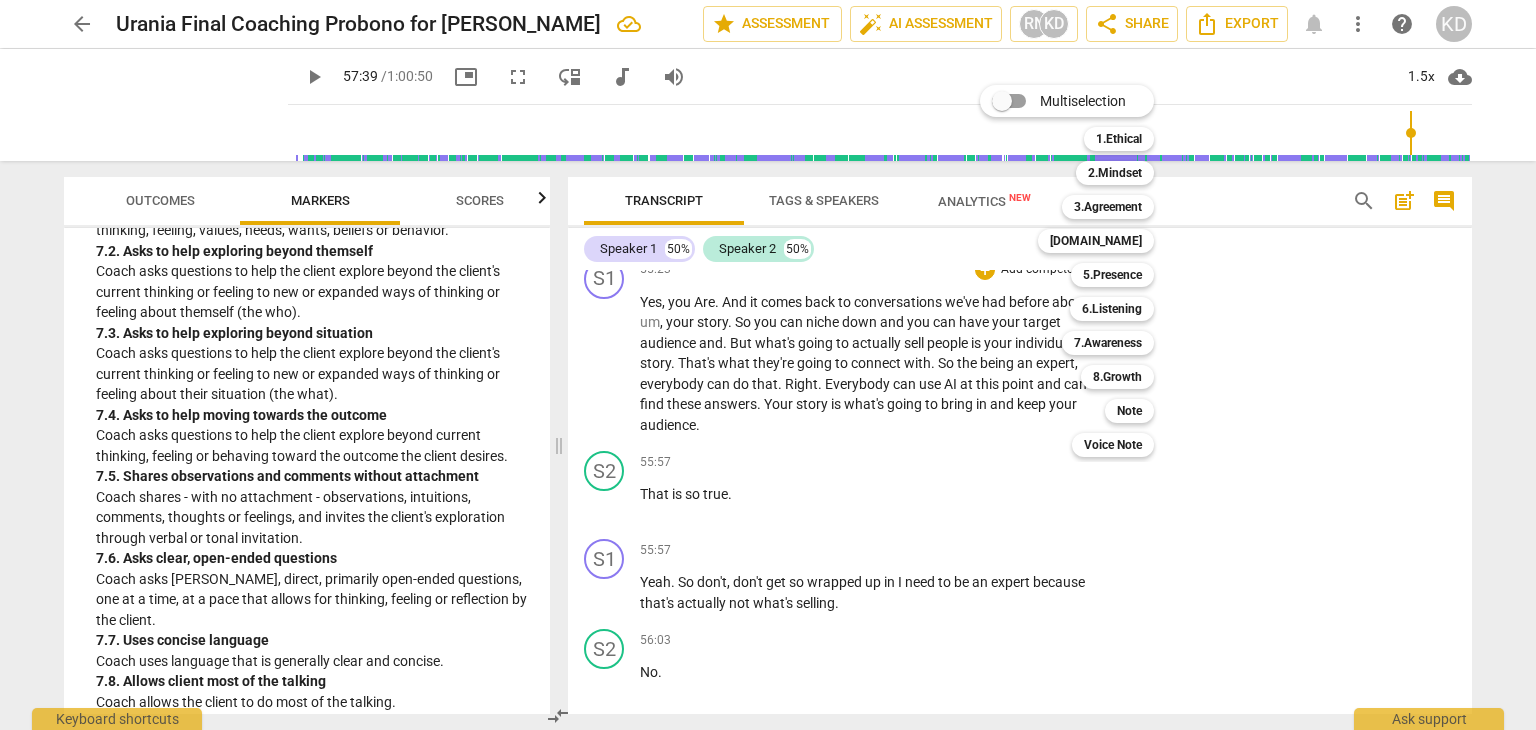 click on "8.Growth" at bounding box center [1117, 377] 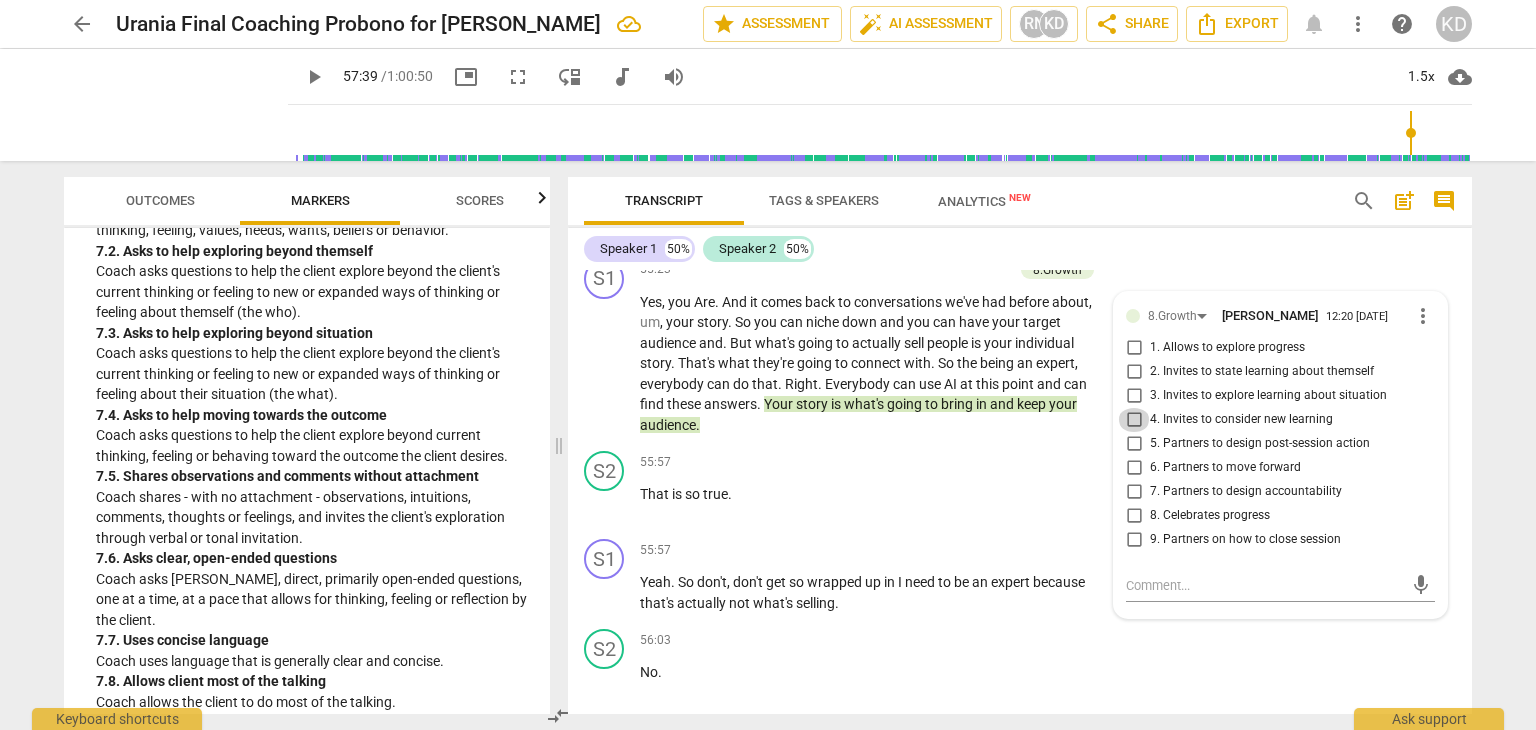 click on "4. Invites to consider new learning" at bounding box center [1134, 420] 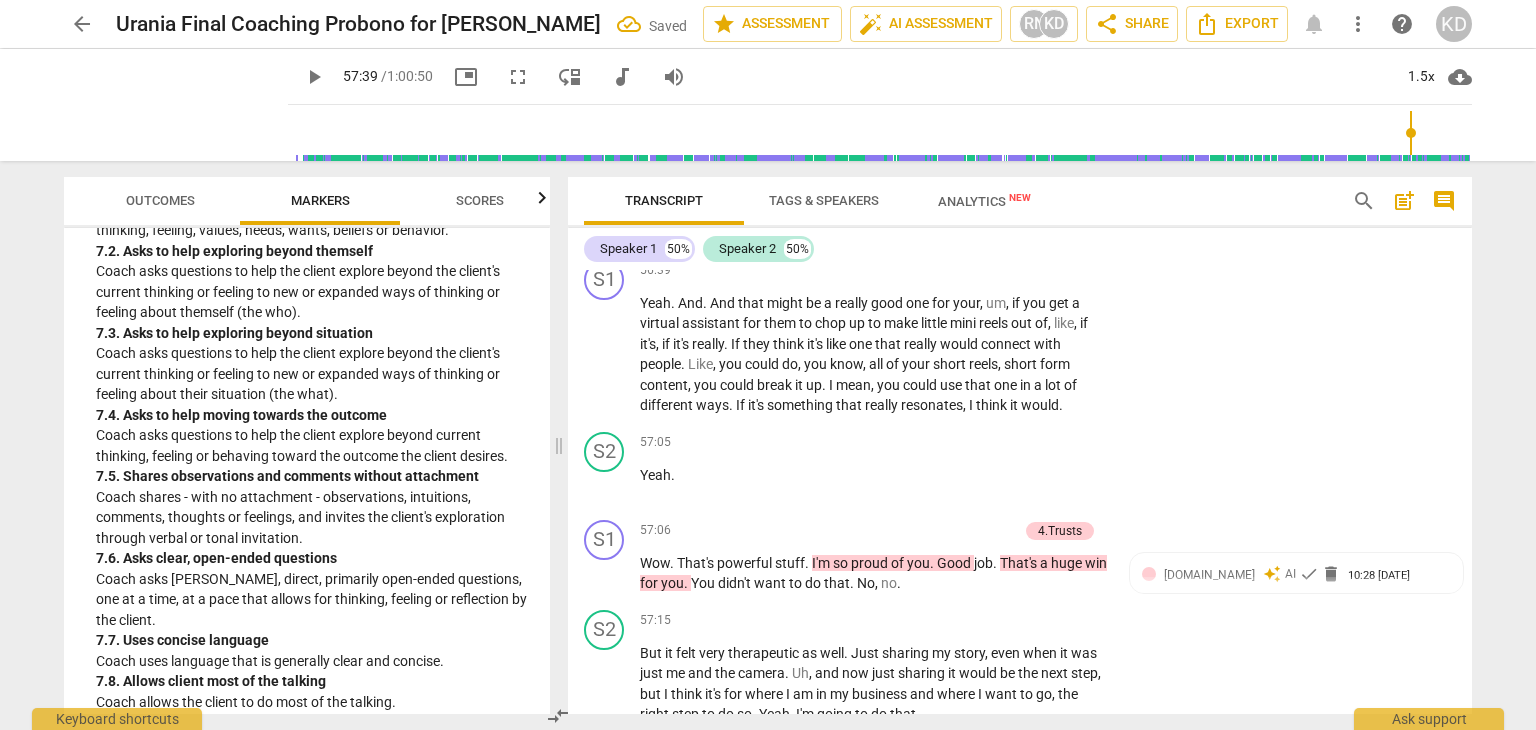 scroll, scrollTop: 27120, scrollLeft: 0, axis: vertical 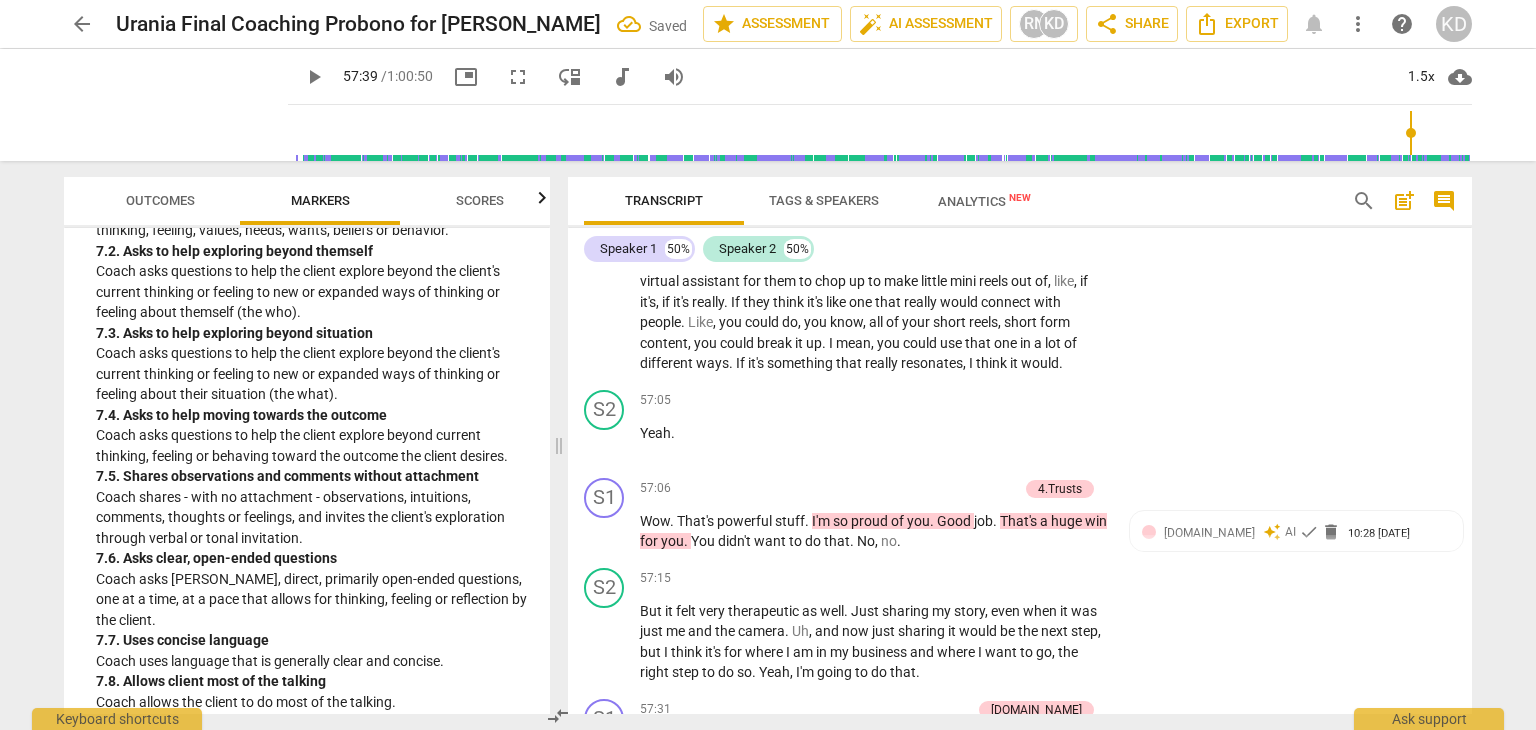 click on "play_arrow" at bounding box center (605, 532) 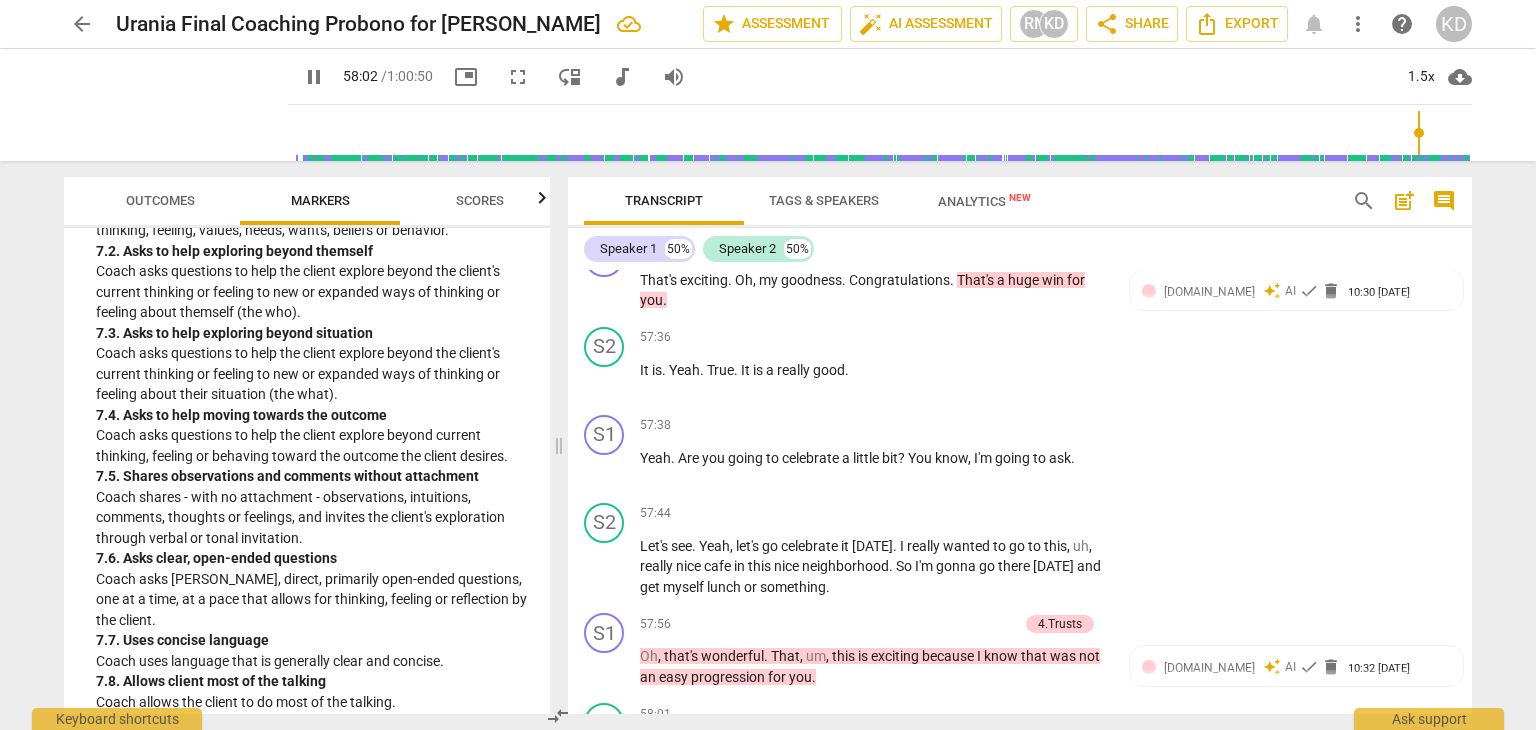 scroll, scrollTop: 28047, scrollLeft: 0, axis: vertical 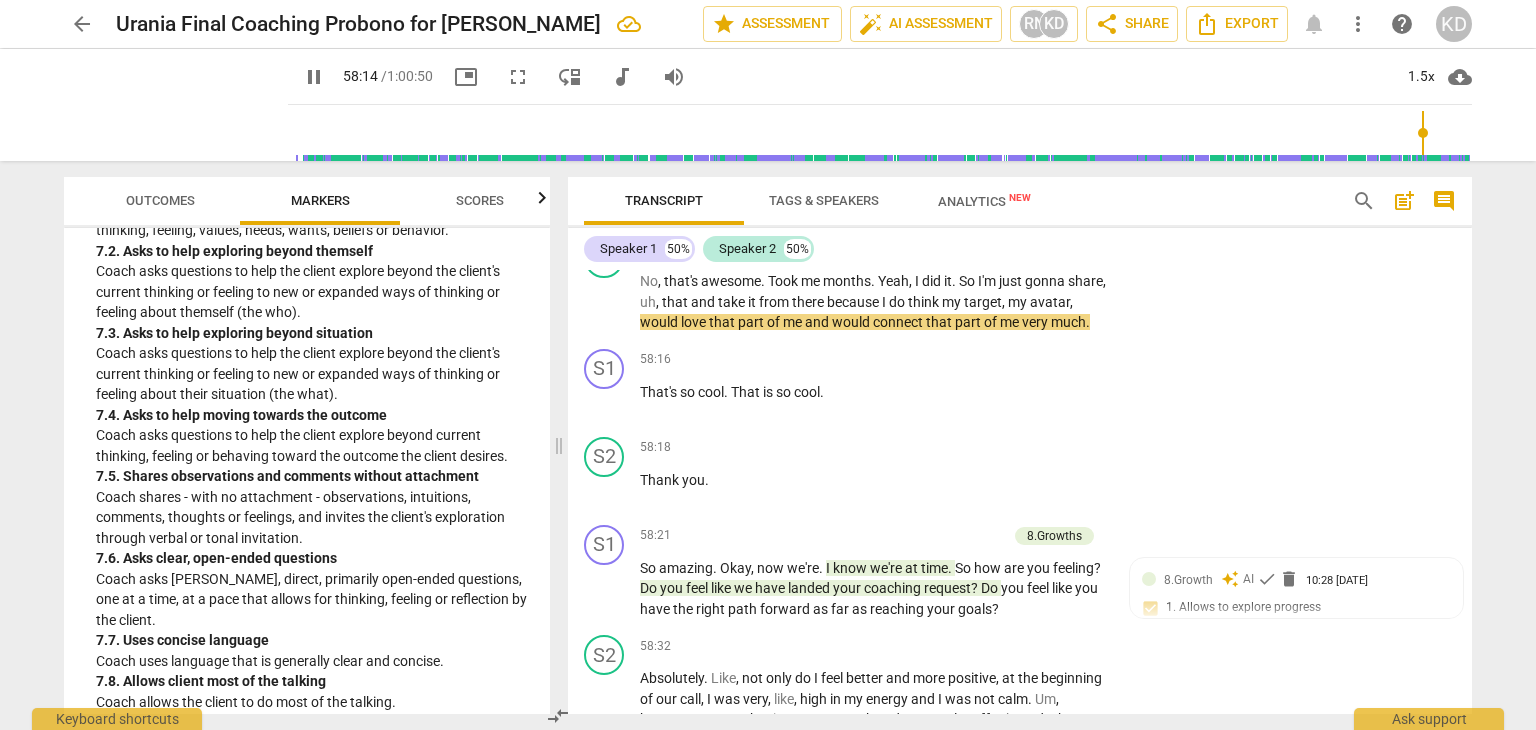 click on "pause" at bounding box center [605, 589] 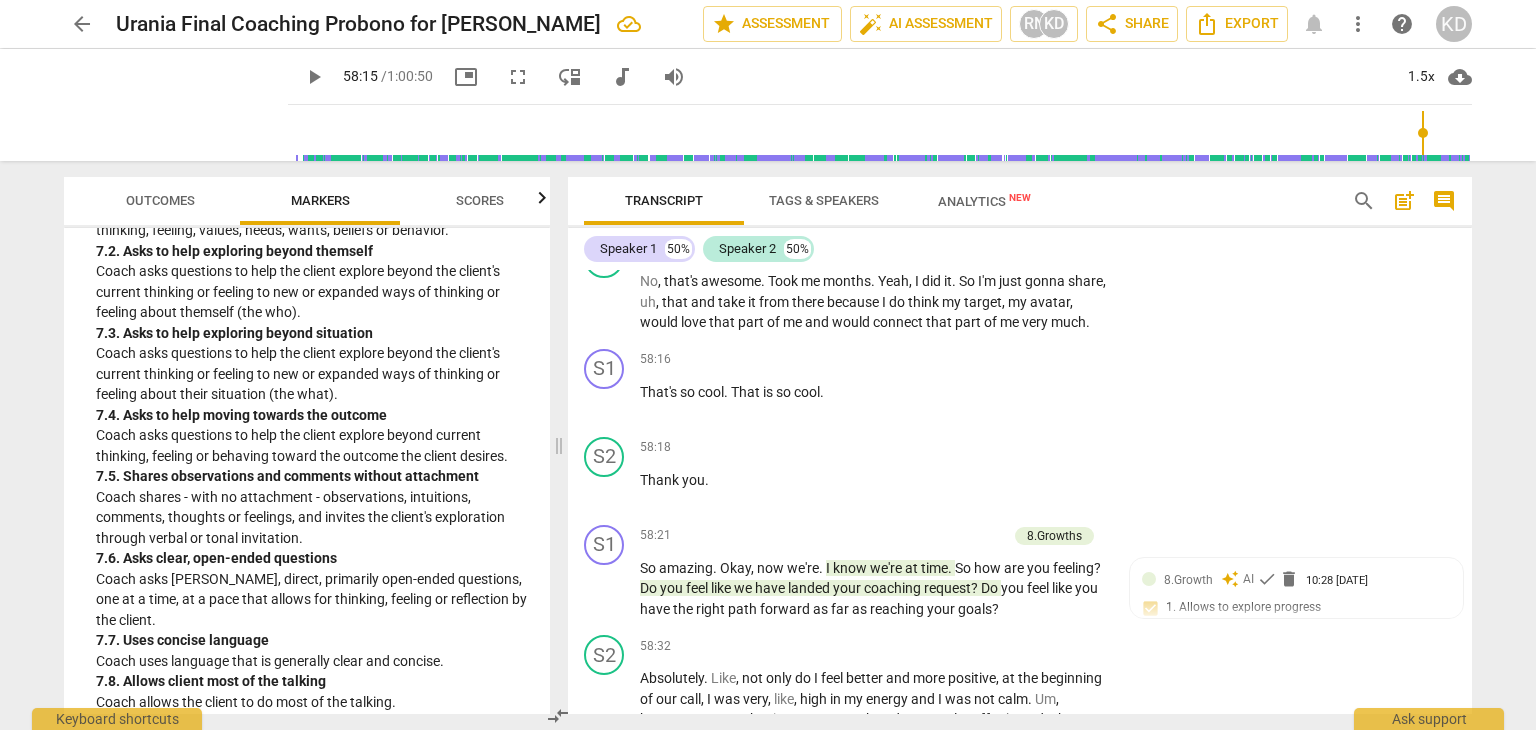 click on "play_arrow" at bounding box center [605, 589] 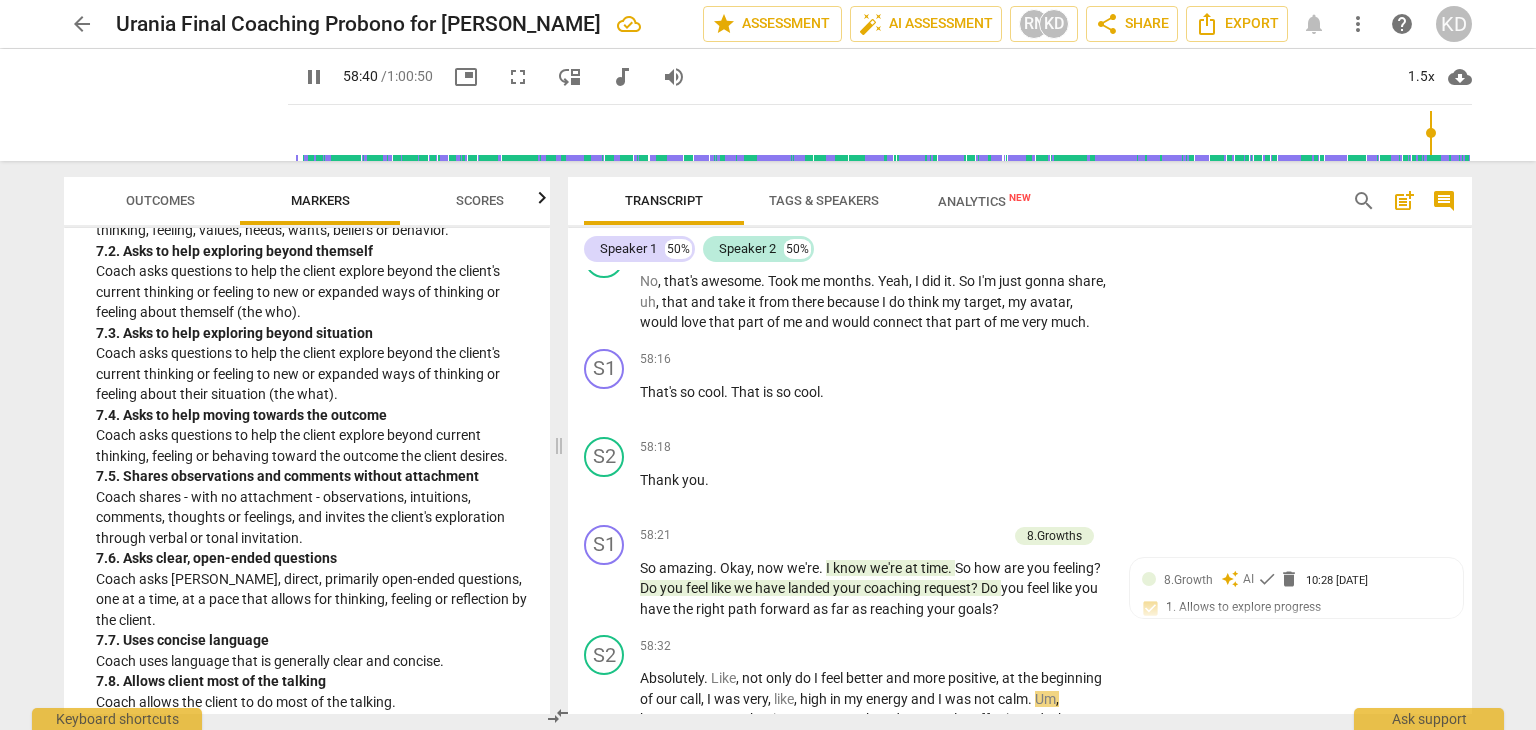 scroll, scrollTop: 28504, scrollLeft: 0, axis: vertical 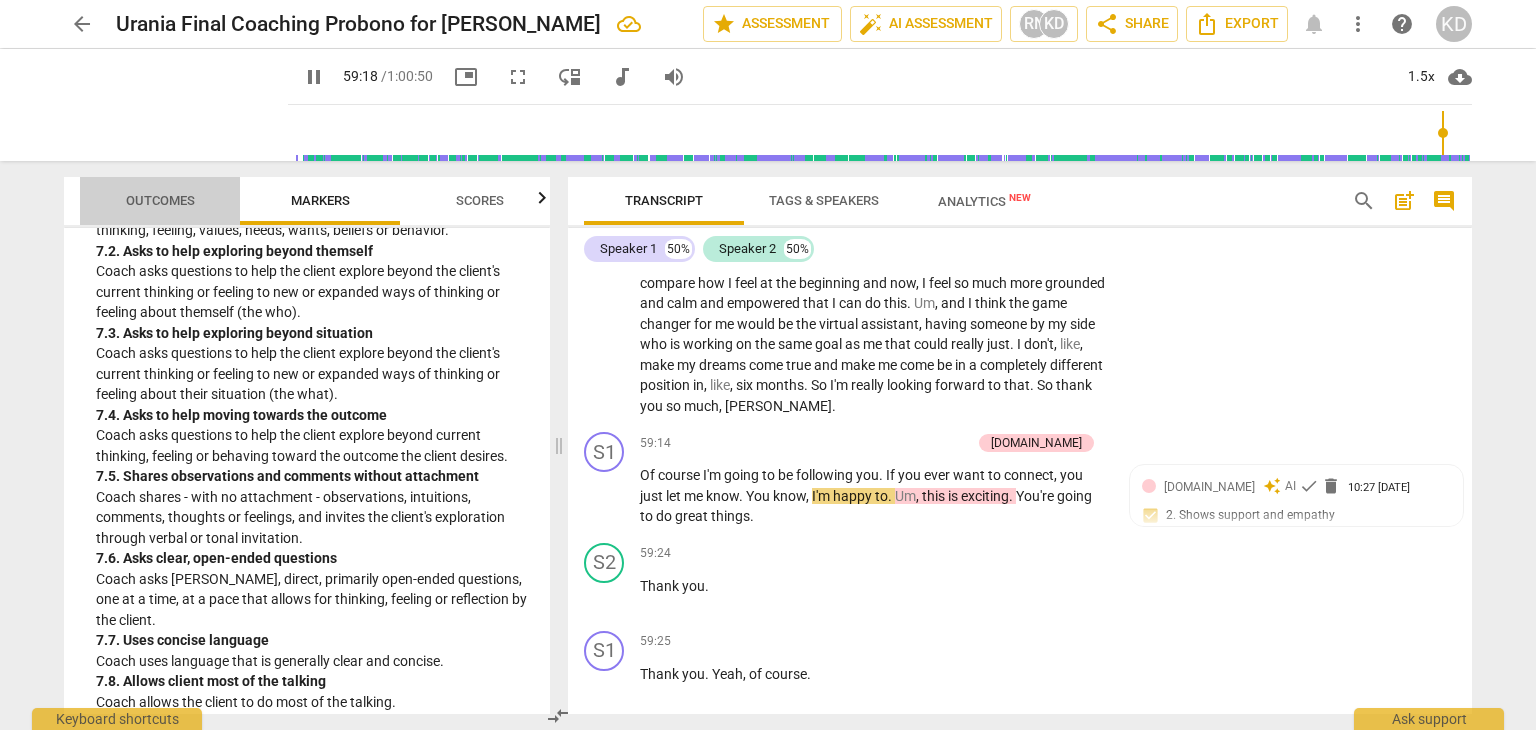 click on "Outcomes" at bounding box center [160, 200] 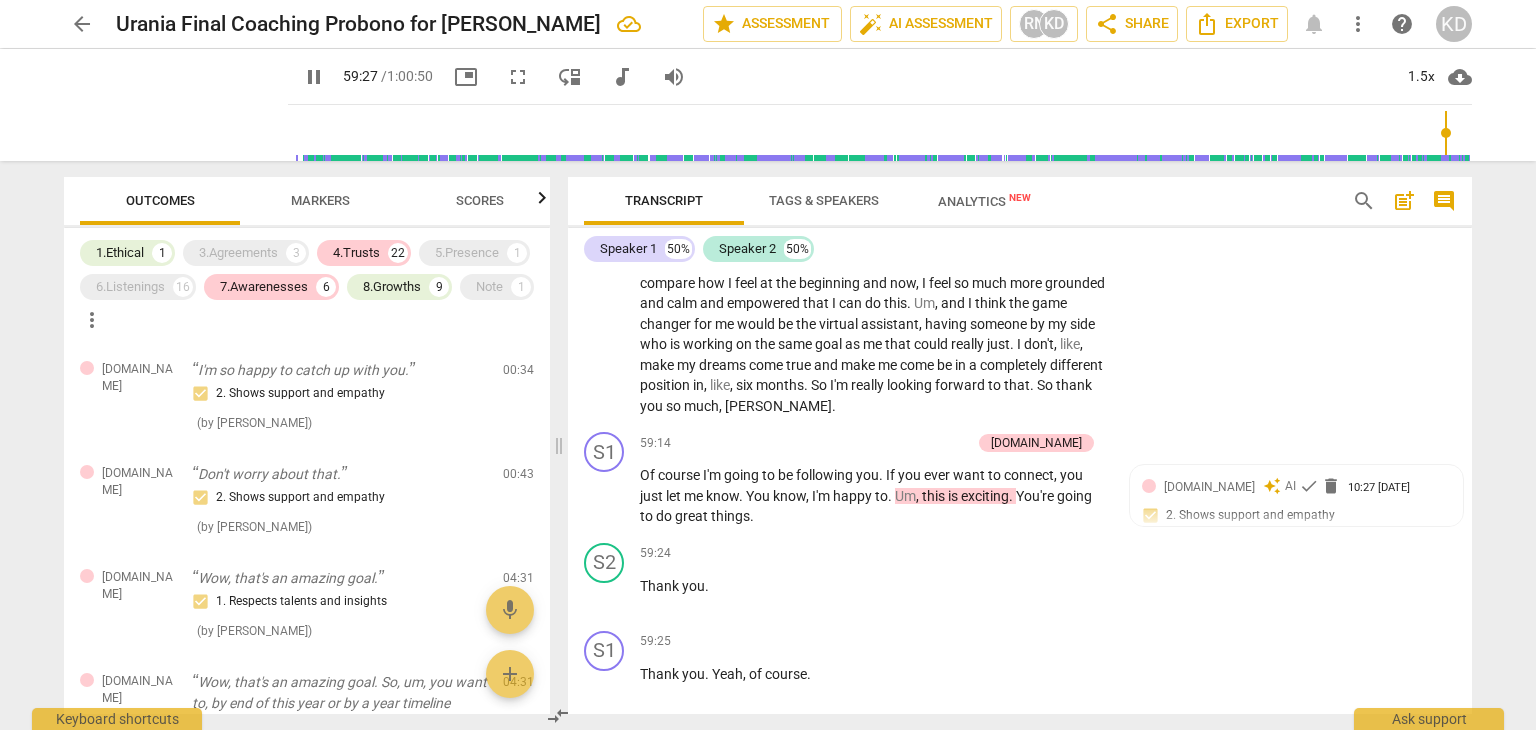 scroll, scrollTop: 29001, scrollLeft: 0, axis: vertical 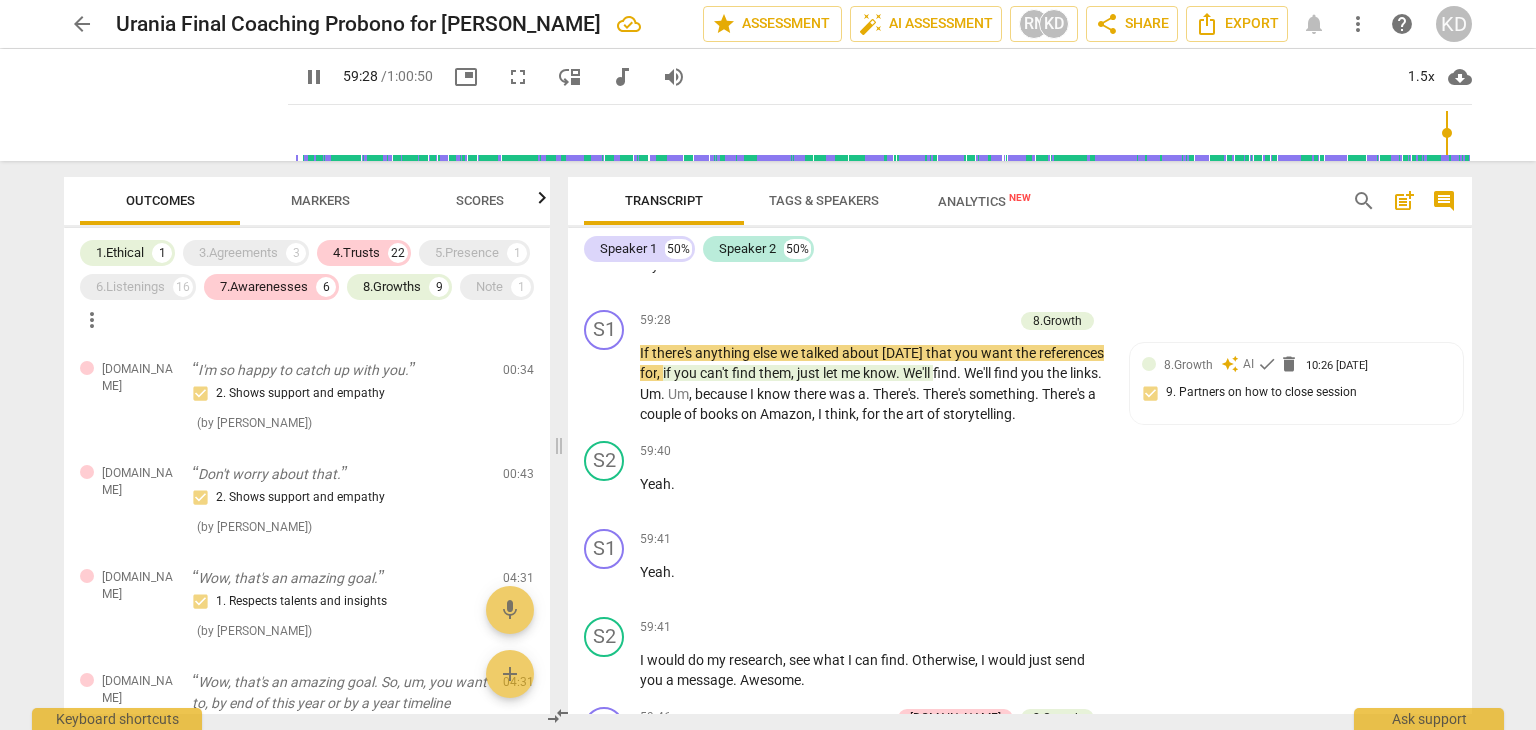 click on "3.Agreements" at bounding box center (238, 253) 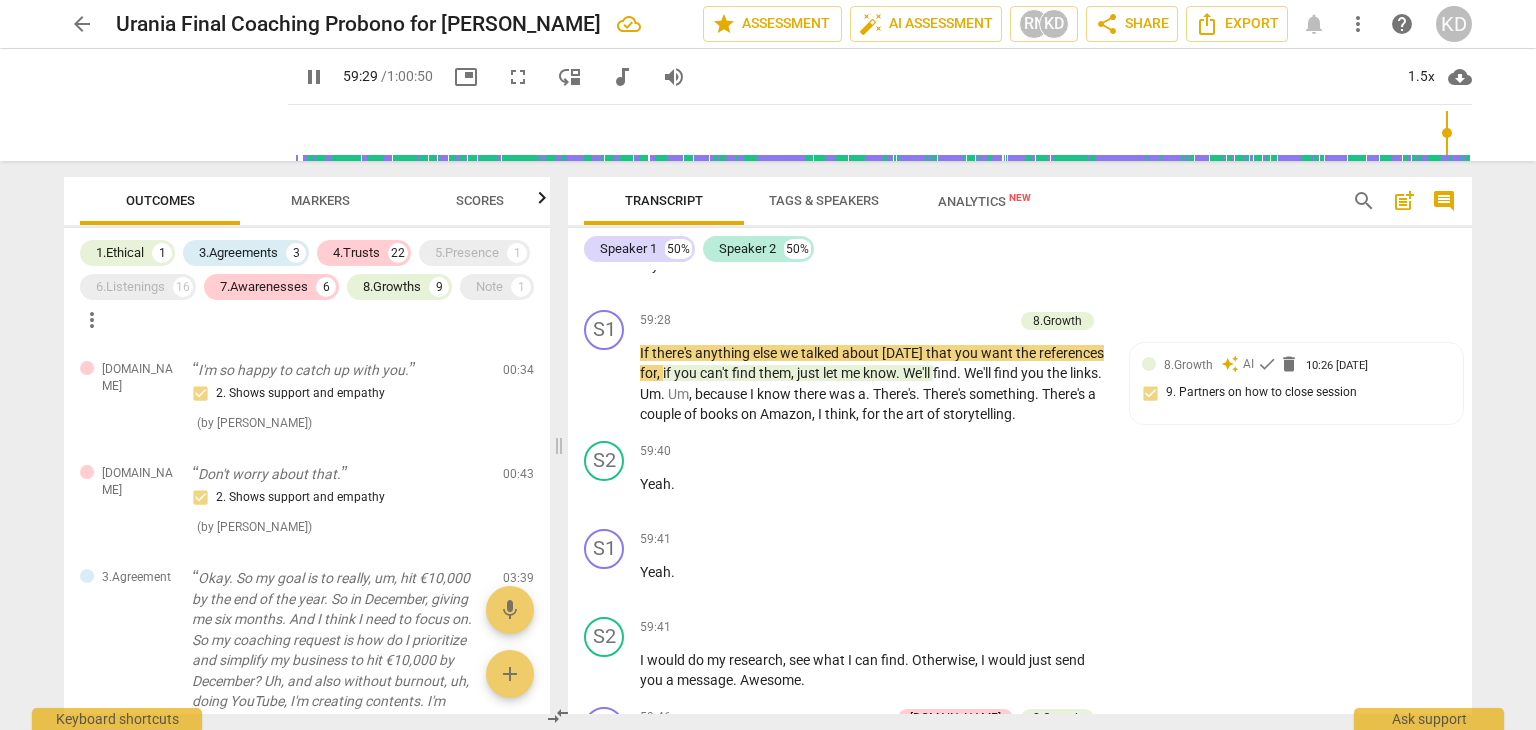click on "5.Presence" at bounding box center (467, 253) 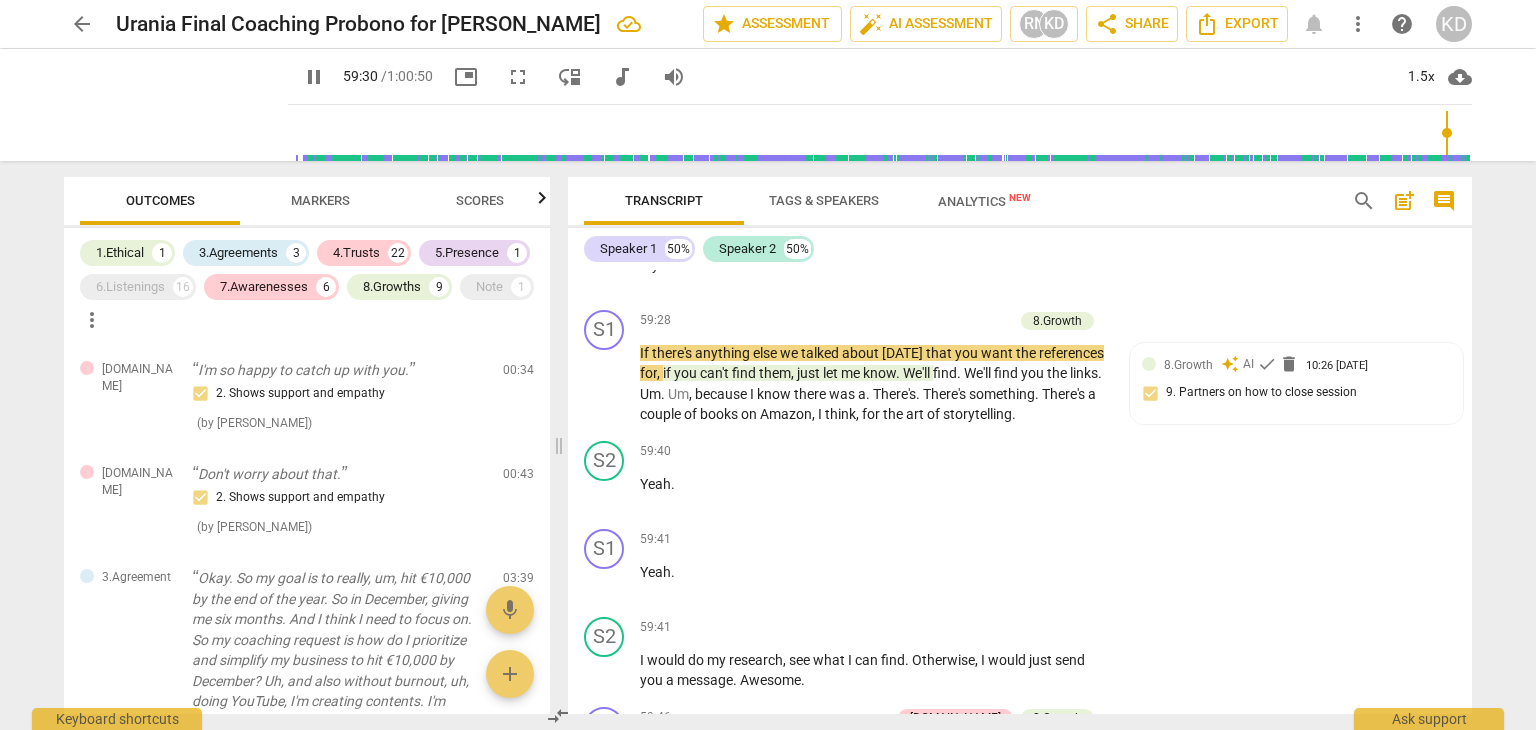 click on "6.Listenings" at bounding box center (130, 287) 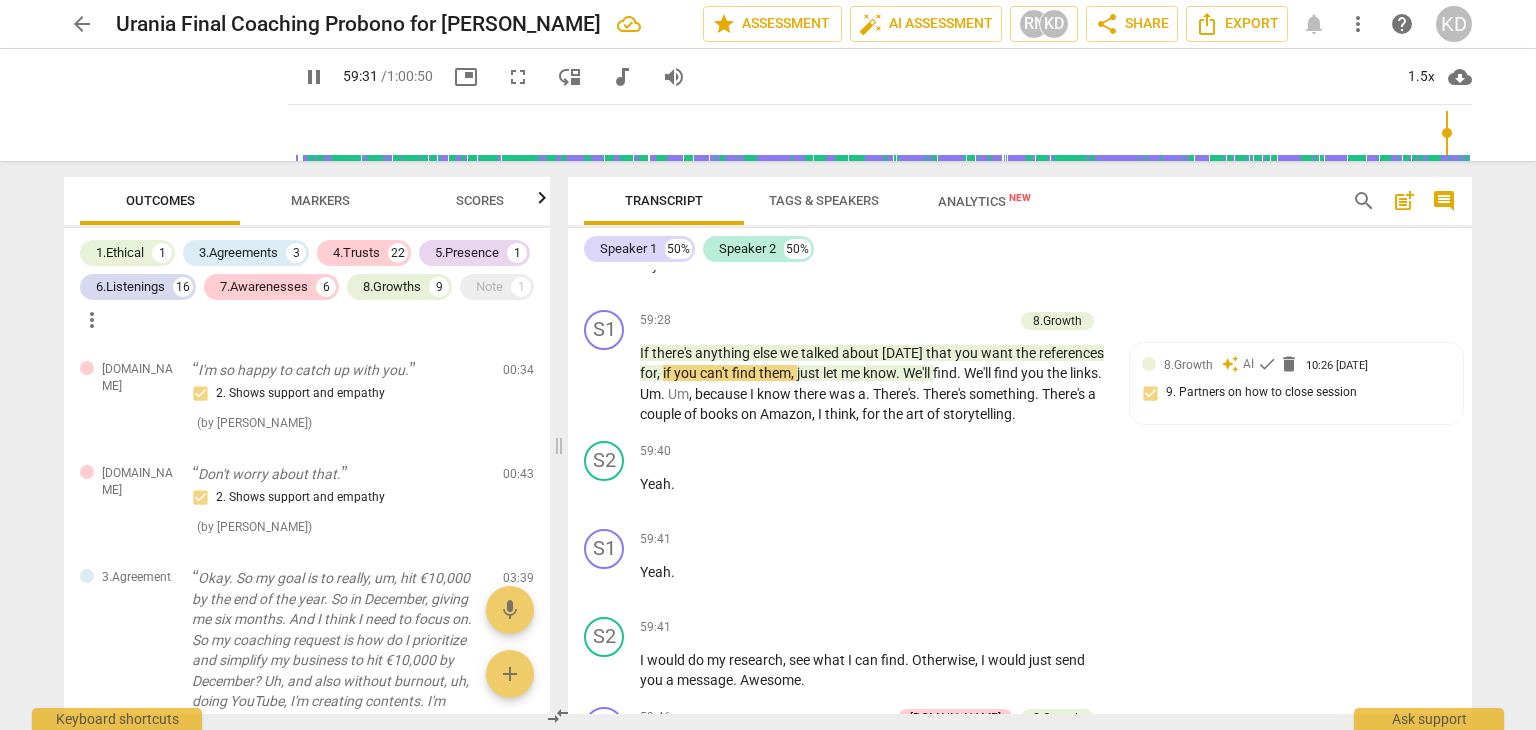click on "Note" at bounding box center (489, 287) 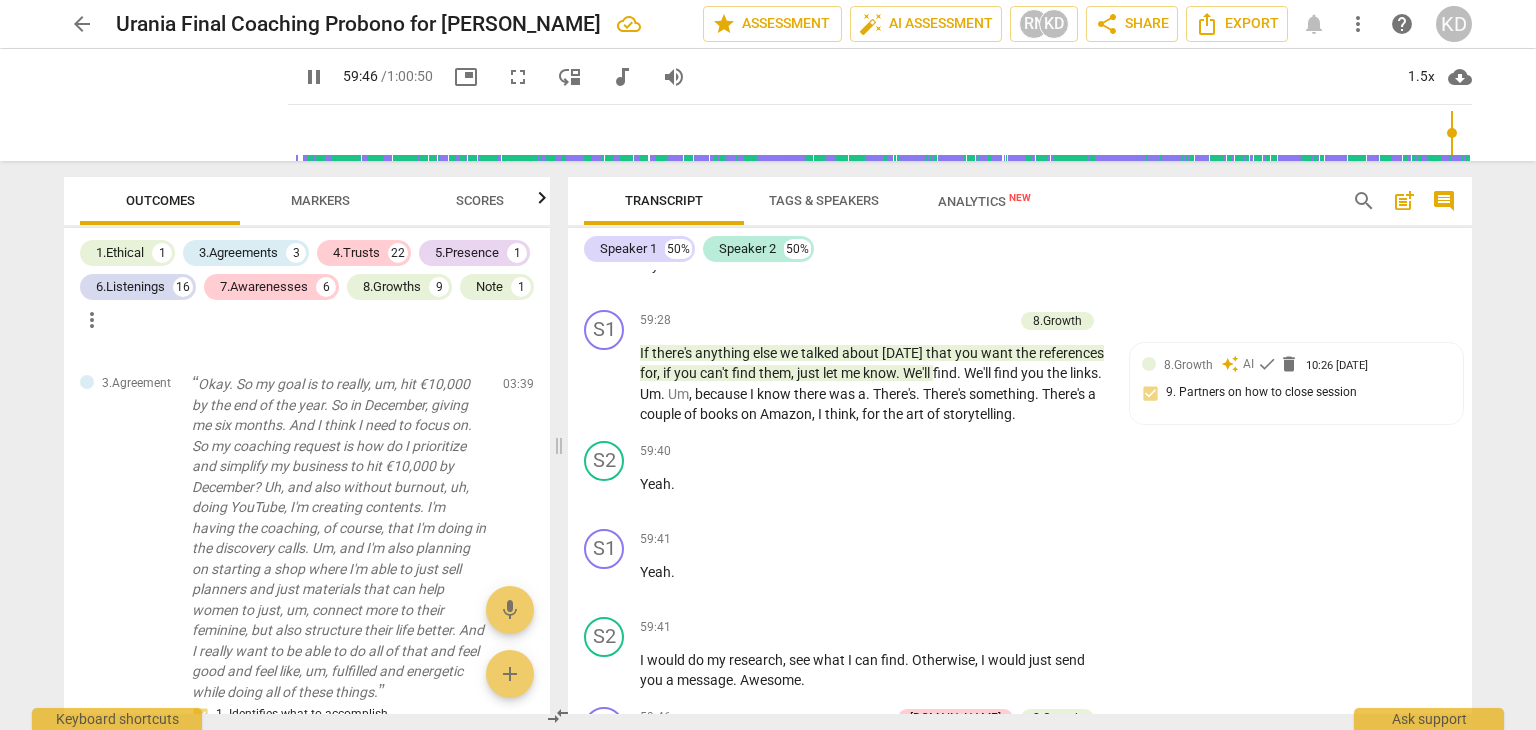 scroll, scrollTop: 212, scrollLeft: 0, axis: vertical 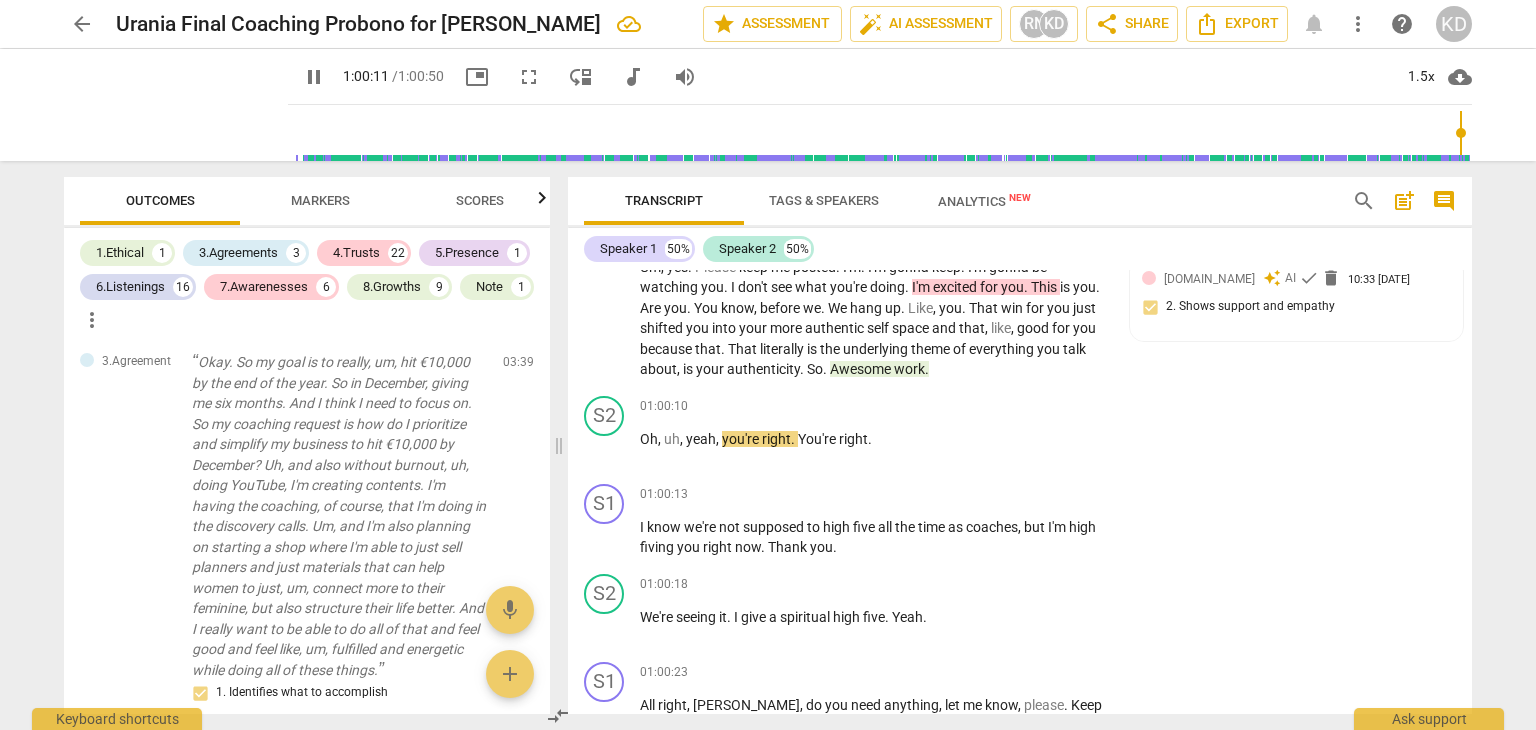 click on "edit" at bounding box center (483, 367) 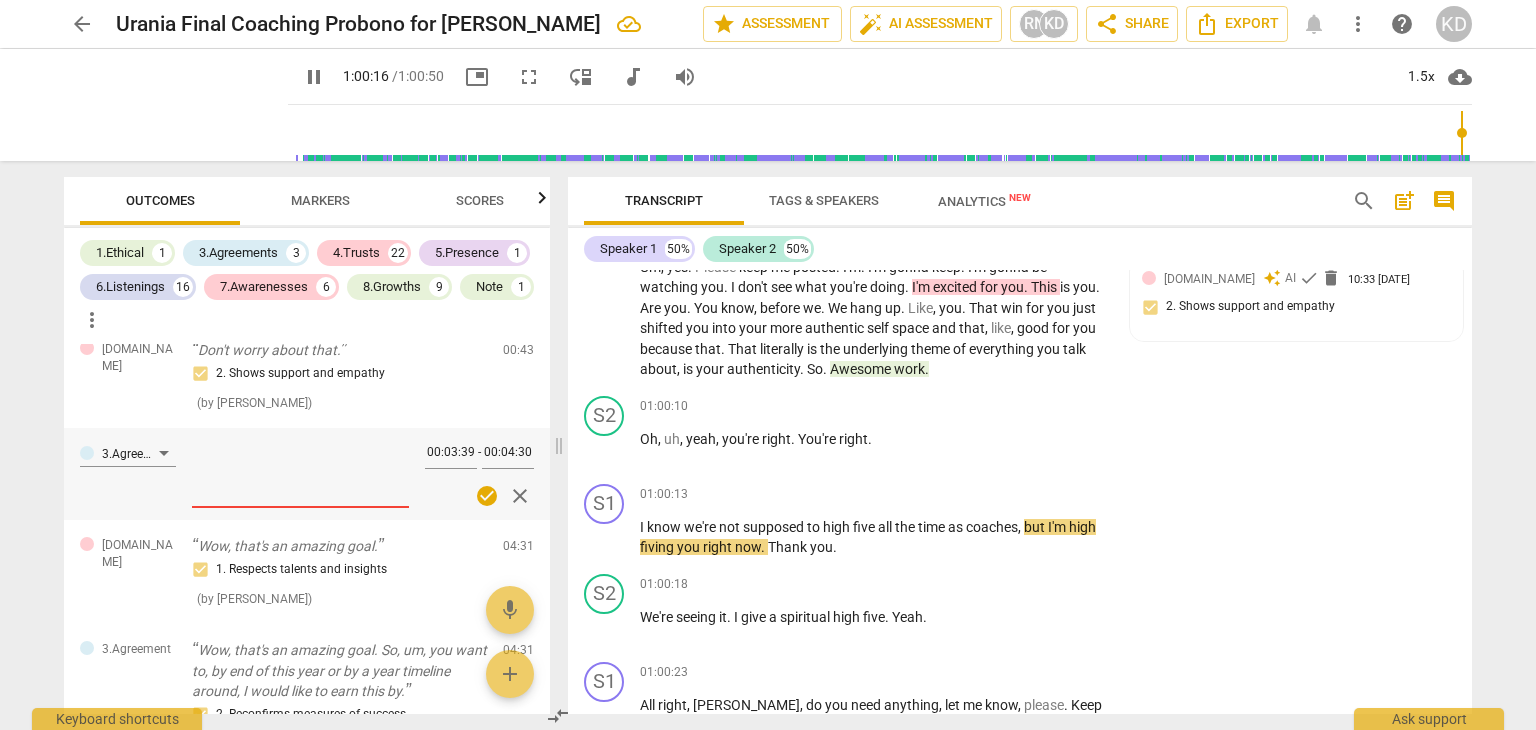 scroll, scrollTop: 75, scrollLeft: 0, axis: vertical 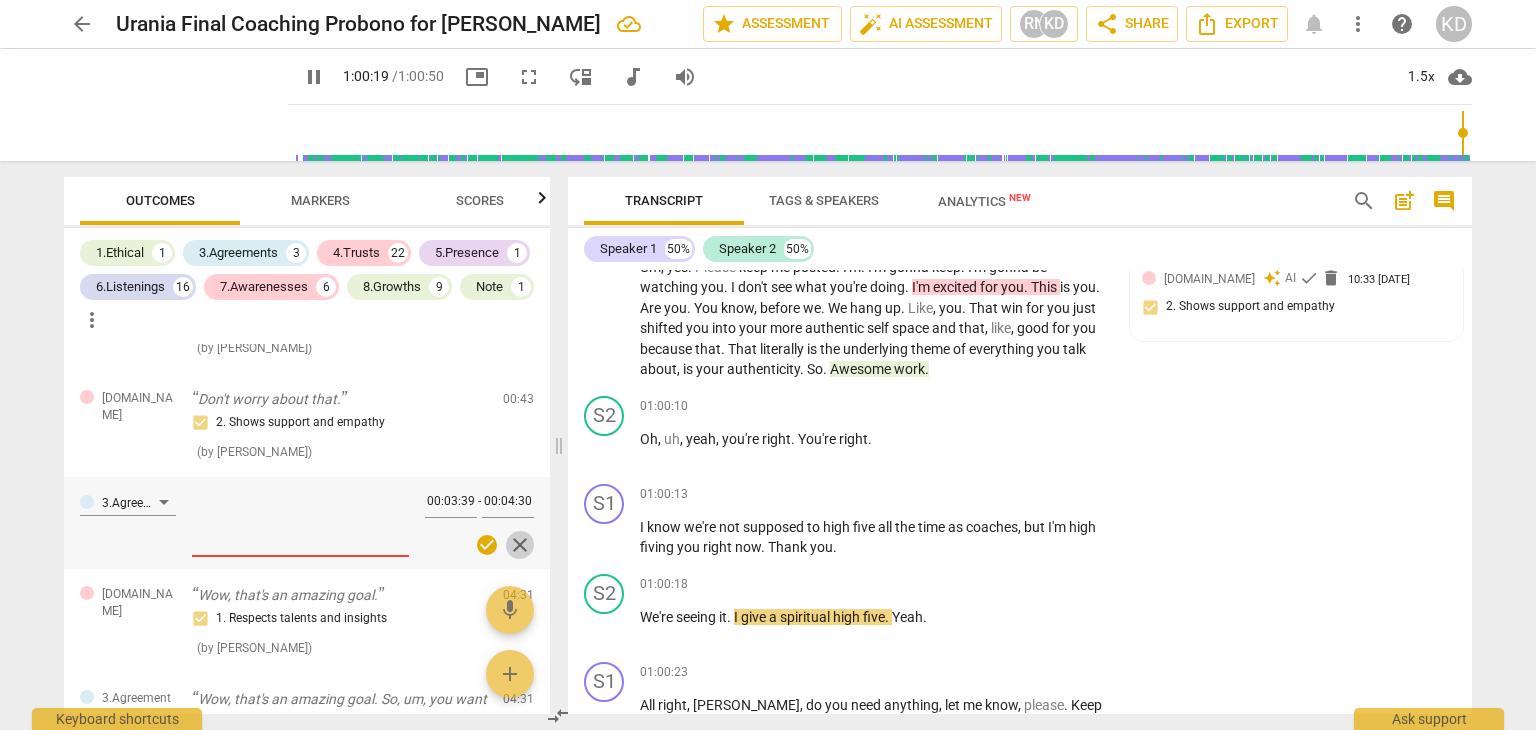 click on "close" at bounding box center (520, 545) 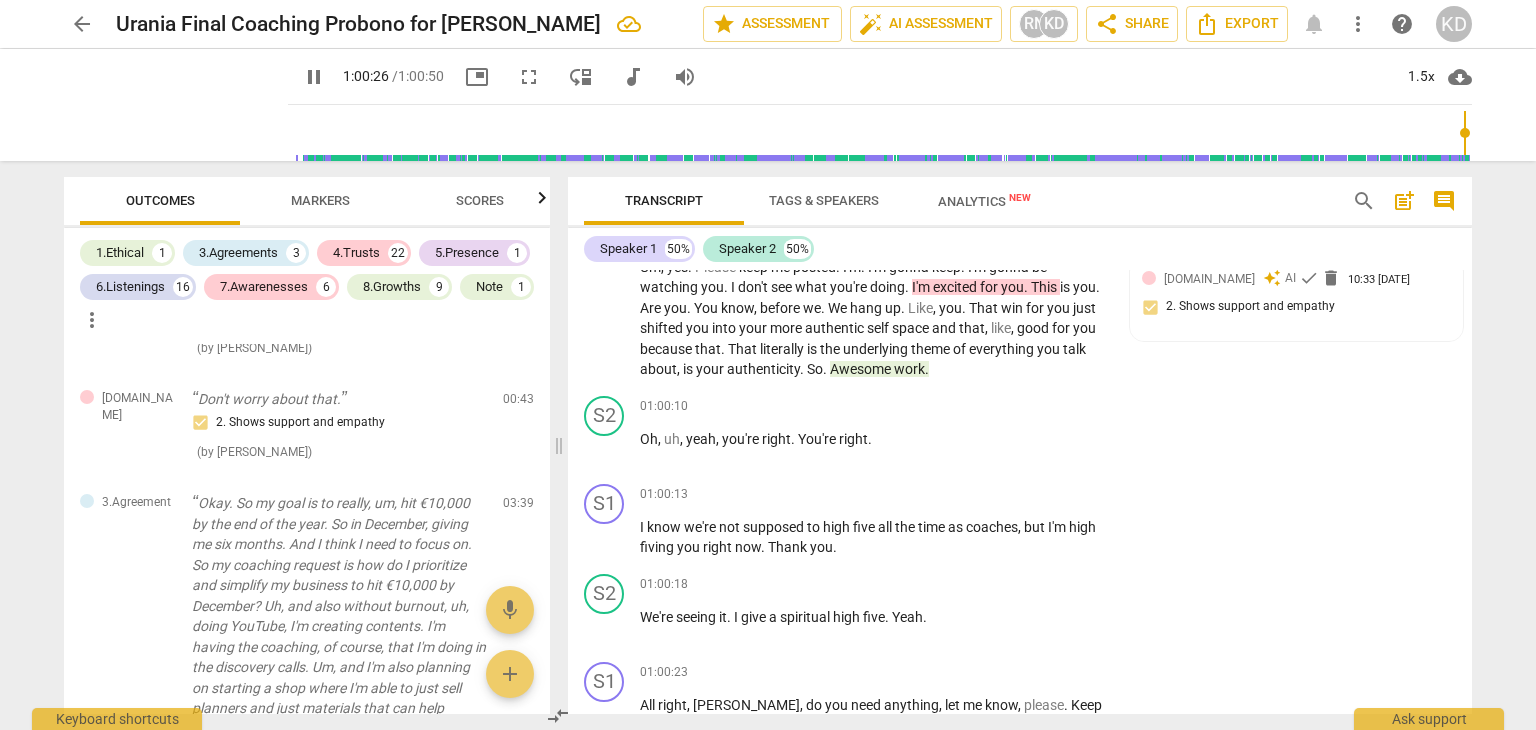 scroll, scrollTop: 29941, scrollLeft: 0, axis: vertical 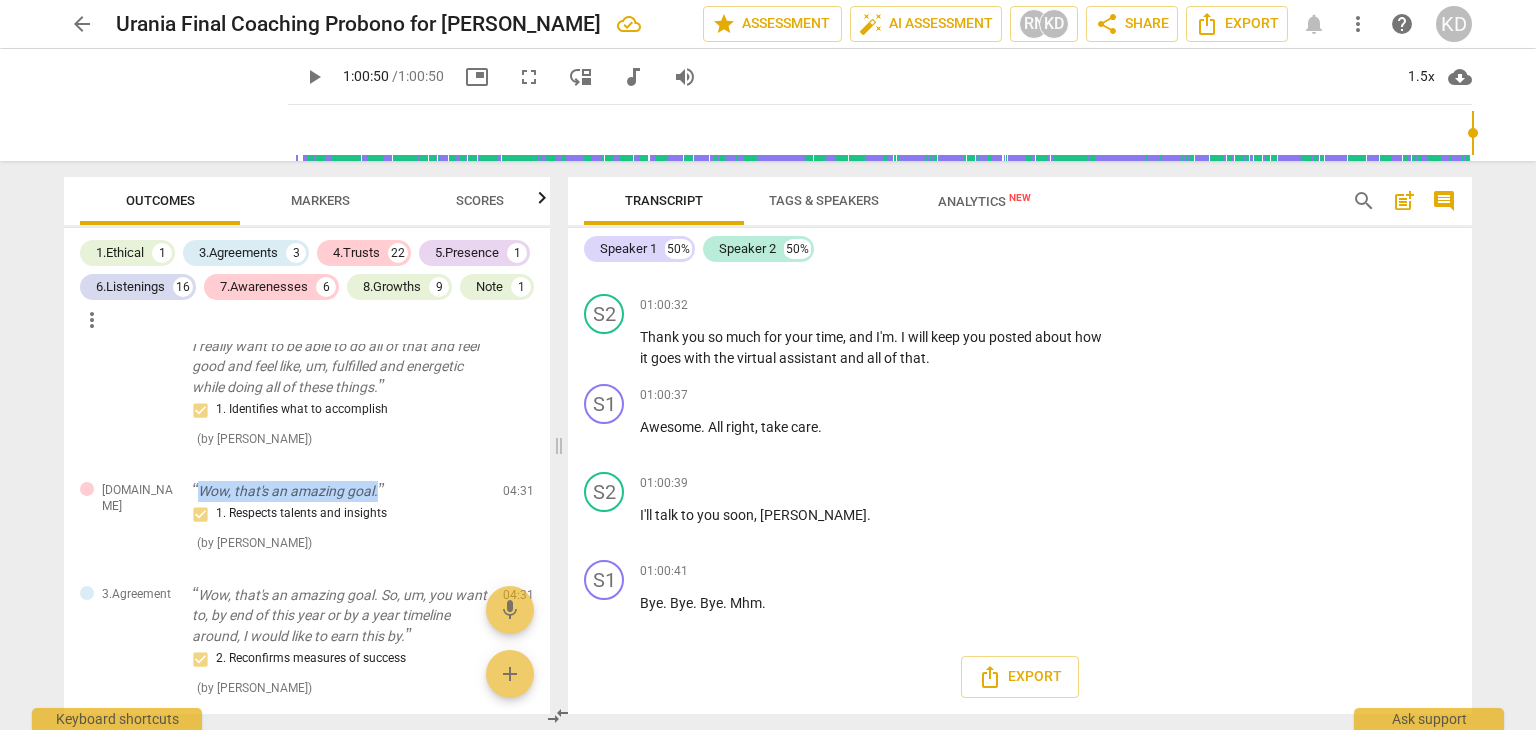 drag, startPoint x: 199, startPoint y: 489, endPoint x: 376, endPoint y: 499, distance: 177.28226 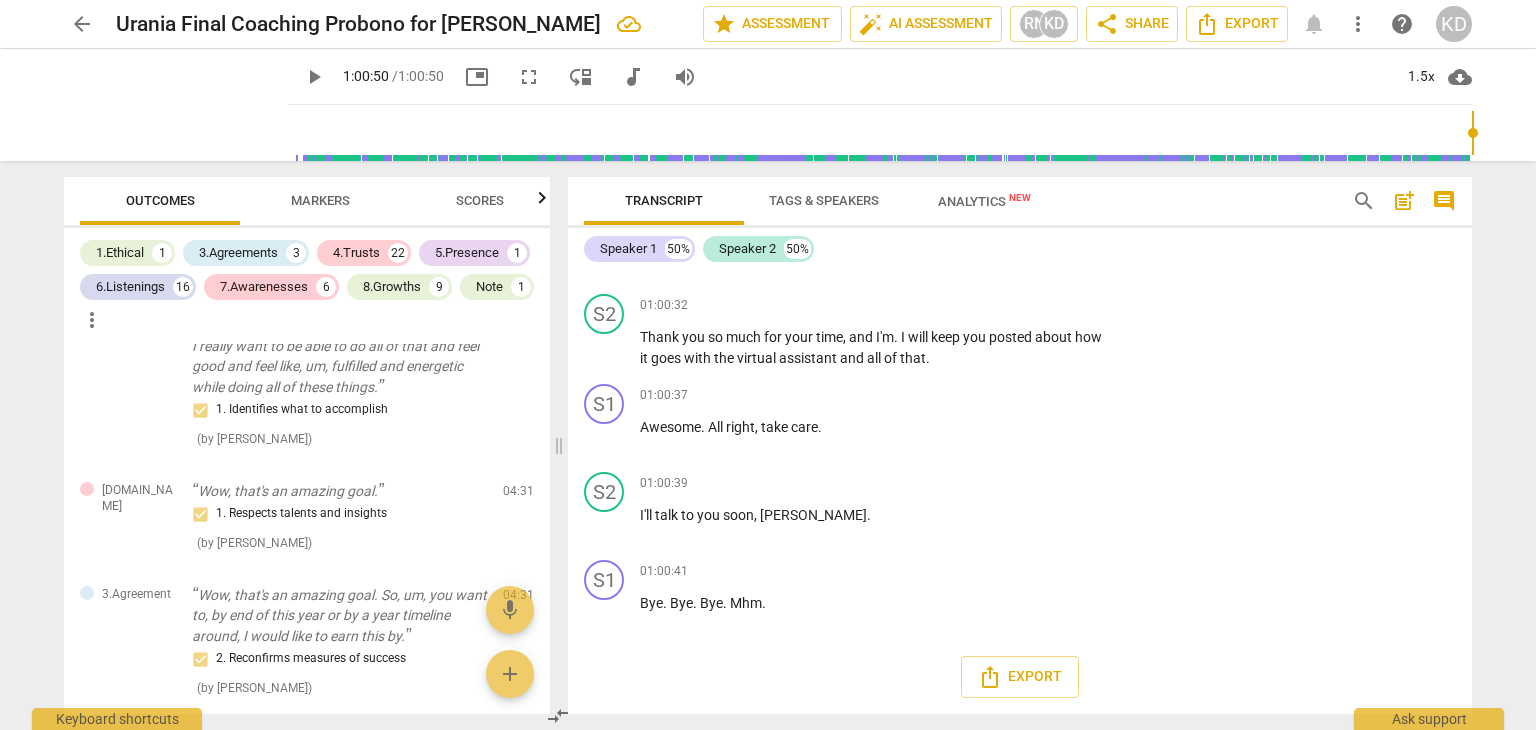 scroll, scrollTop: 2225, scrollLeft: 0, axis: vertical 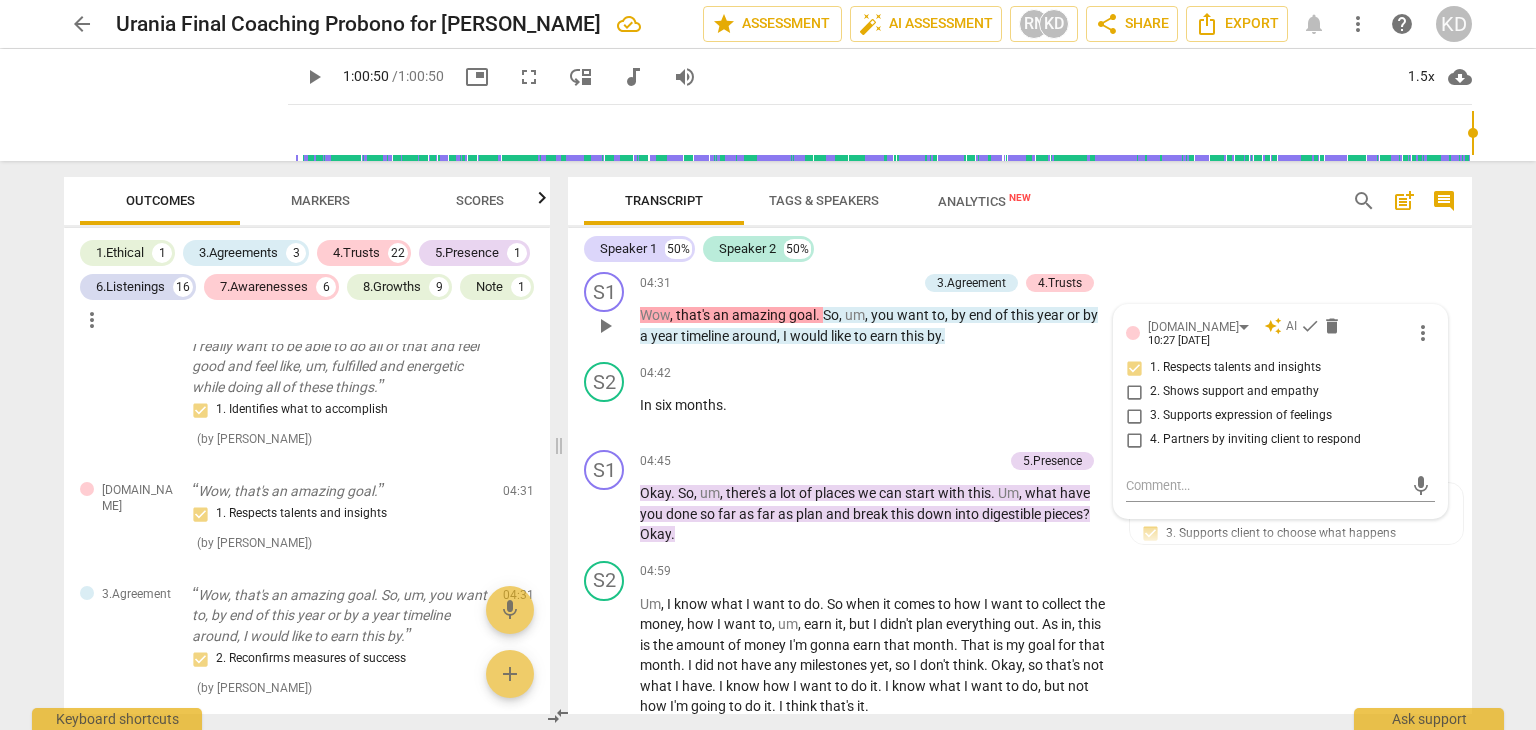 click on "Wow, that's an amazing goal." at bounding box center (339, 491) 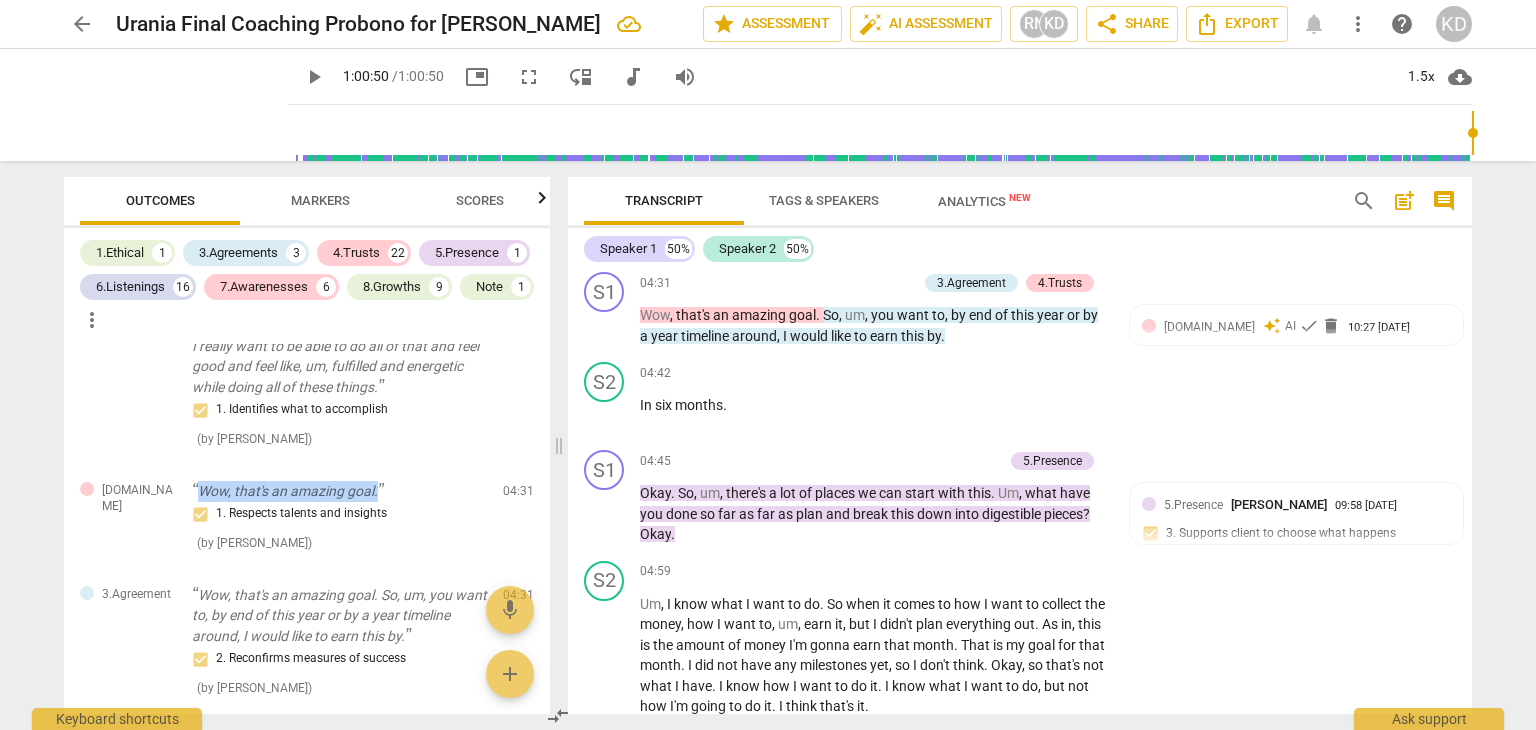 drag, startPoint x: 202, startPoint y: 487, endPoint x: 380, endPoint y: 489, distance: 178.01123 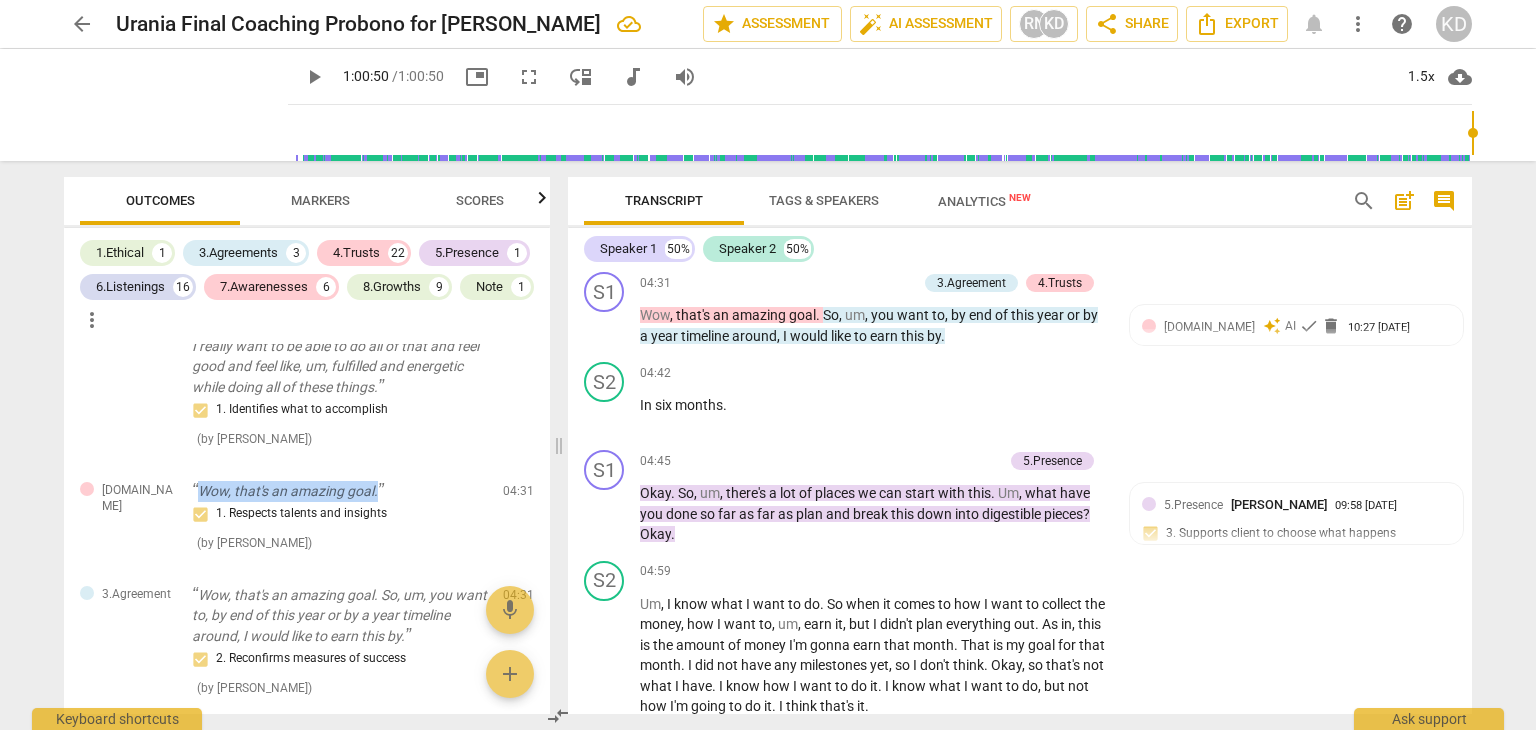click on "Wow, that's an amazing goal." at bounding box center [339, 491] 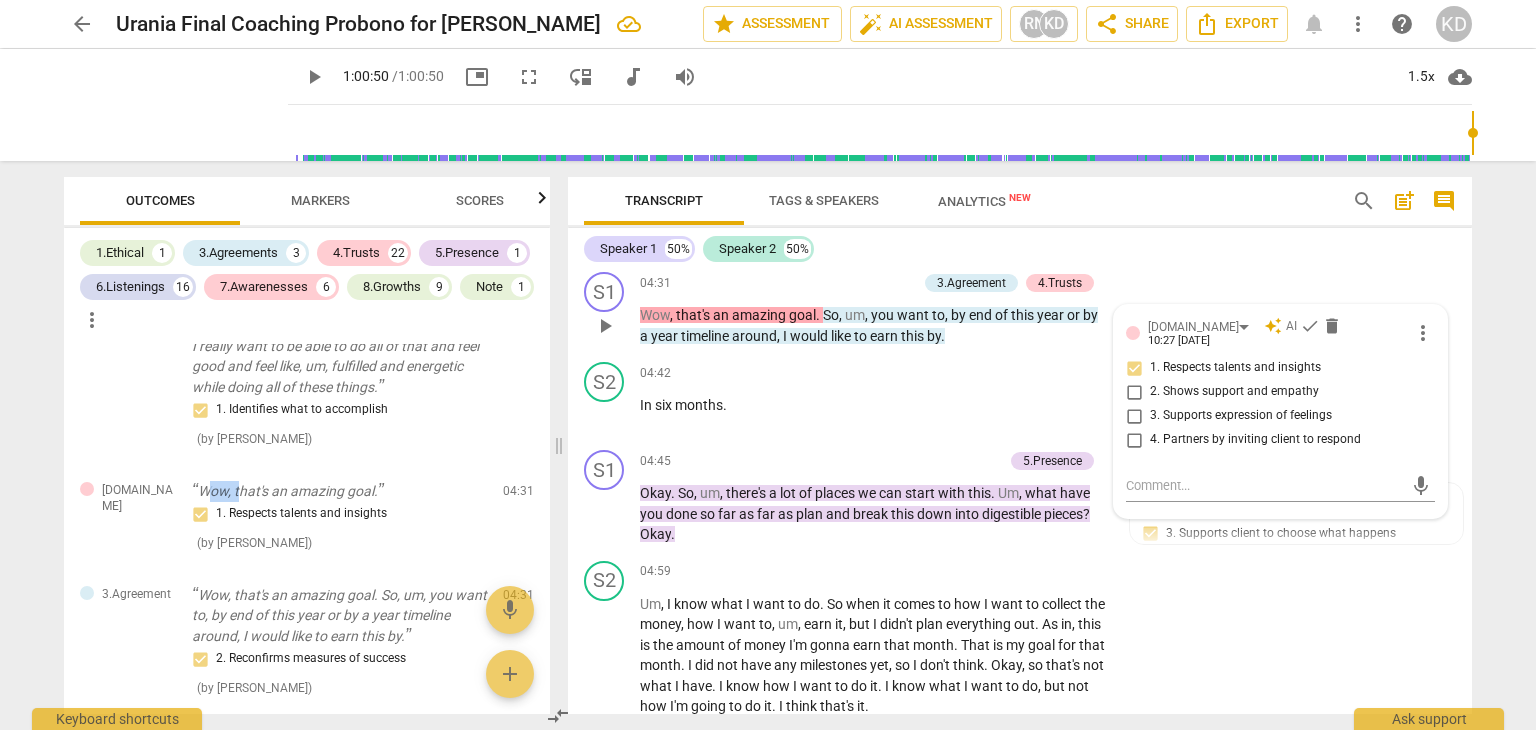 click on "Wow, that's an amazing goal." at bounding box center [339, 491] 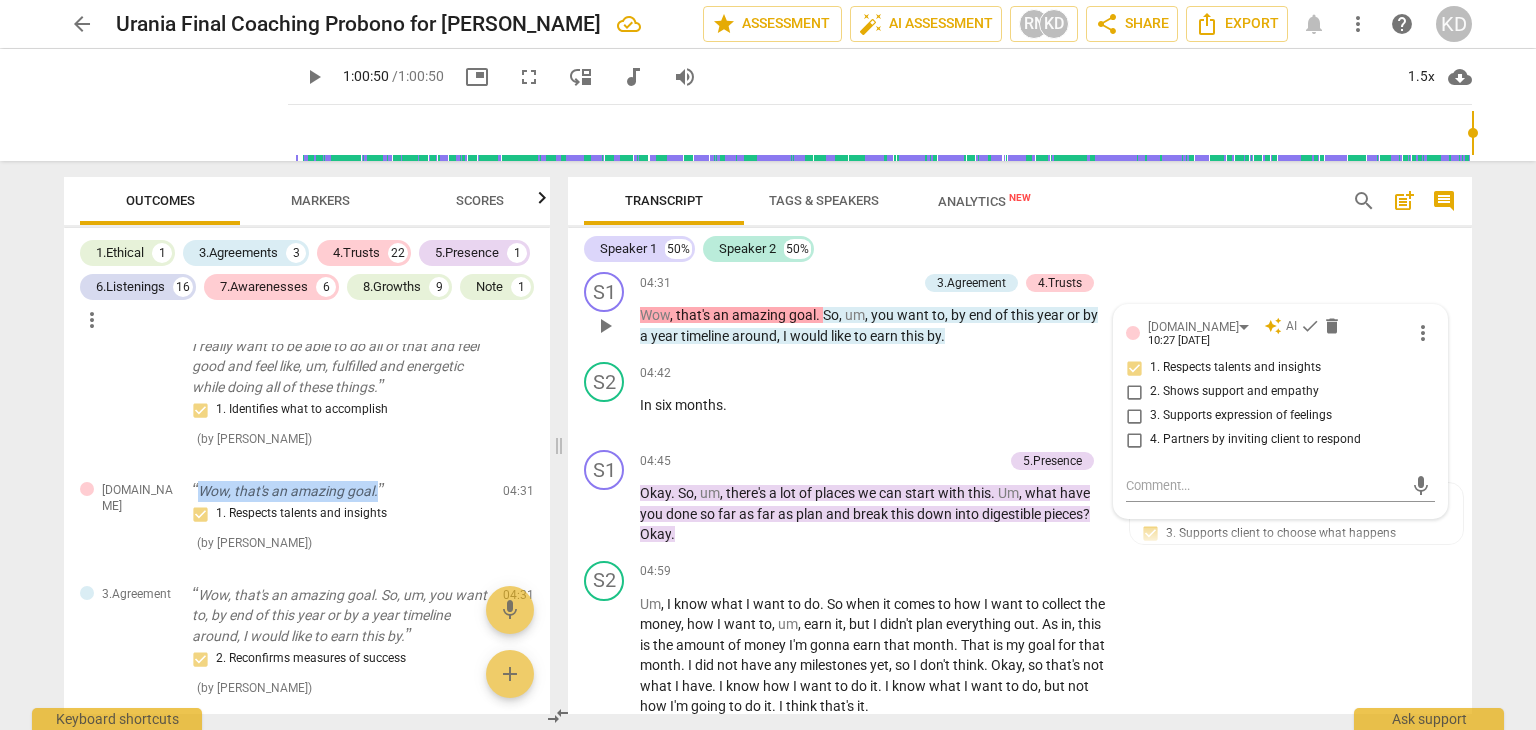 drag, startPoint x: 200, startPoint y: 484, endPoint x: 380, endPoint y: 492, distance: 180.17769 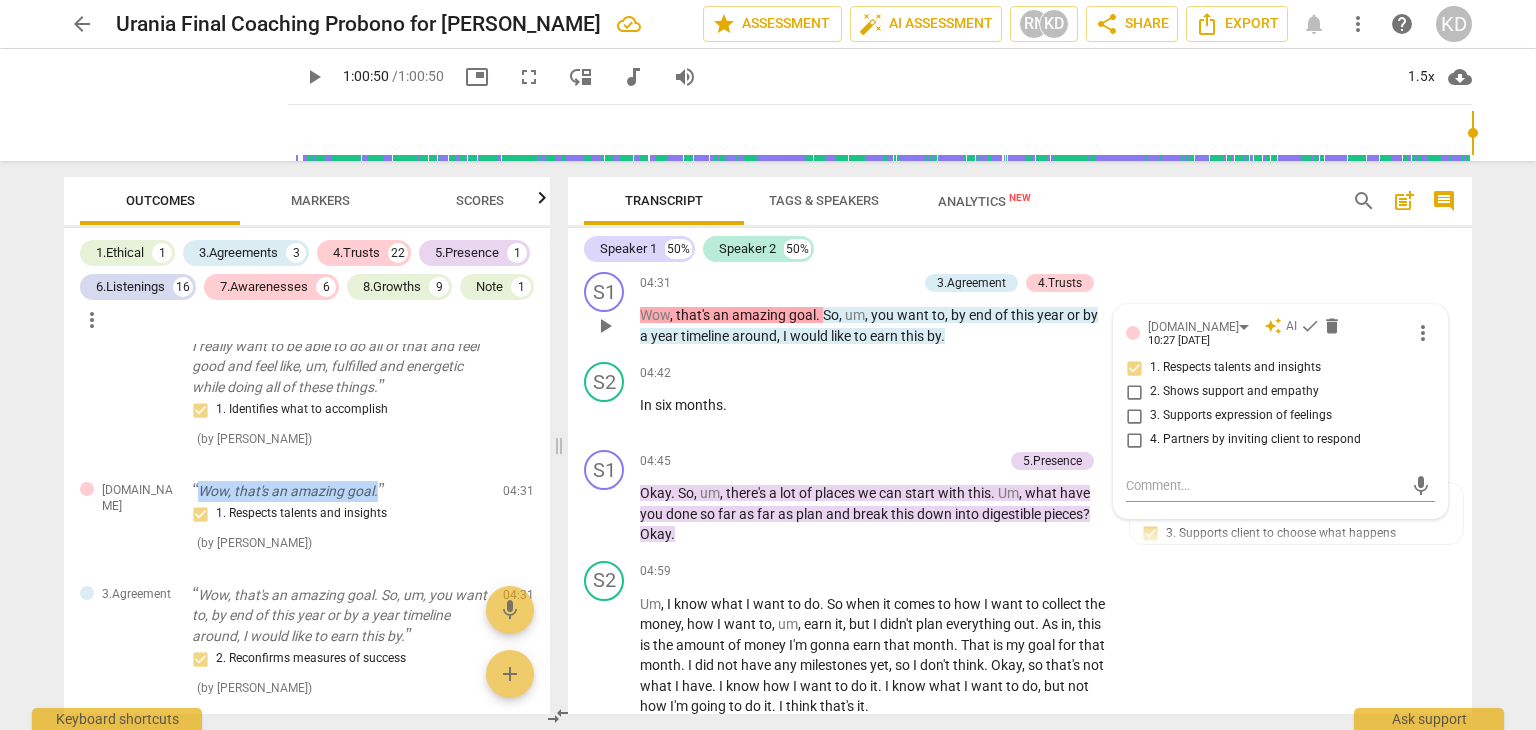click on "Wow, that's an amazing goal." at bounding box center [339, 491] 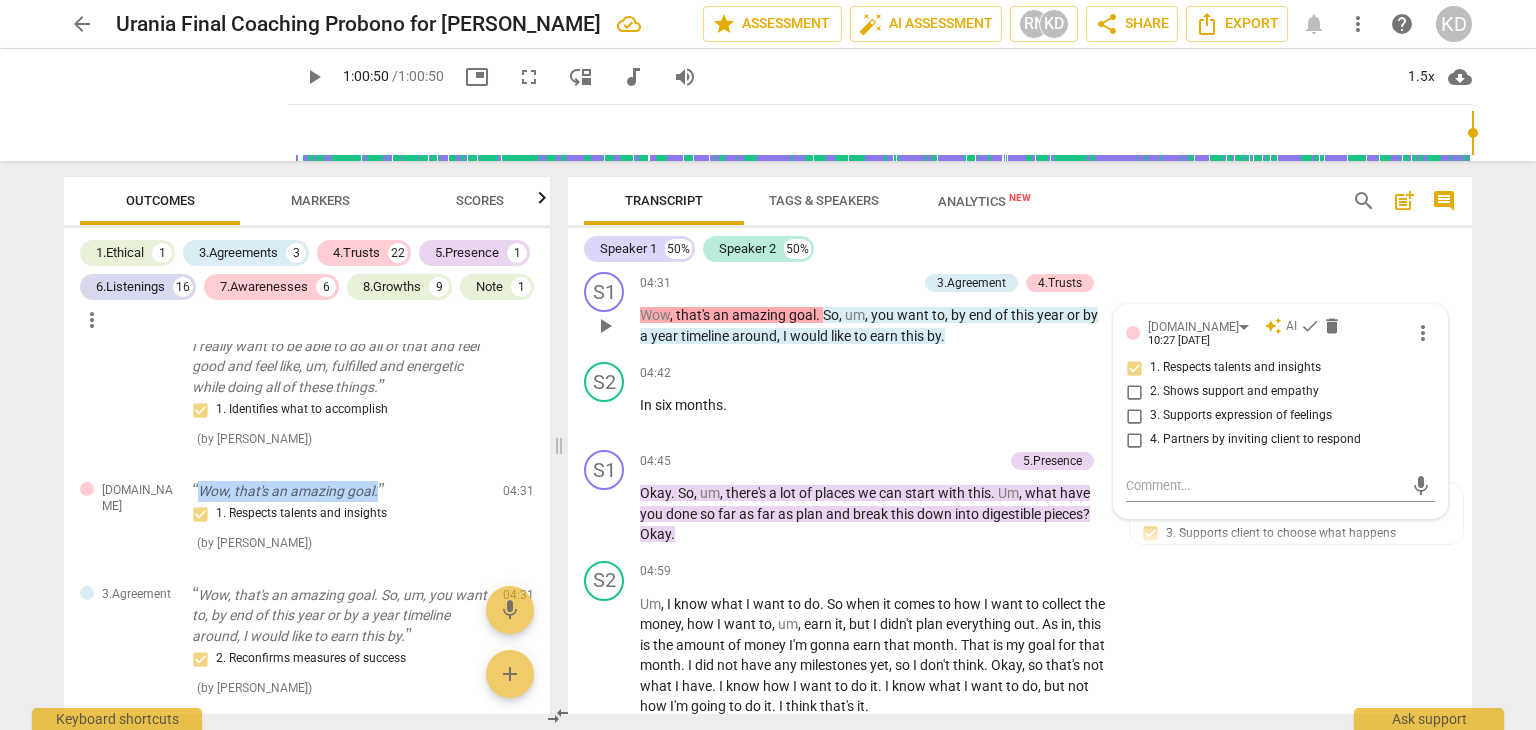 copy on "Wow, that's an amazing goal." 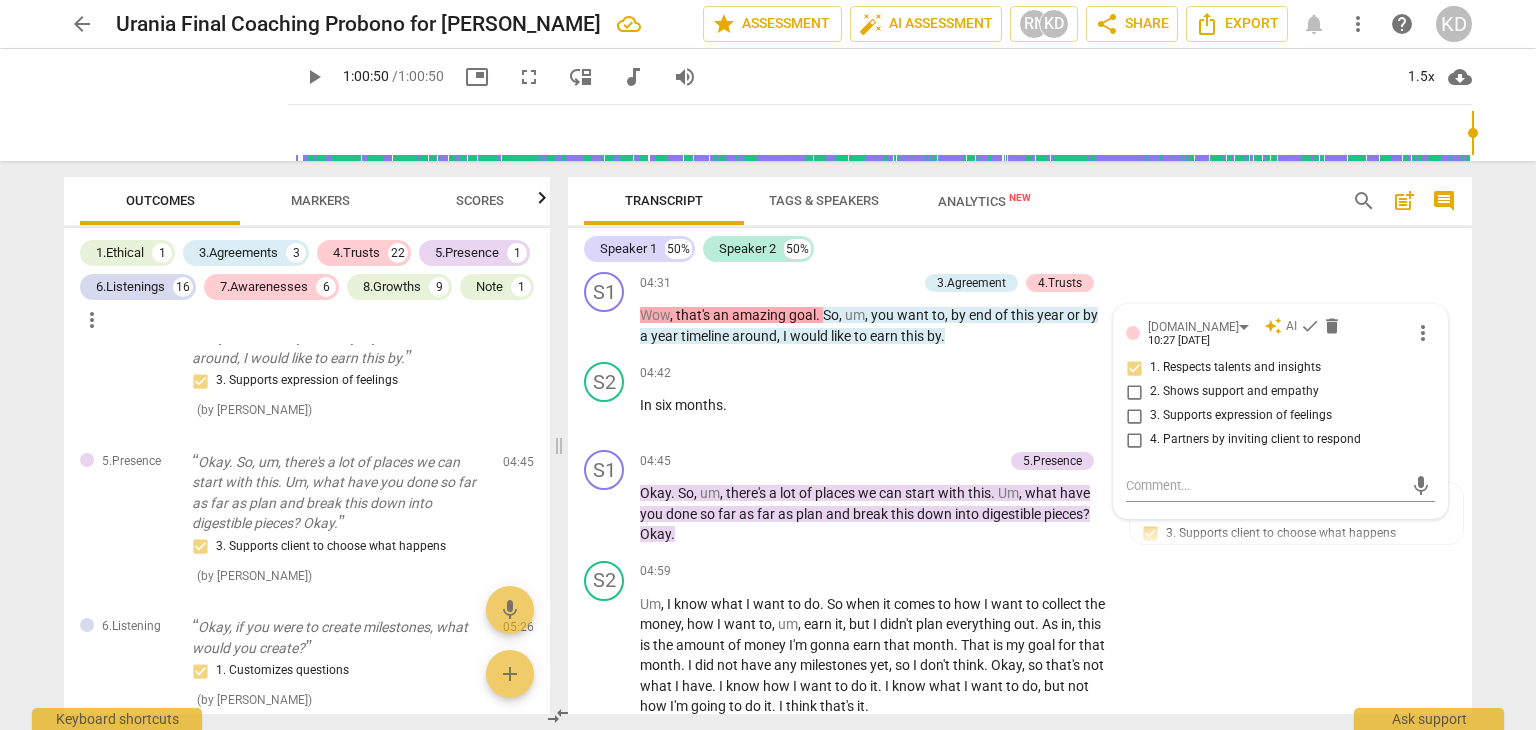 scroll, scrollTop: 924, scrollLeft: 0, axis: vertical 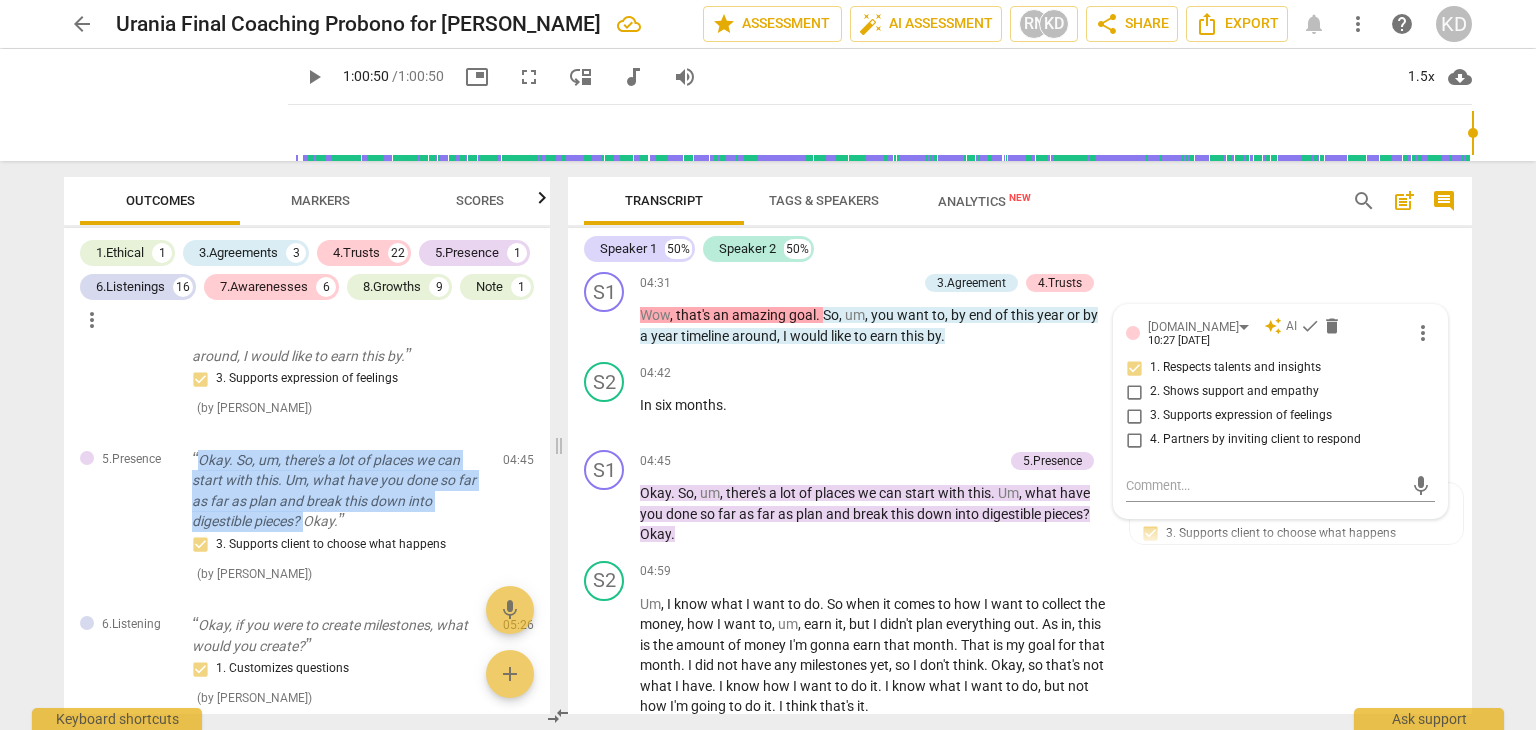 drag, startPoint x: 199, startPoint y: 453, endPoint x: 309, endPoint y: 516, distance: 126.76356 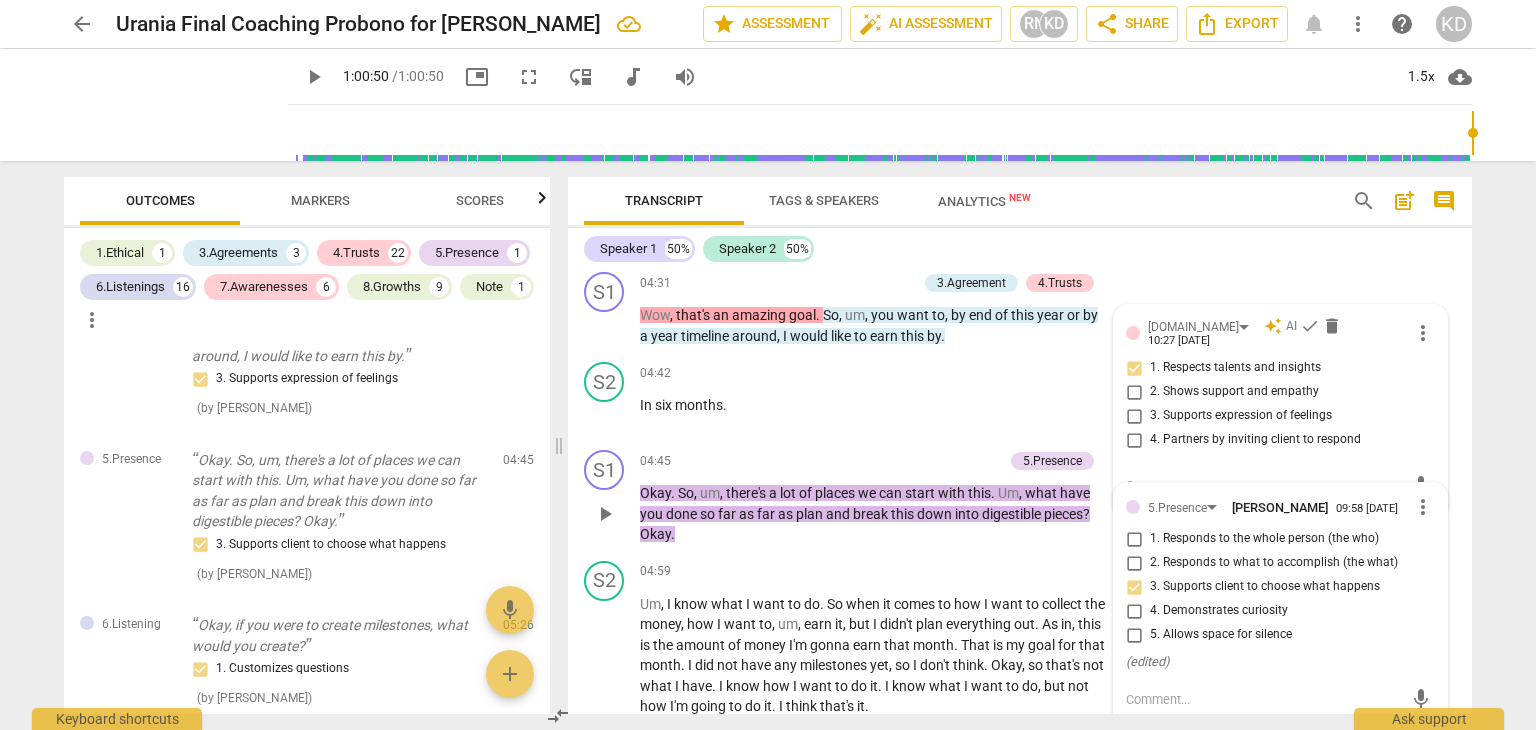 scroll, scrollTop: 2232, scrollLeft: 0, axis: vertical 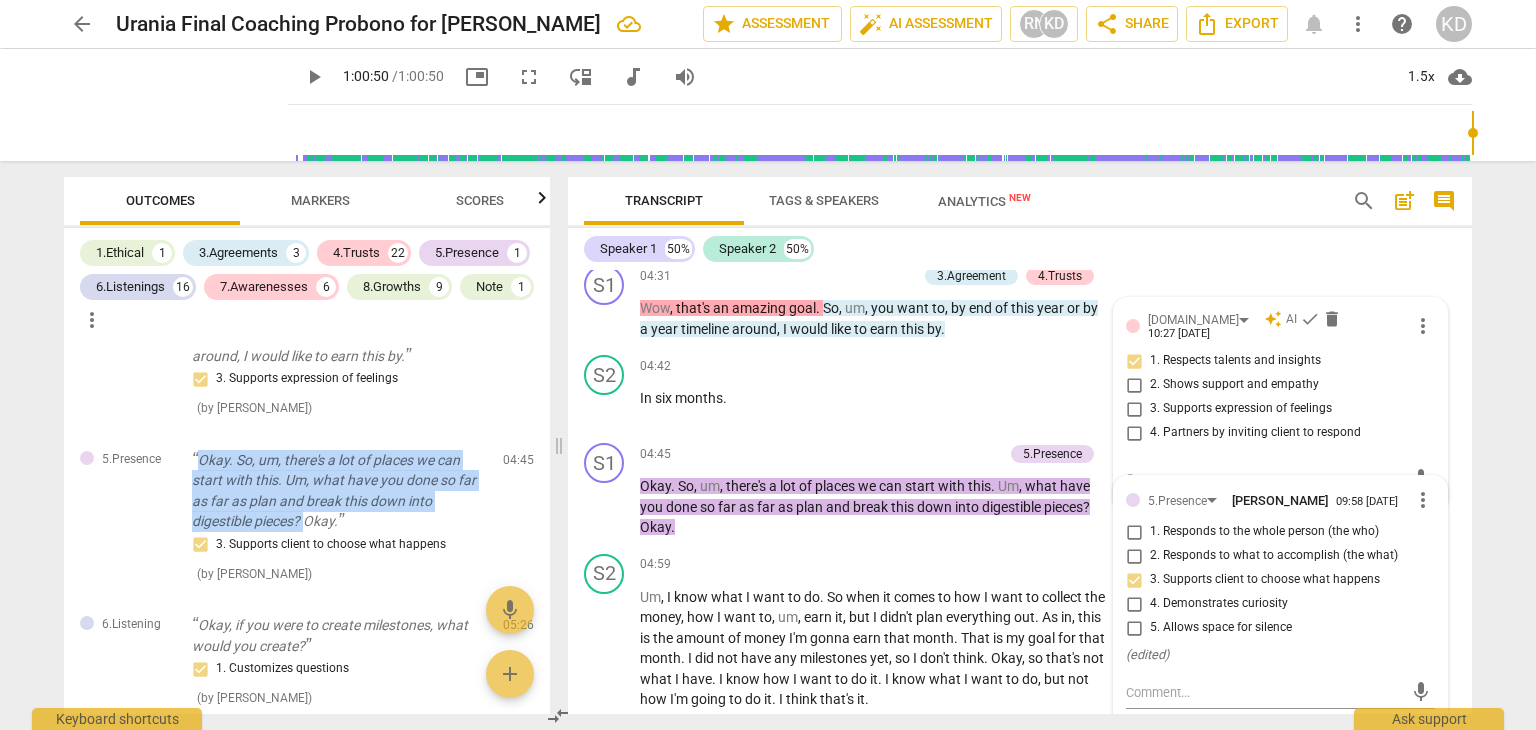 drag, startPoint x: 201, startPoint y: 455, endPoint x: 305, endPoint y: 517, distance: 121.07848 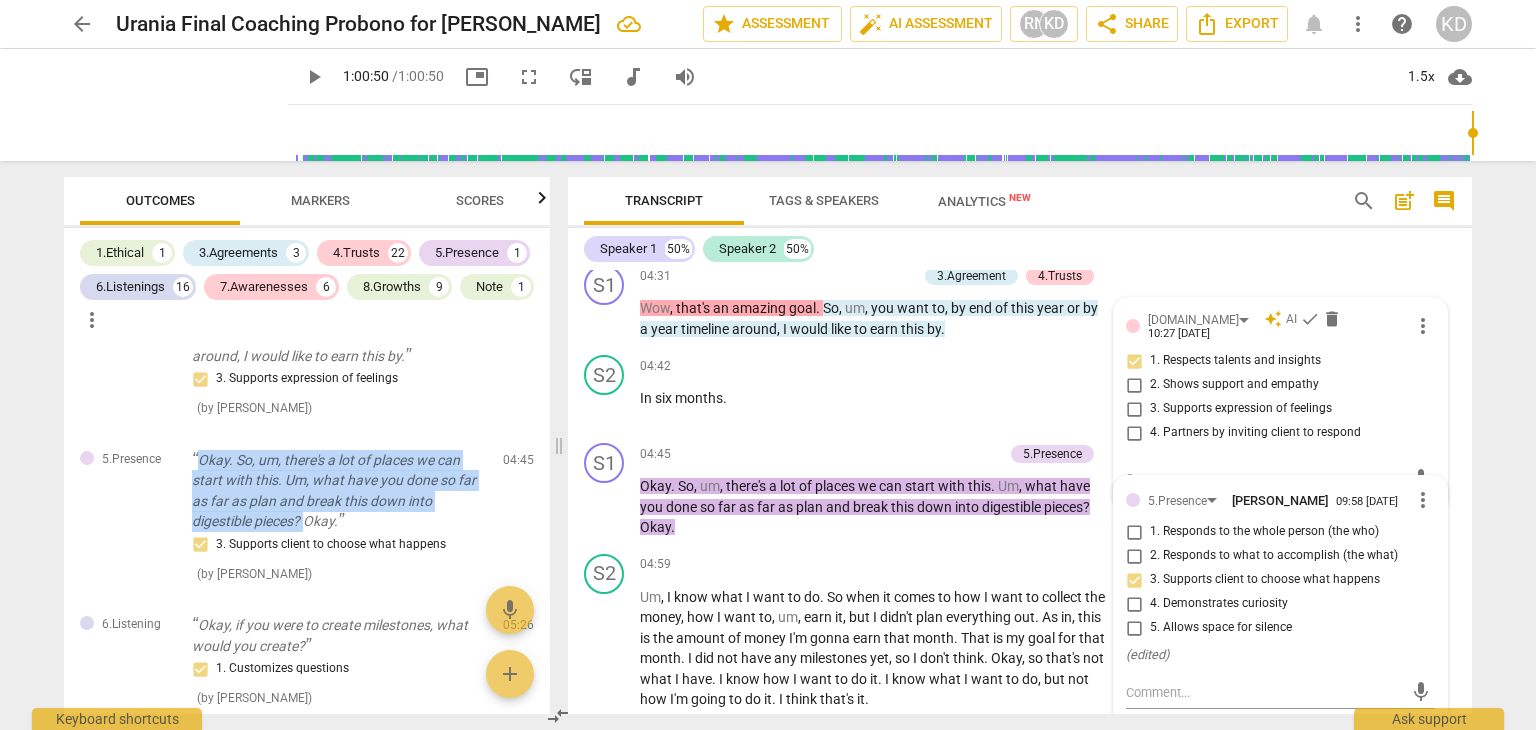 click on "Okay. So, um, there's a lot of places we can start with this. Um, what have you done so far as far as plan and break this down into digestible pieces? Okay." at bounding box center (339, 491) 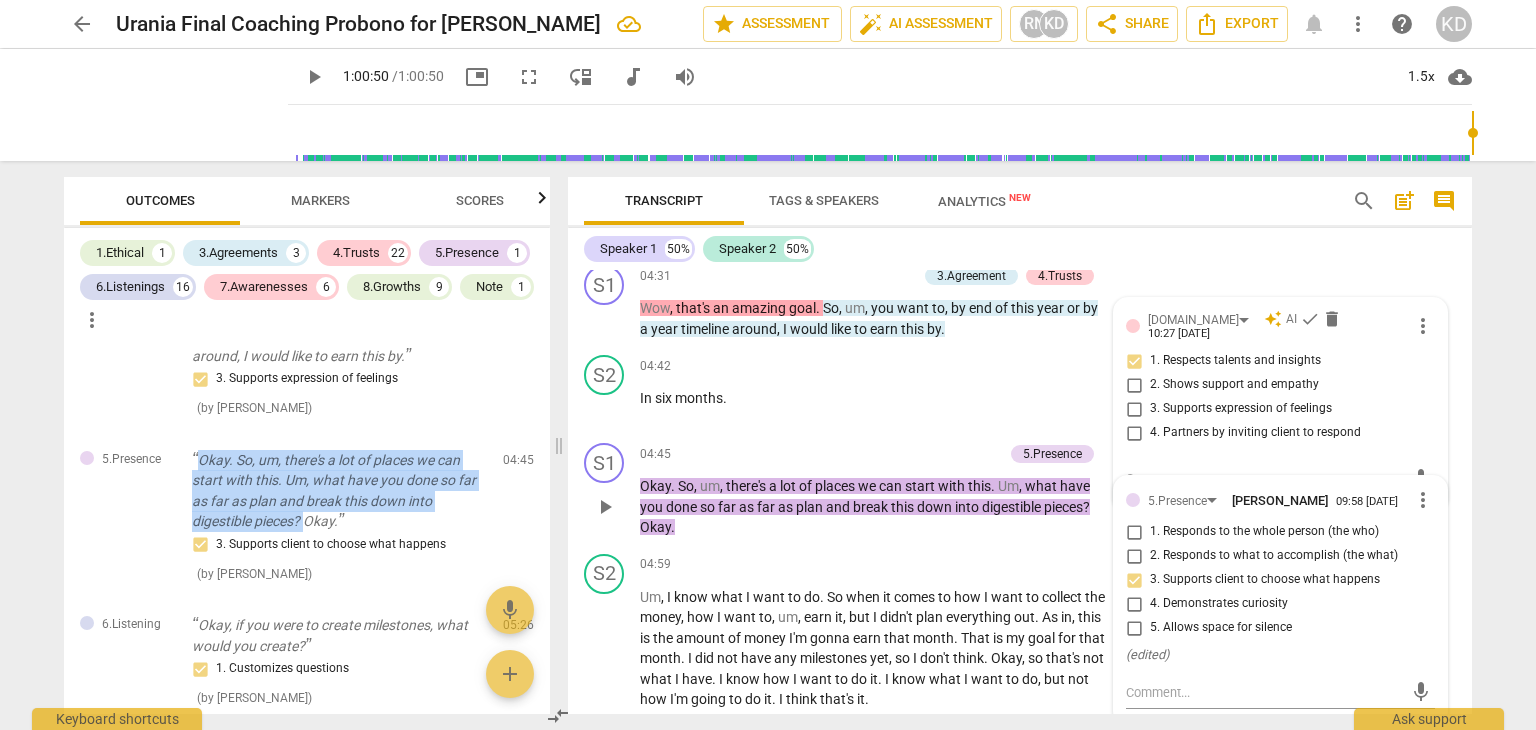 copy on "Okay. So, um, there's a lot of places we can start with this. Um, what have you done so far as far as plan and break this down into digestible pieces?" 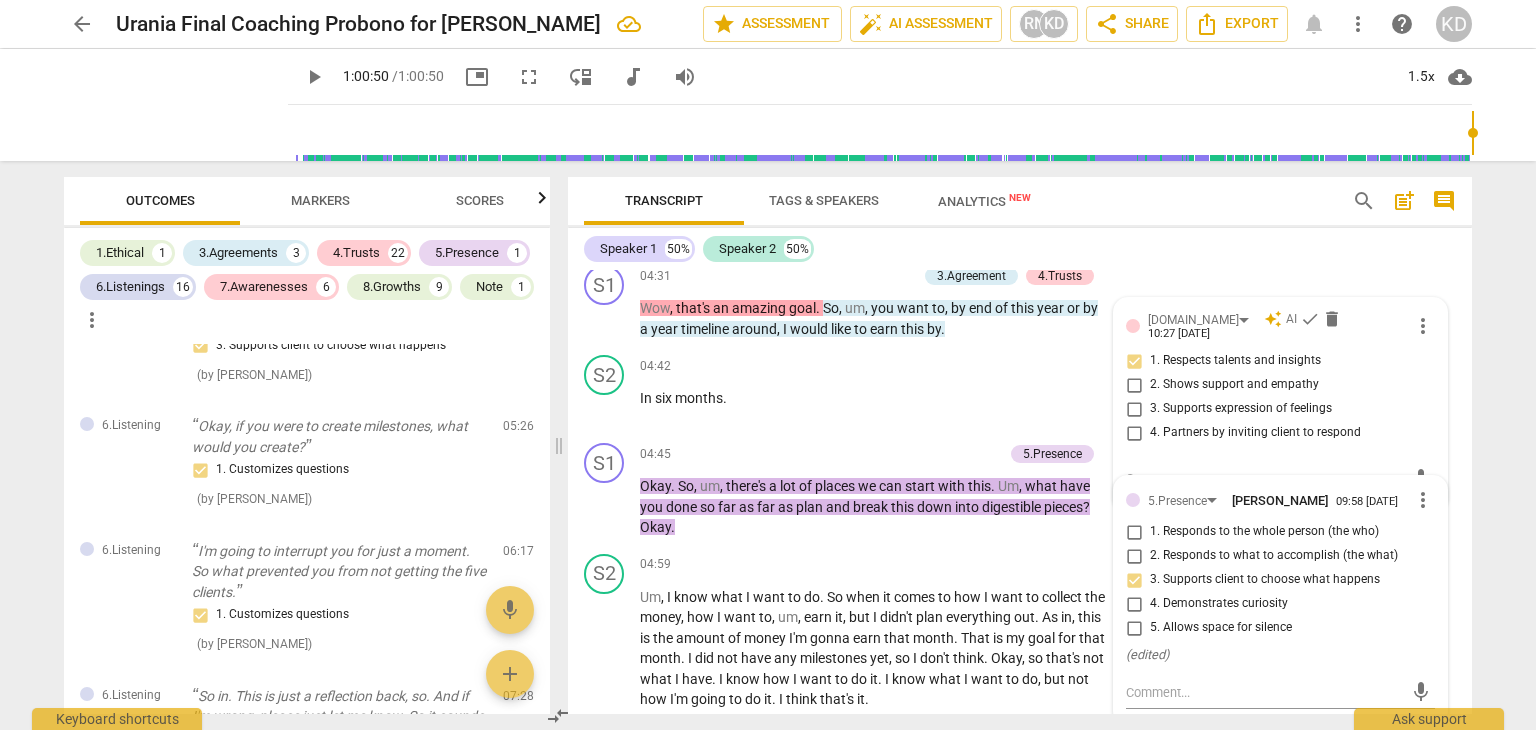 scroll, scrollTop: 1132, scrollLeft: 0, axis: vertical 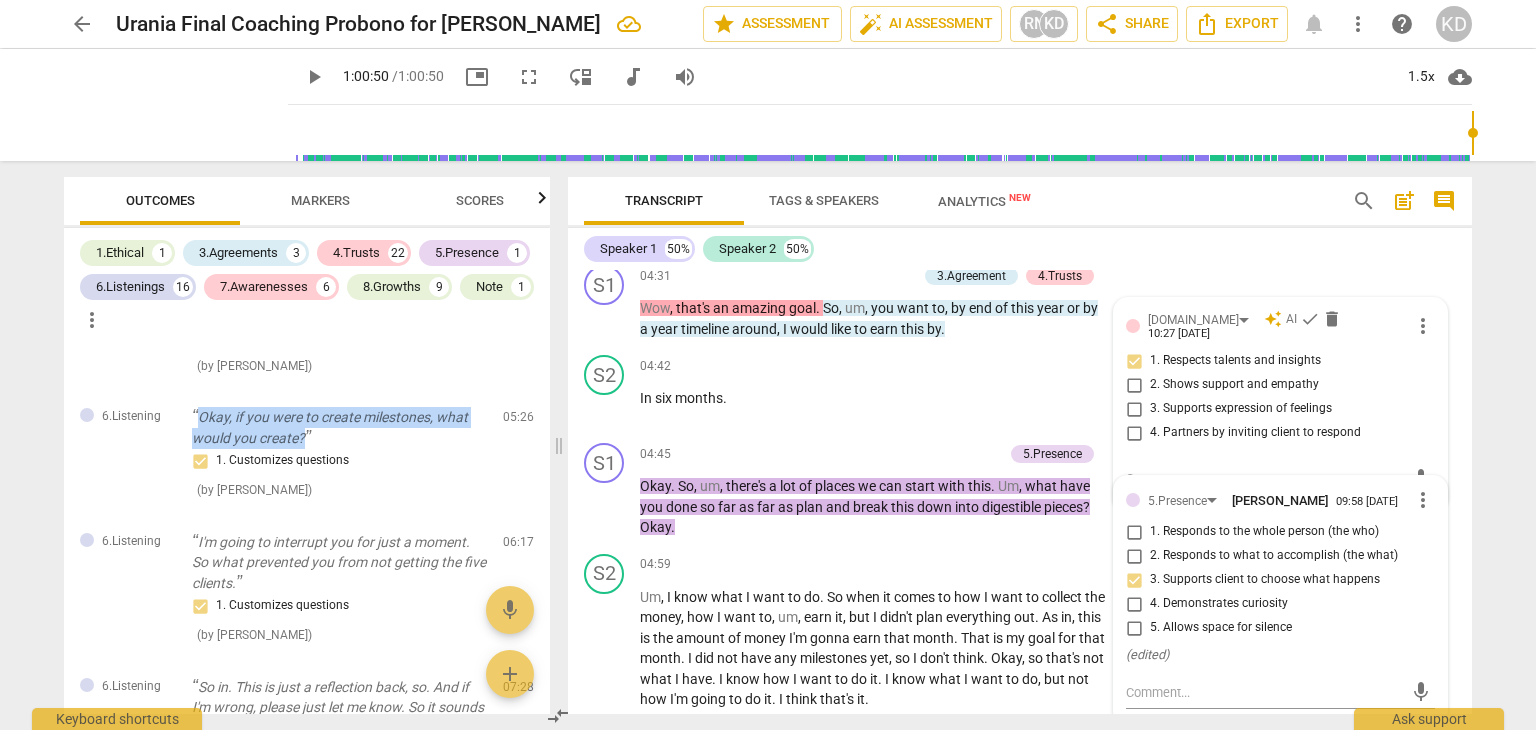 drag, startPoint x: 201, startPoint y: 413, endPoint x: 304, endPoint y: 439, distance: 106.23088 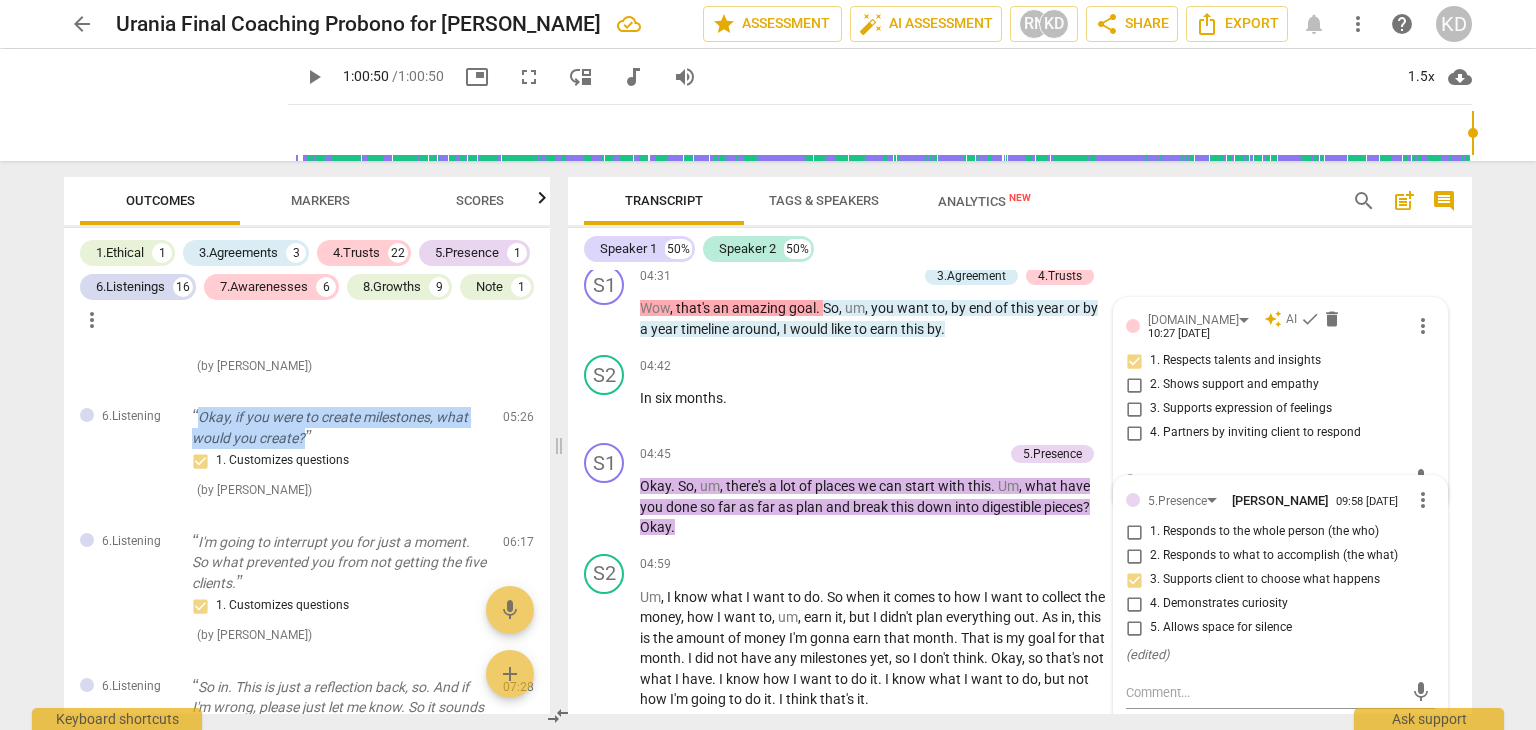click on "Okay, if you were to create milestones, what would you create?" at bounding box center [339, 427] 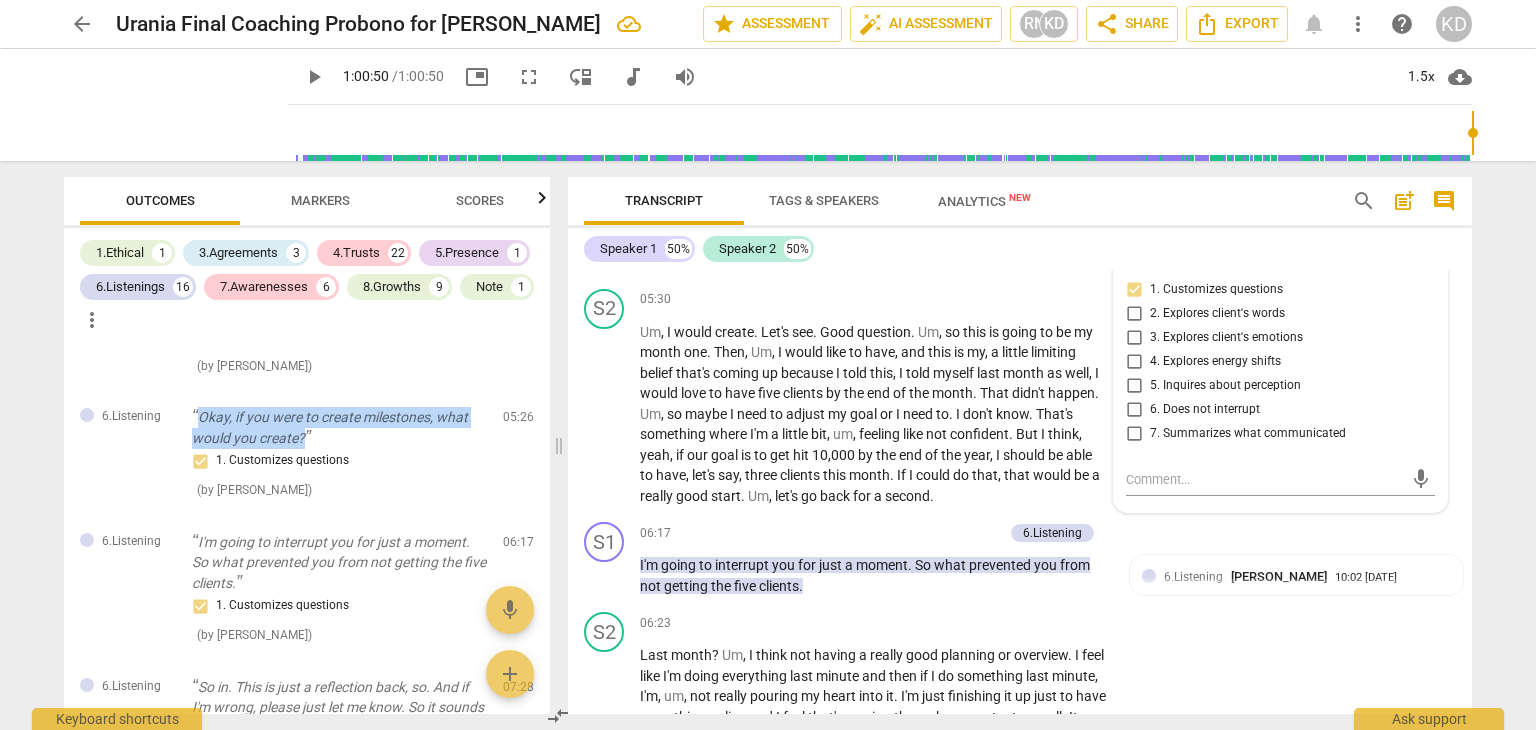drag, startPoint x: 201, startPoint y: 410, endPoint x: 306, endPoint y: 437, distance: 108.41586 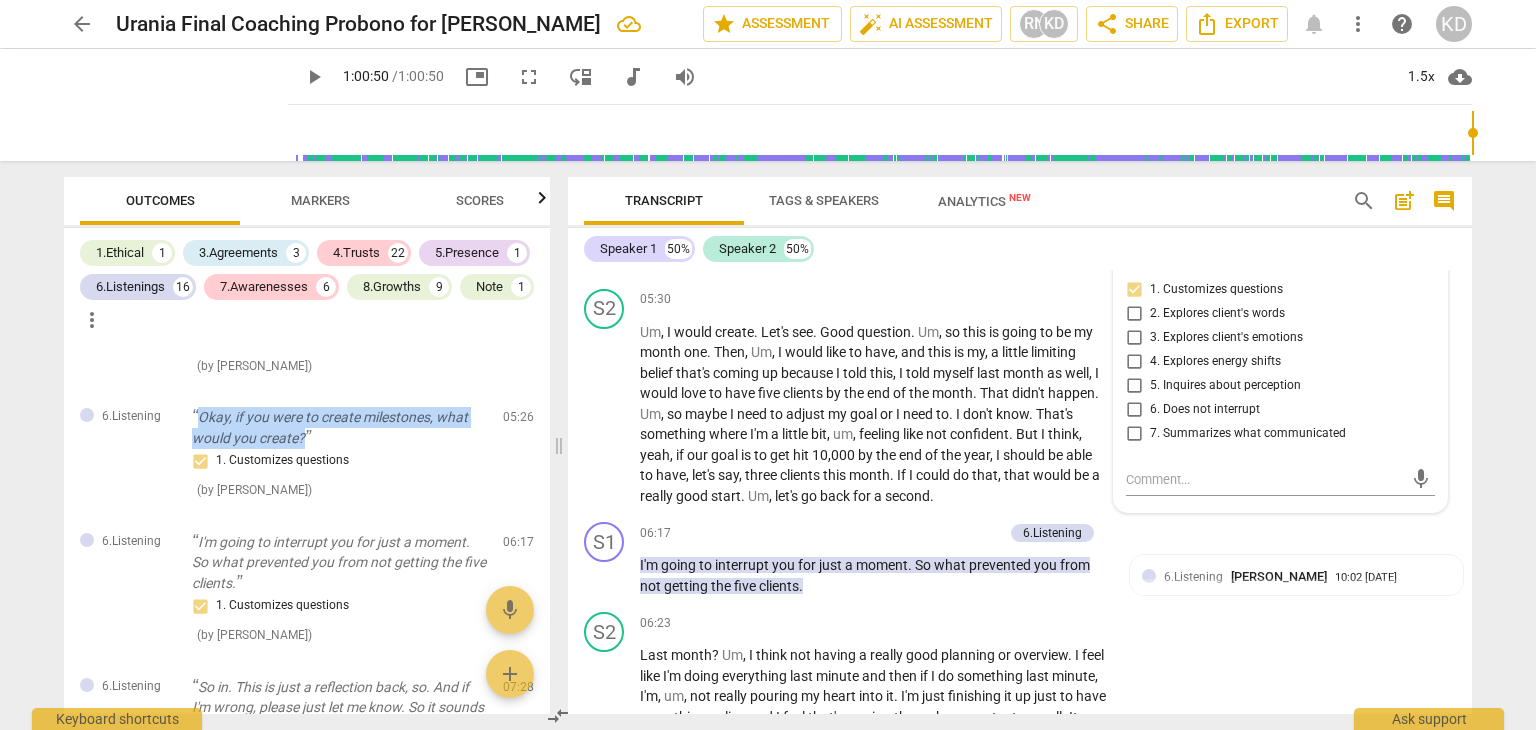 click on "Okay, if you were to create milestones, what would you create?" at bounding box center (339, 427) 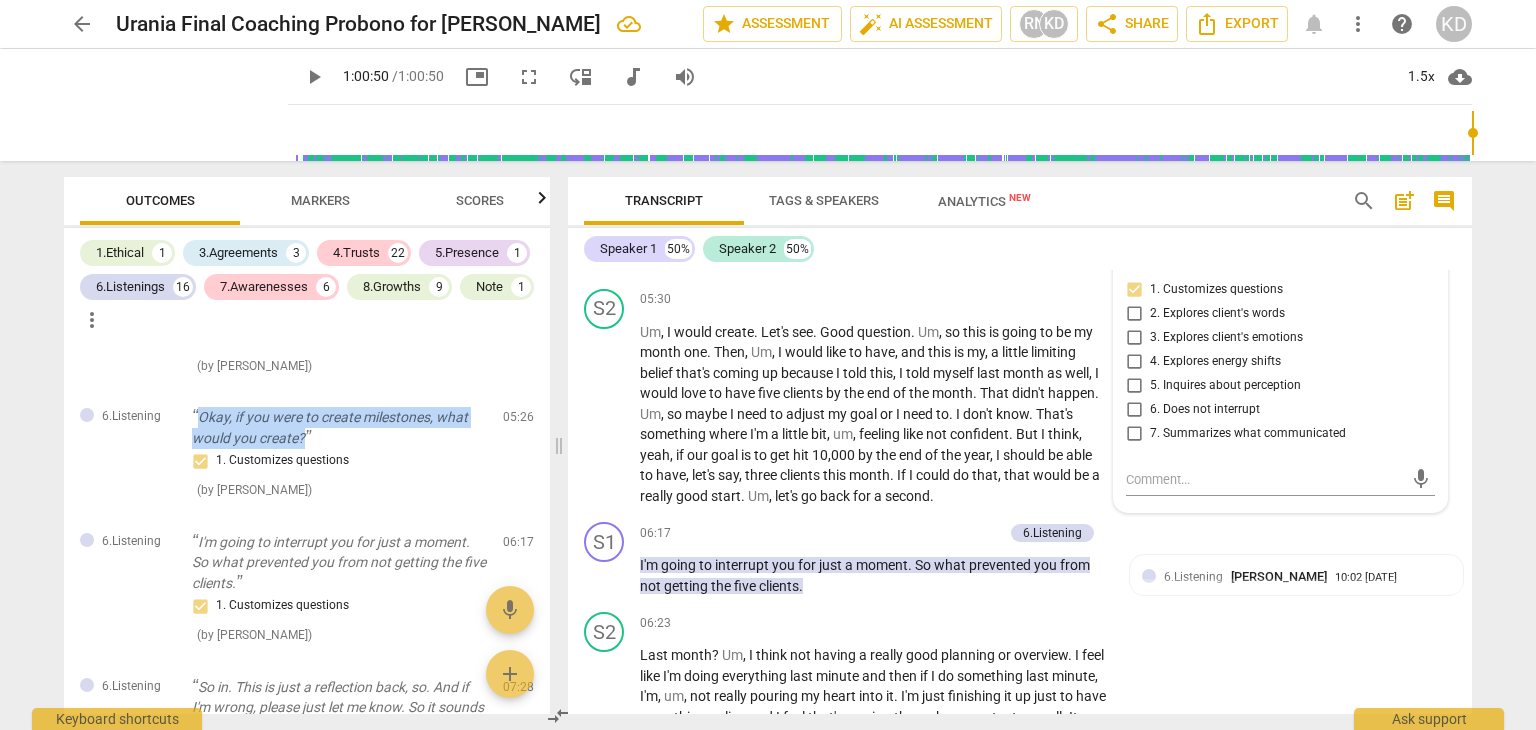 copy on "Okay, if you were to create milestones, what would you create?" 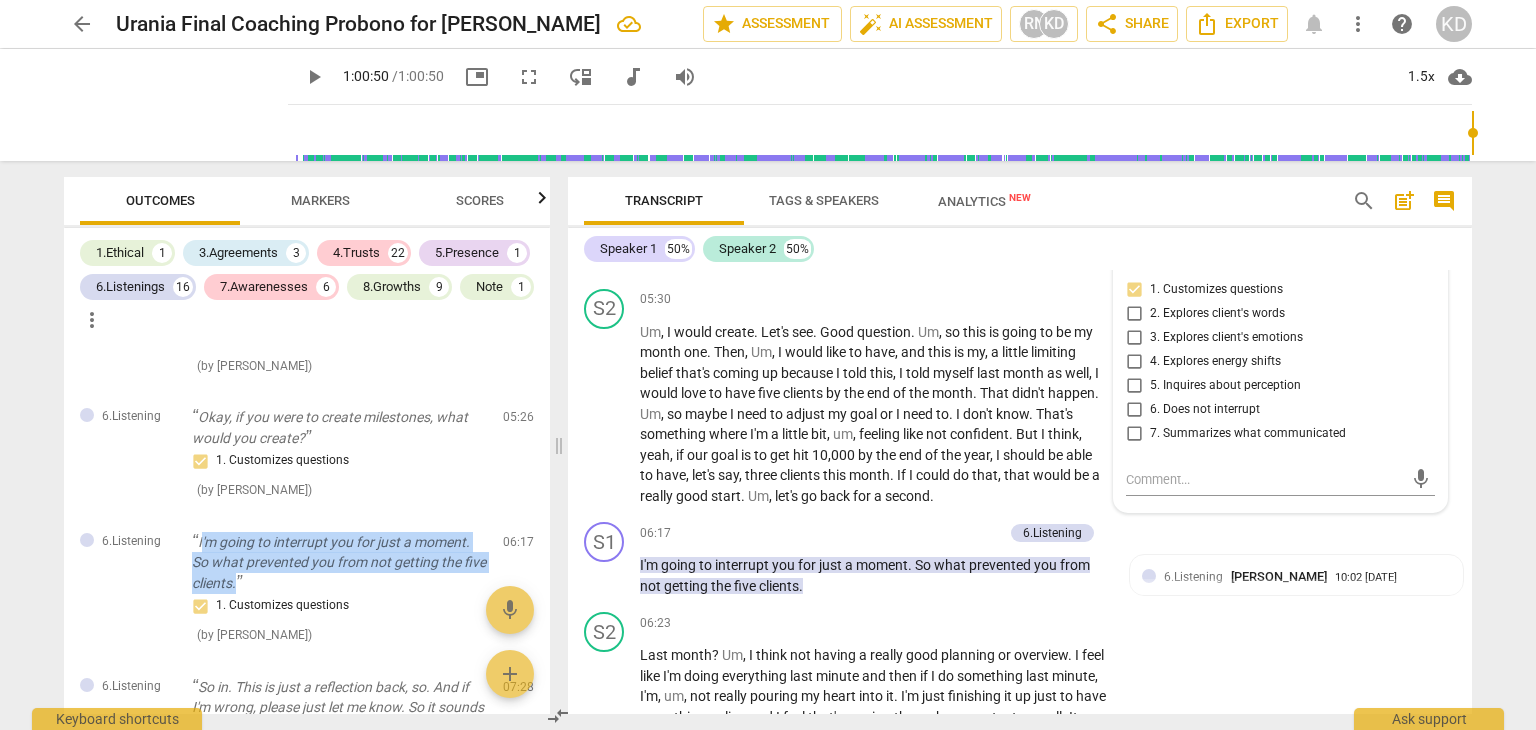 drag, startPoint x: 200, startPoint y: 531, endPoint x: 261, endPoint y: 586, distance: 82.13403 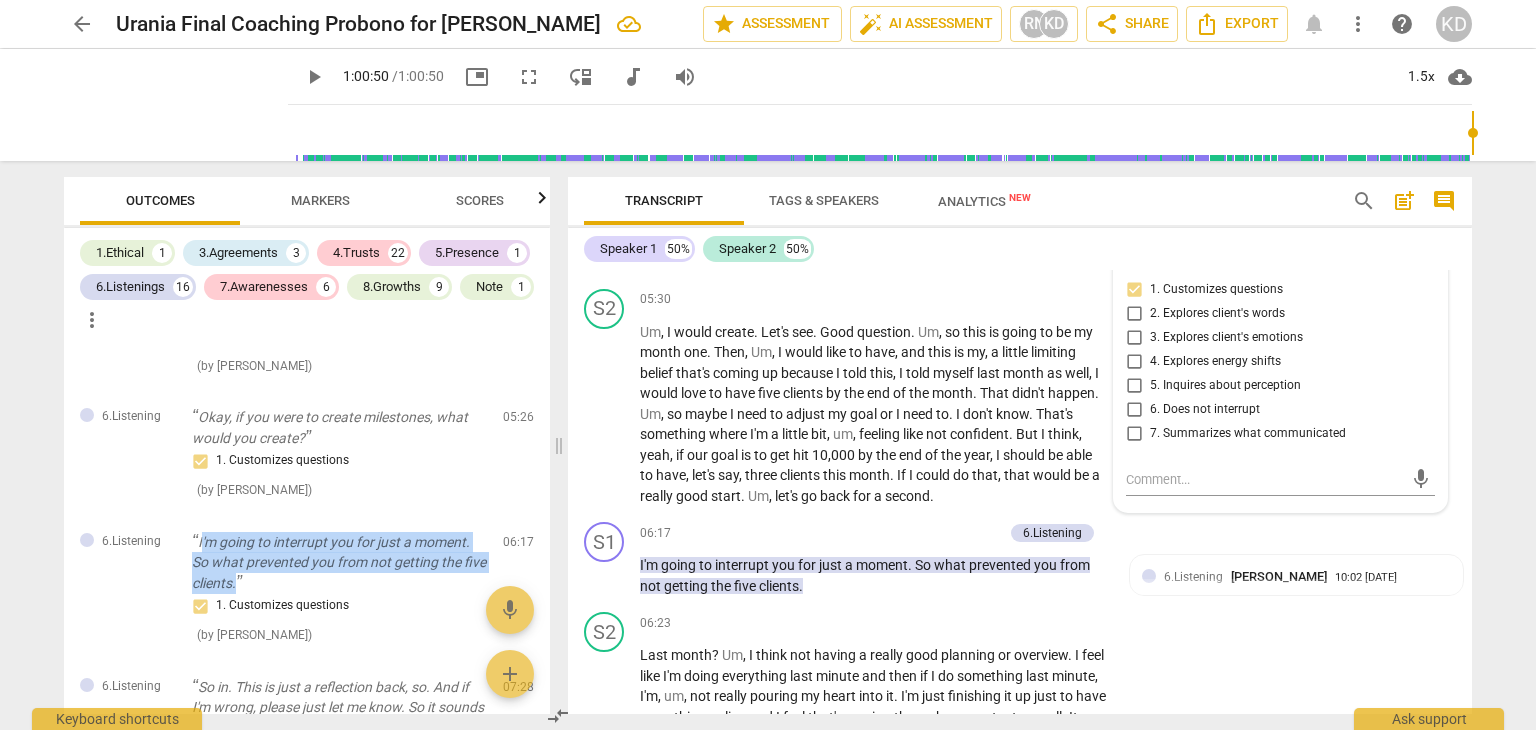 click on "I'm going to interrupt you for just a moment. So what prevented you from not getting the five clients." at bounding box center (339, 563) 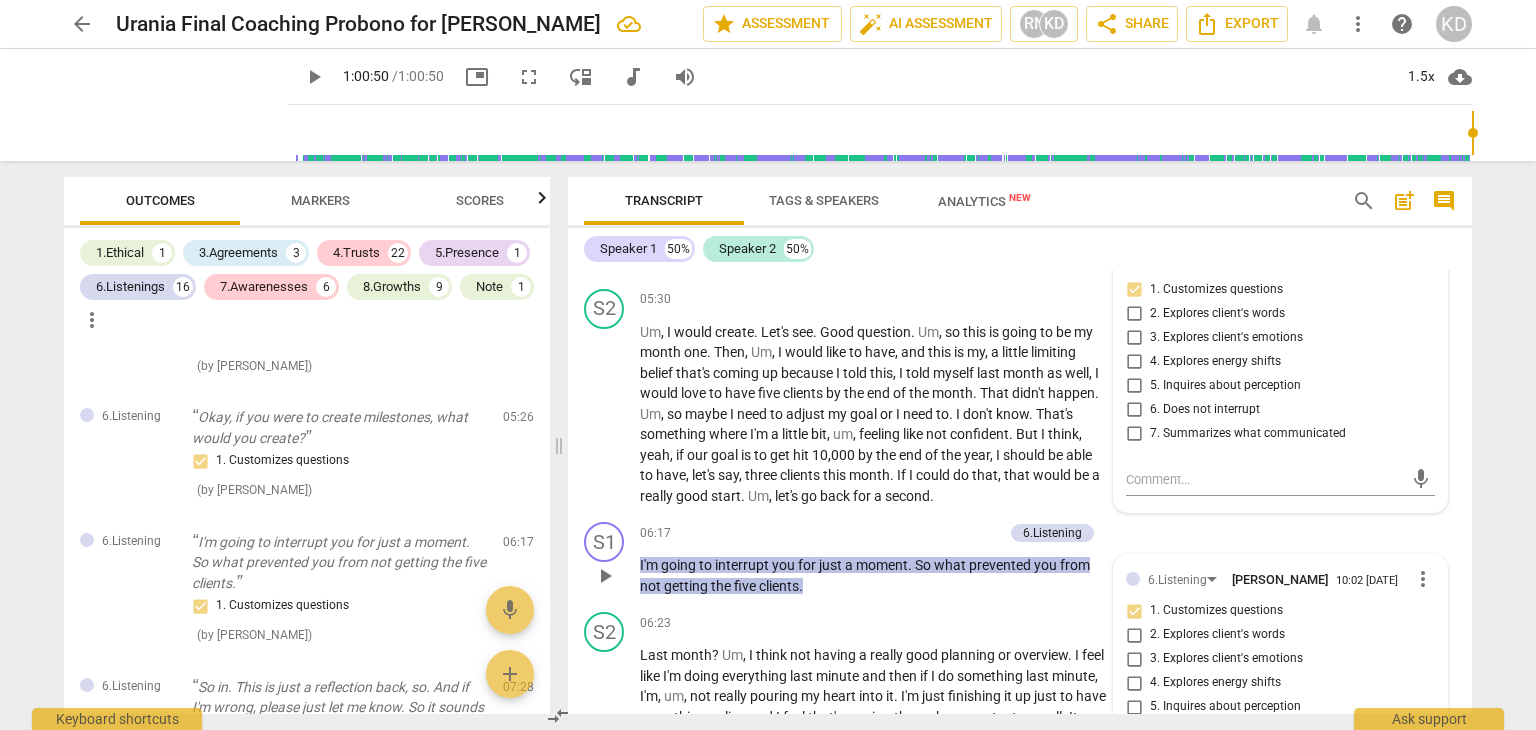 scroll, scrollTop: 3078, scrollLeft: 0, axis: vertical 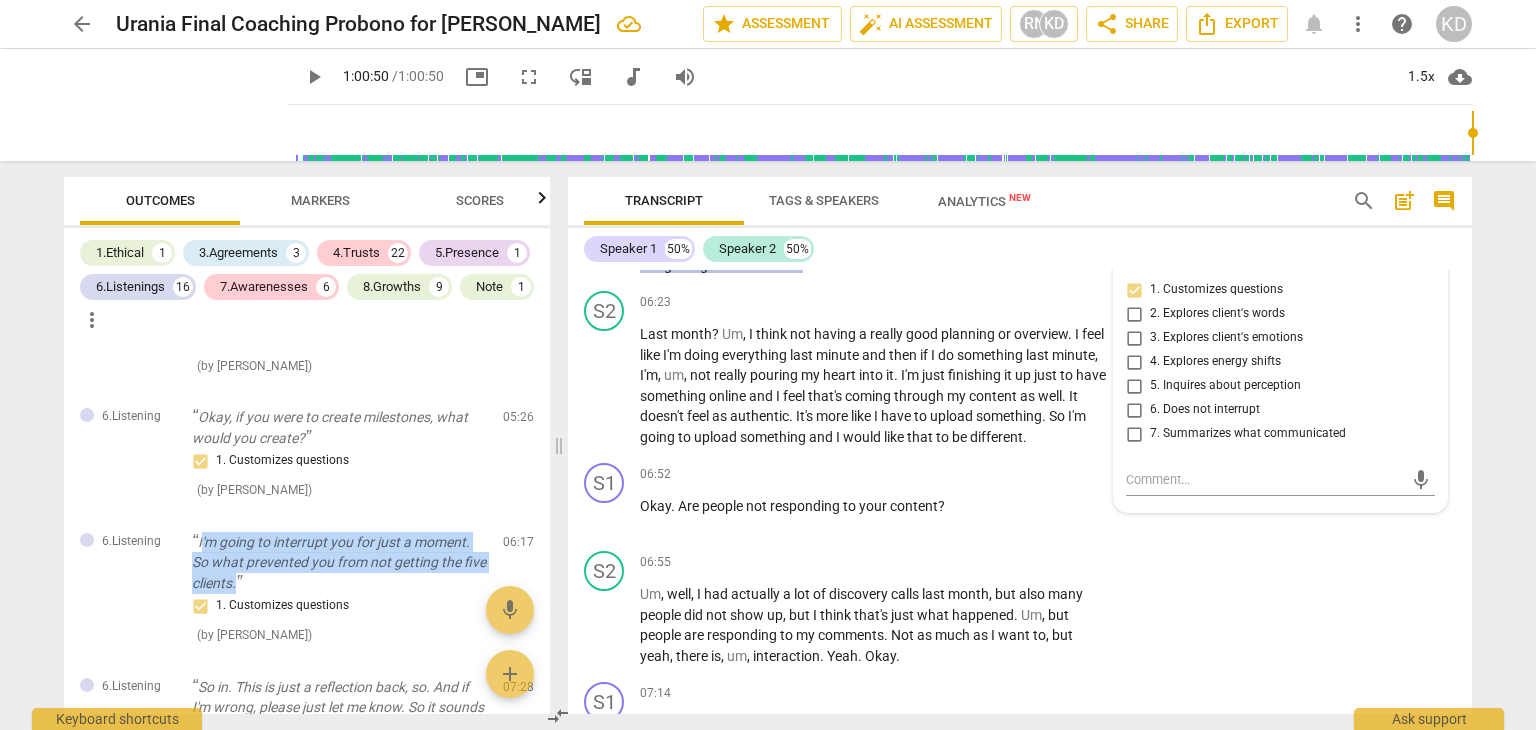 drag, startPoint x: 200, startPoint y: 540, endPoint x: 263, endPoint y: 587, distance: 78.60026 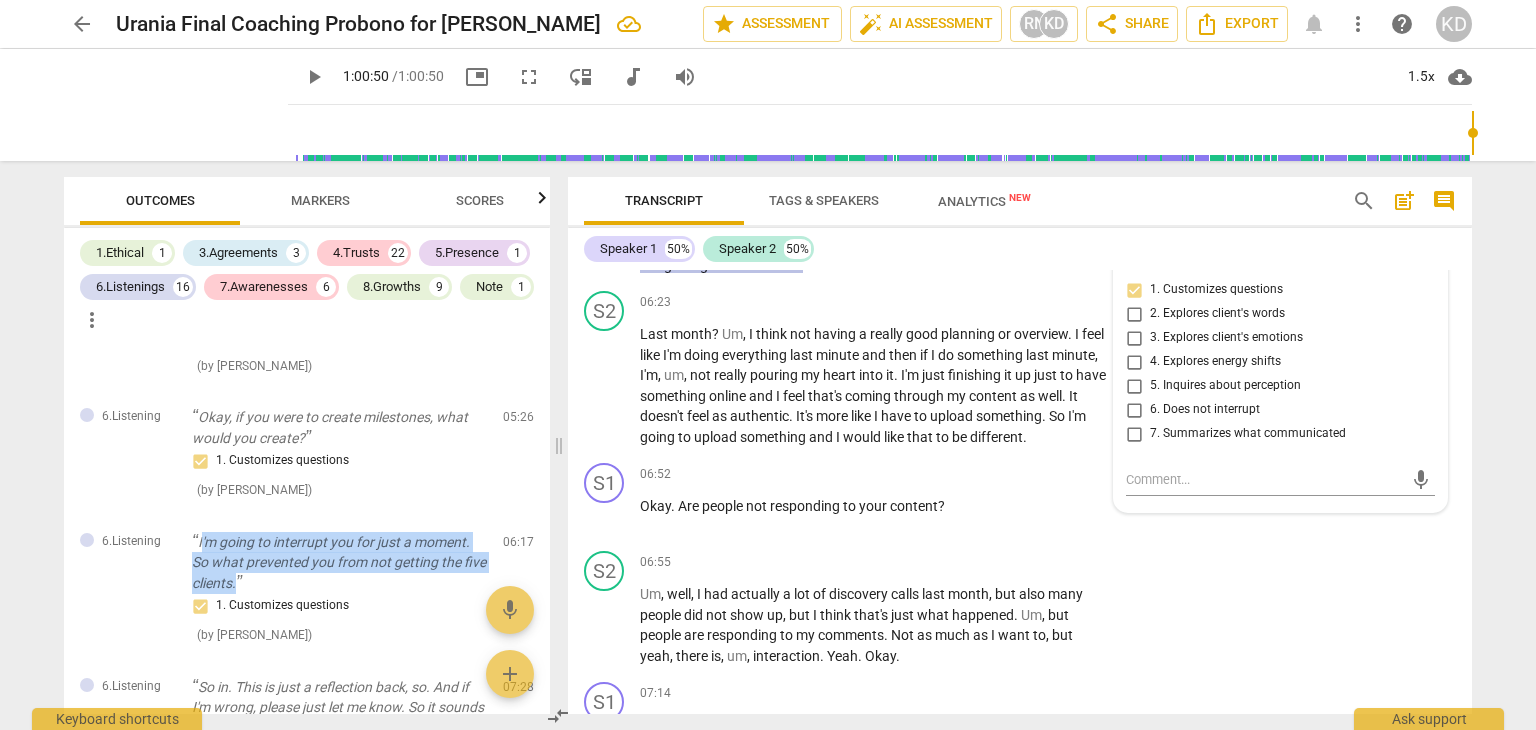 click on "I'm going to interrupt you for just a moment. So what prevented you from not getting the five clients." at bounding box center (339, 563) 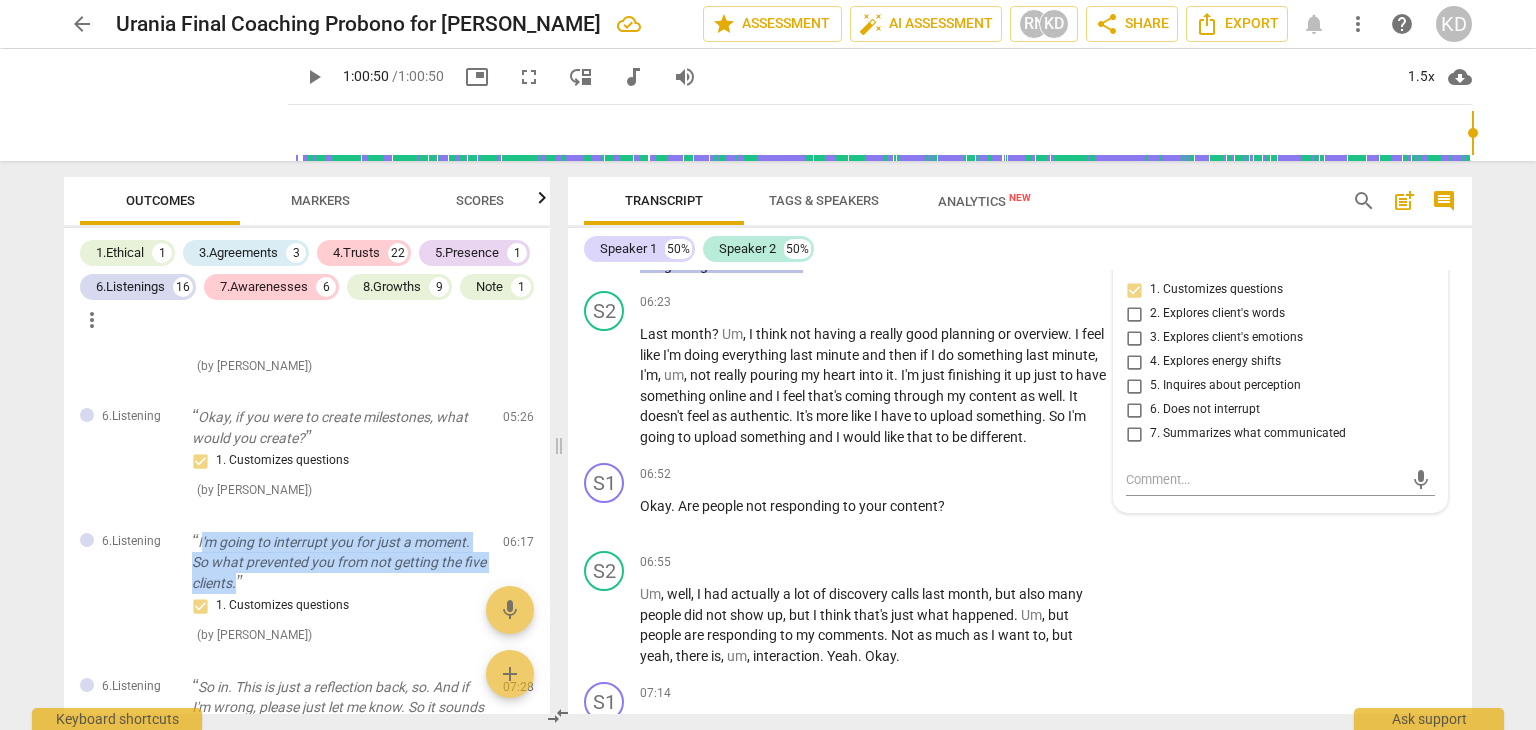 copy on "'m going to interrupt you for just a moment. So what prevented you from not getting the five clients." 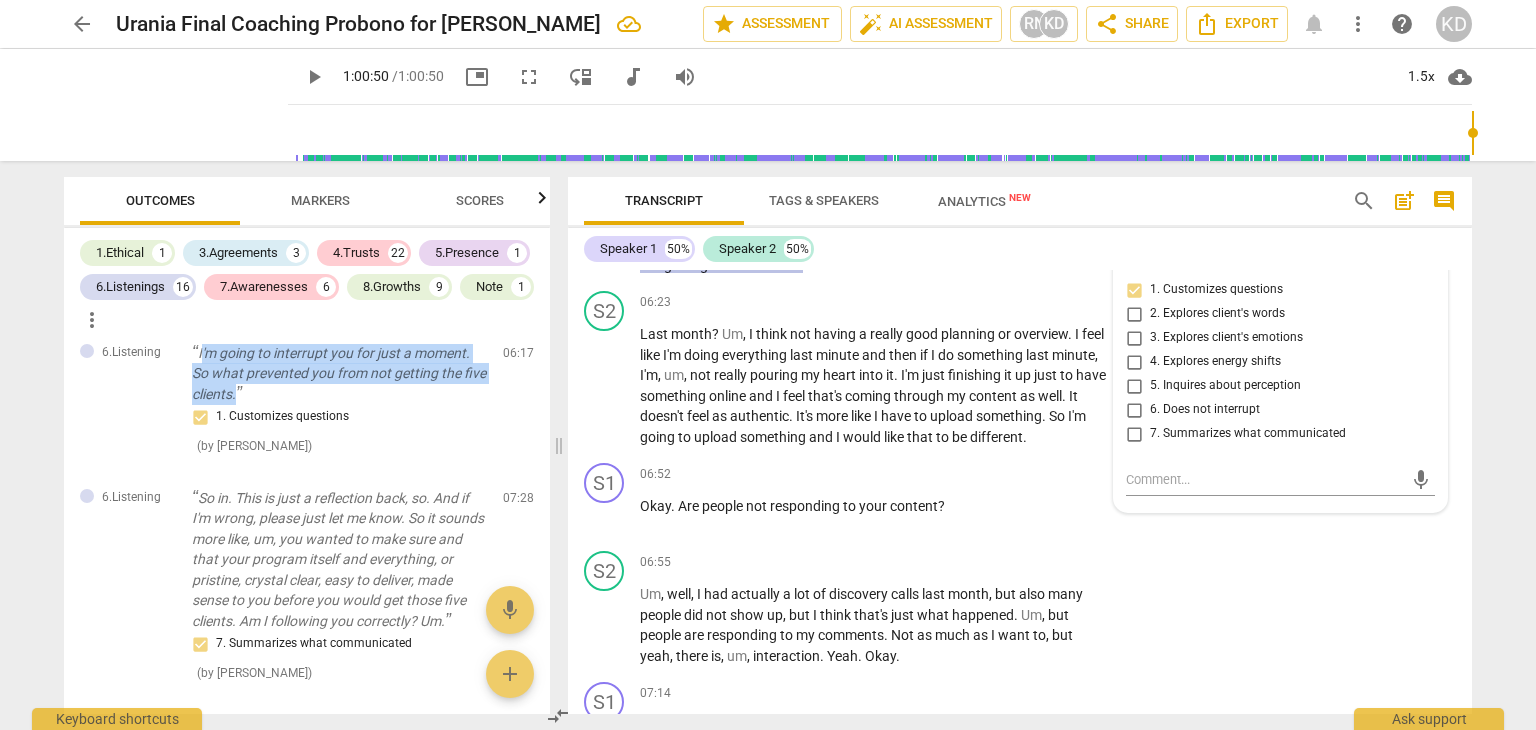 scroll, scrollTop: 1347, scrollLeft: 0, axis: vertical 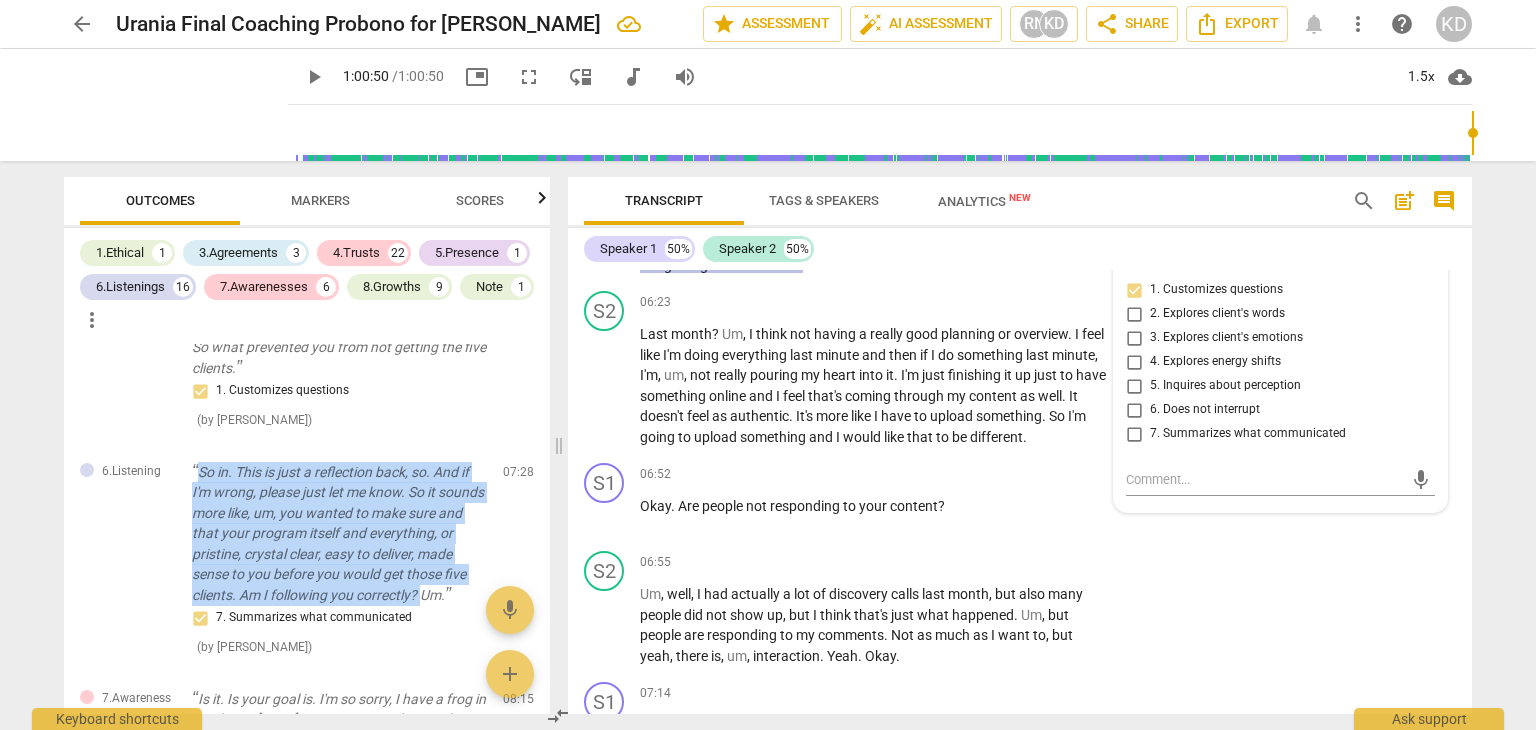 drag, startPoint x: 197, startPoint y: 472, endPoint x: 256, endPoint y: 615, distance: 154.69324 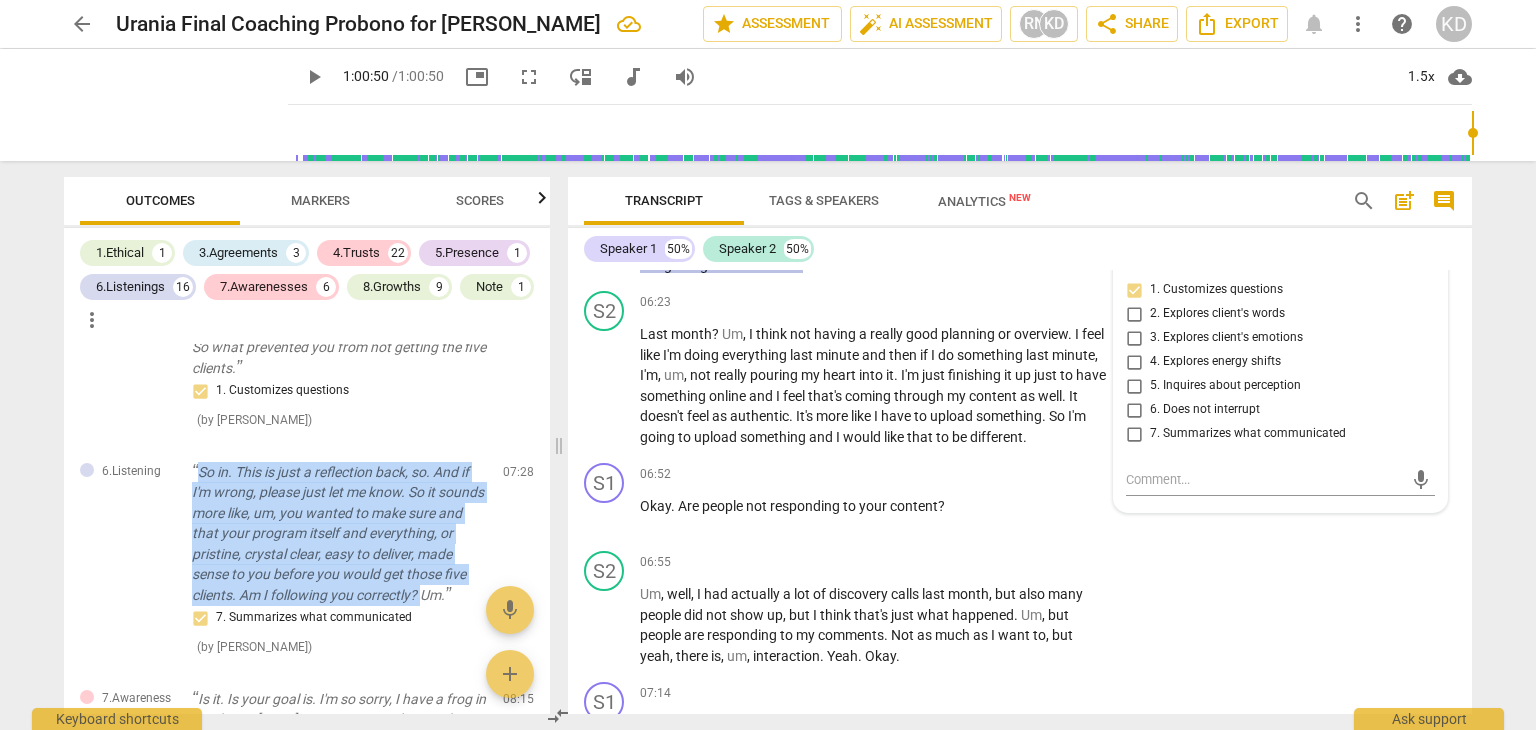 click on "So in. This is just a reflection back, so. And if I'm wrong, please just let me know. So it sounds more like, um, you wanted to make sure and that your program itself and everything, or pristine, crystal clear, easy to deliver, made sense to you before you would get those five clients. Am I following you correctly? Um." at bounding box center (339, 534) 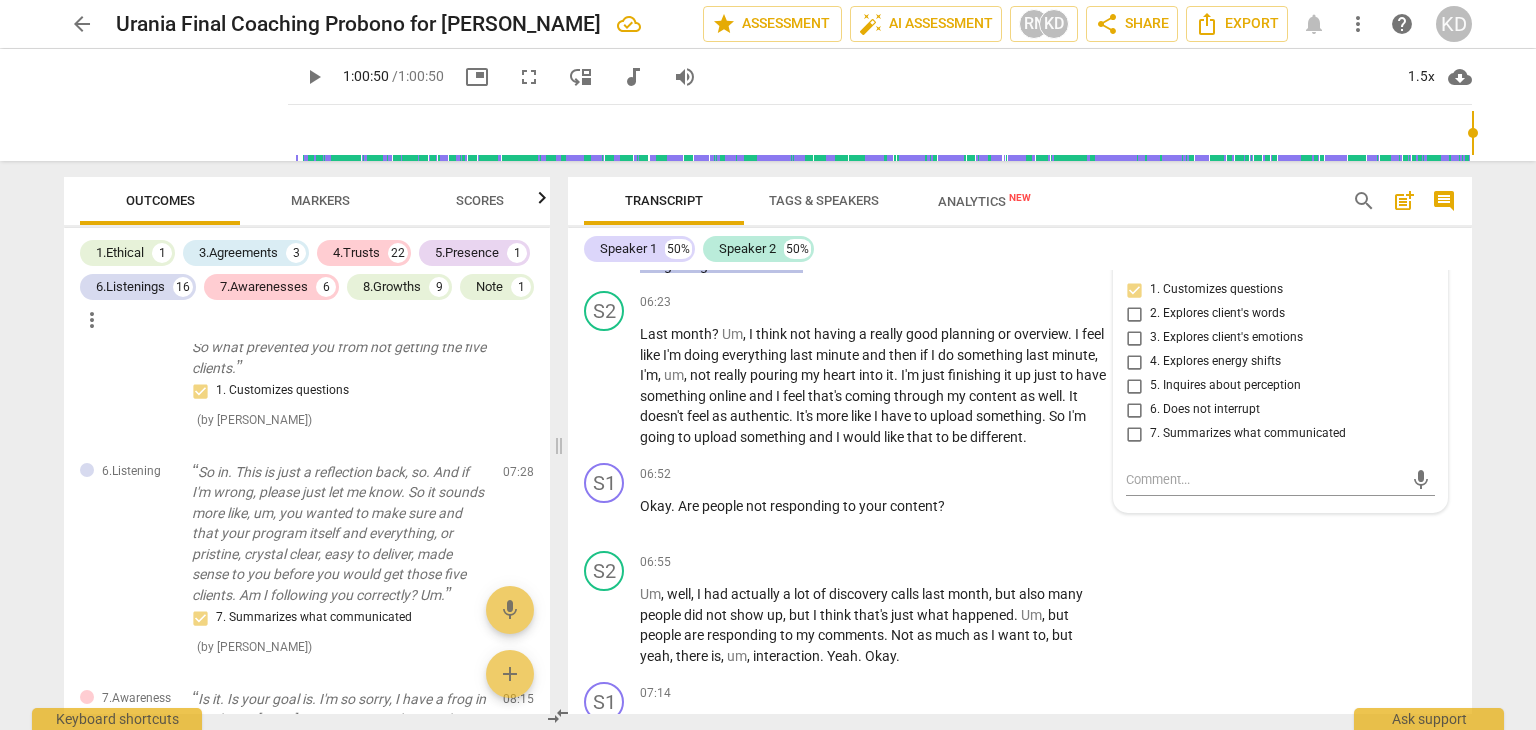 scroll, scrollTop: 3756, scrollLeft: 0, axis: vertical 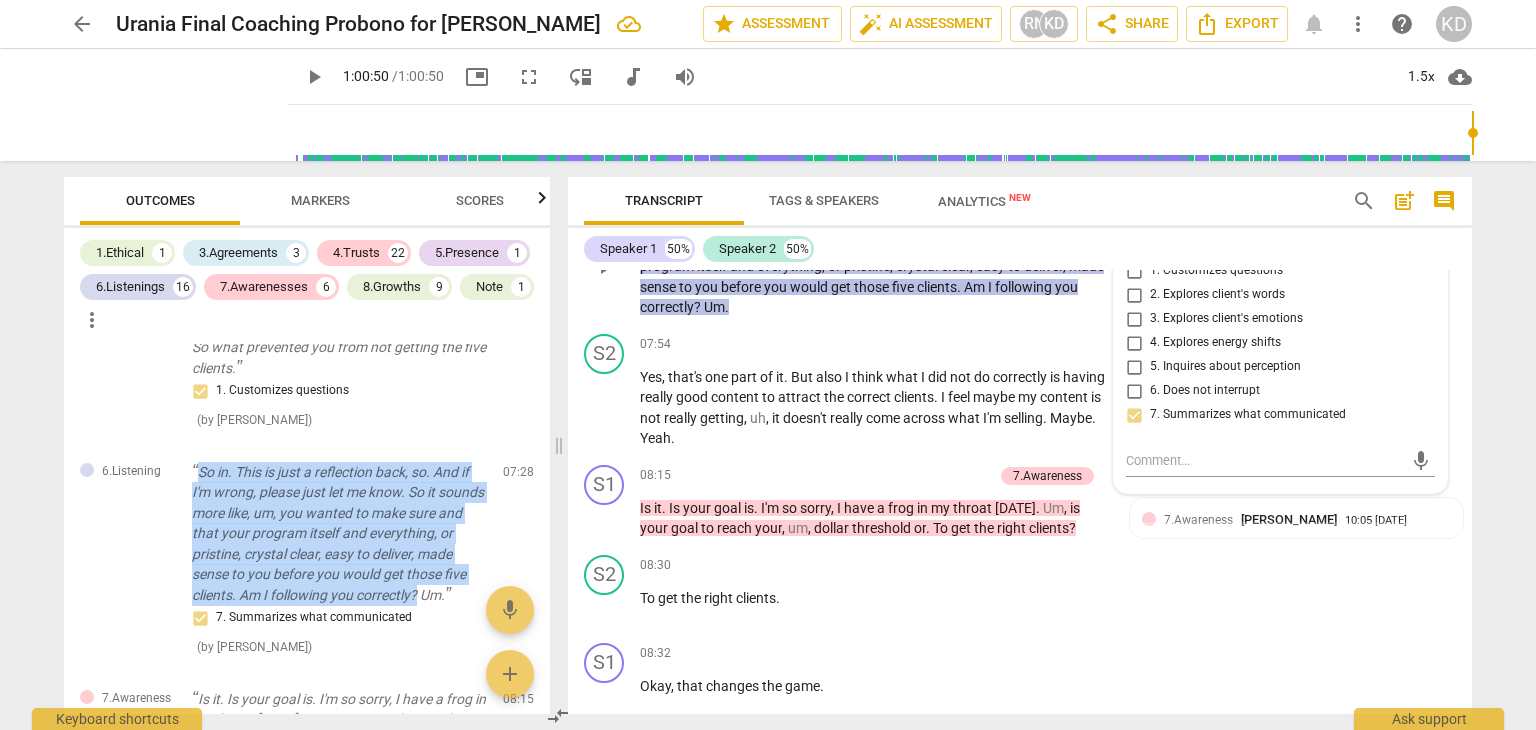 drag, startPoint x: 200, startPoint y: 475, endPoint x: 251, endPoint y: 621, distance: 154.65121 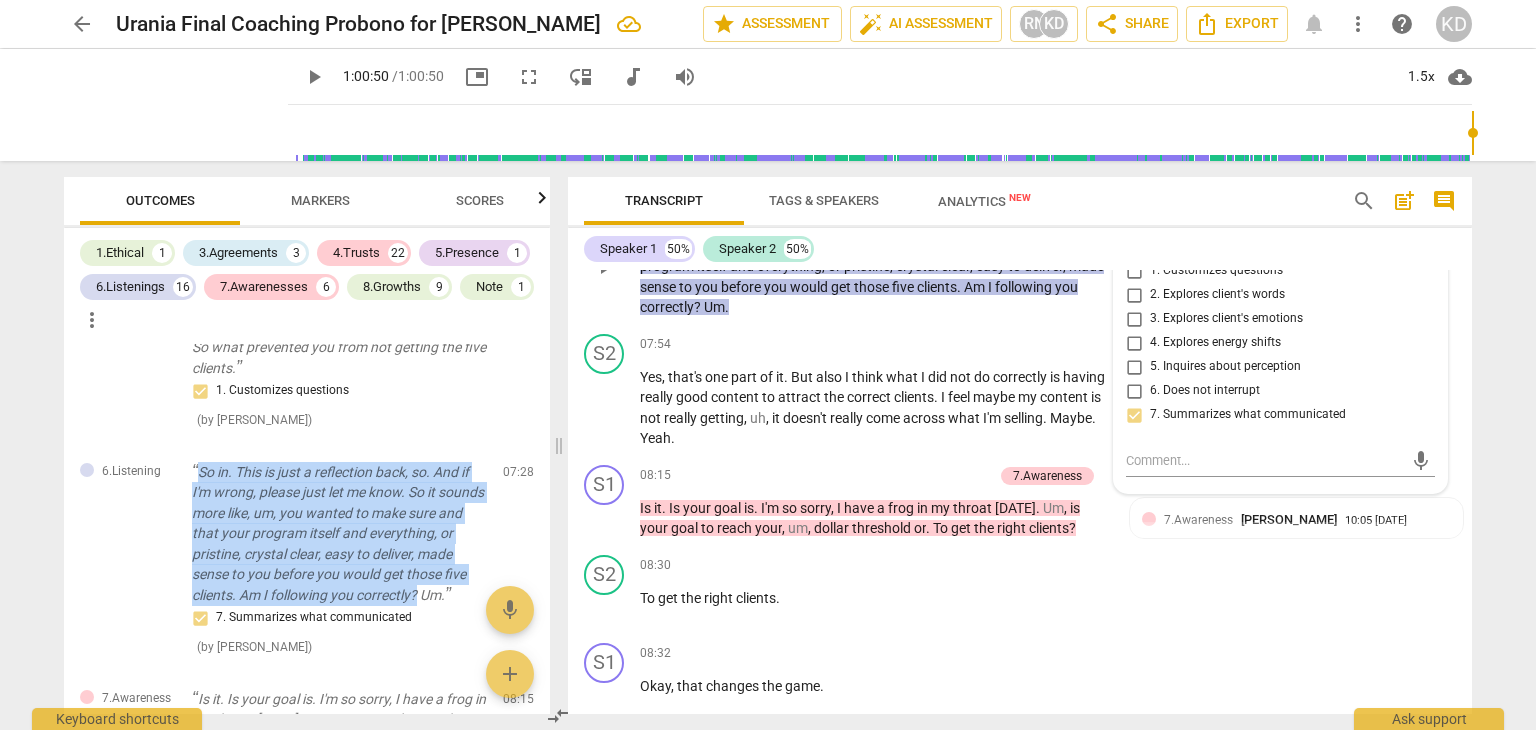 click on "So in. This is just a reflection back, so. And if I'm wrong, please just let me know. So it sounds more like, um, you wanted to make sure and that your program itself and everything, or pristine, crystal clear, easy to deliver, made sense to you before you would get those five clients. Am I following you correctly? Um." at bounding box center (339, 534) 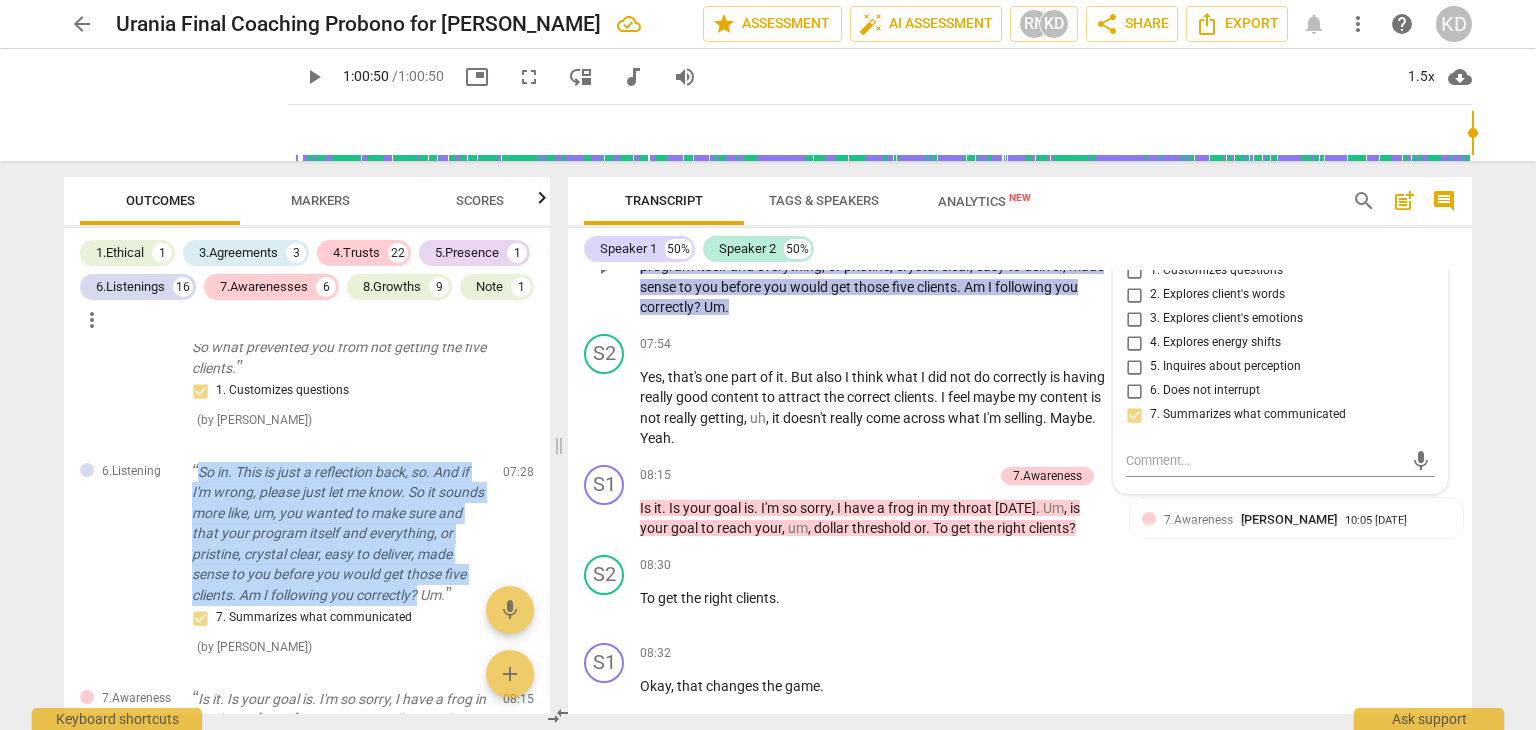 copy on "So in. This is just a reflection back, so. And if I'm wrong, please just let me know. So it sounds more like, um, you wanted to make sure and that your program itself and everything, or pristine, crystal clear, easy to deliver, made sense to you before you would get those five clients. Am I following you correctly?" 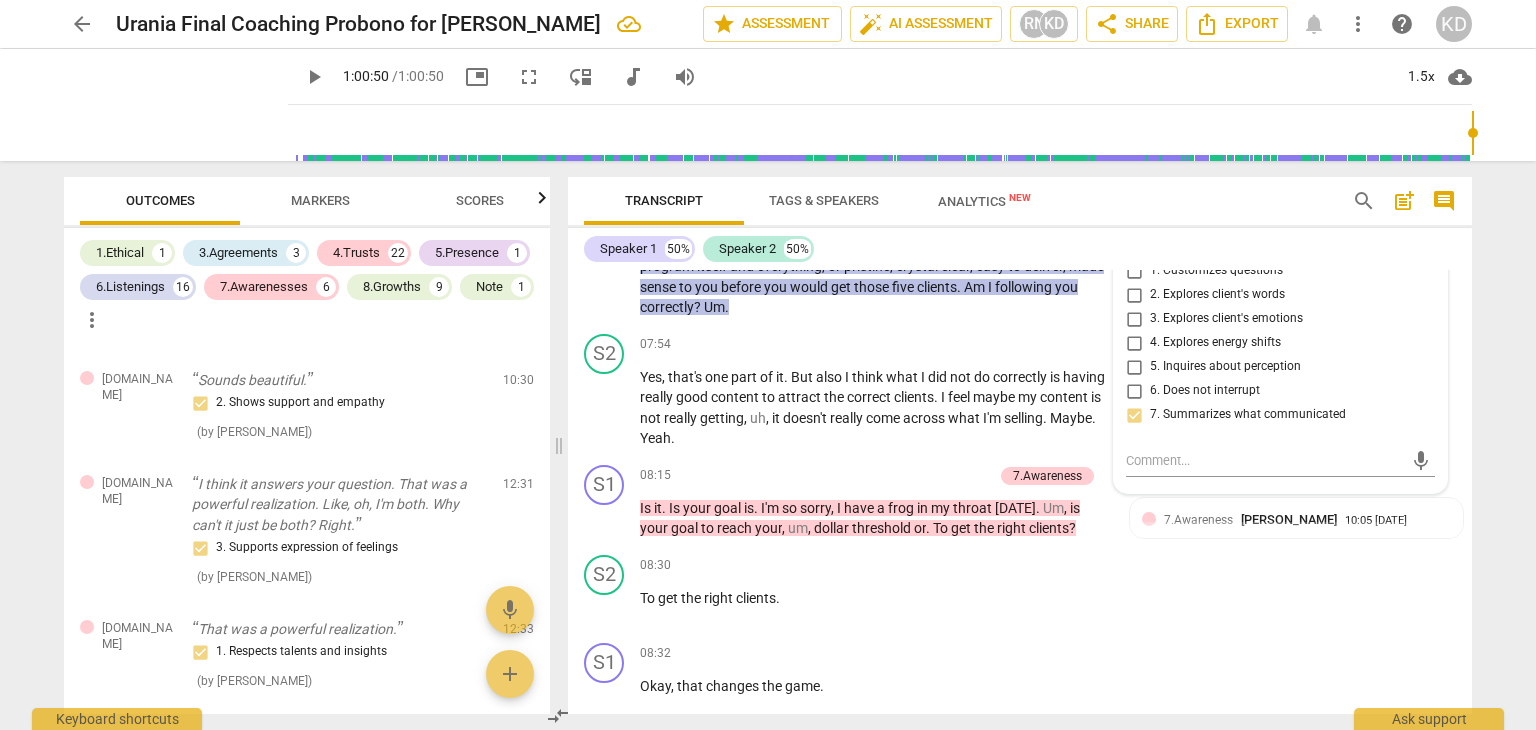 scroll, scrollTop: 2146, scrollLeft: 0, axis: vertical 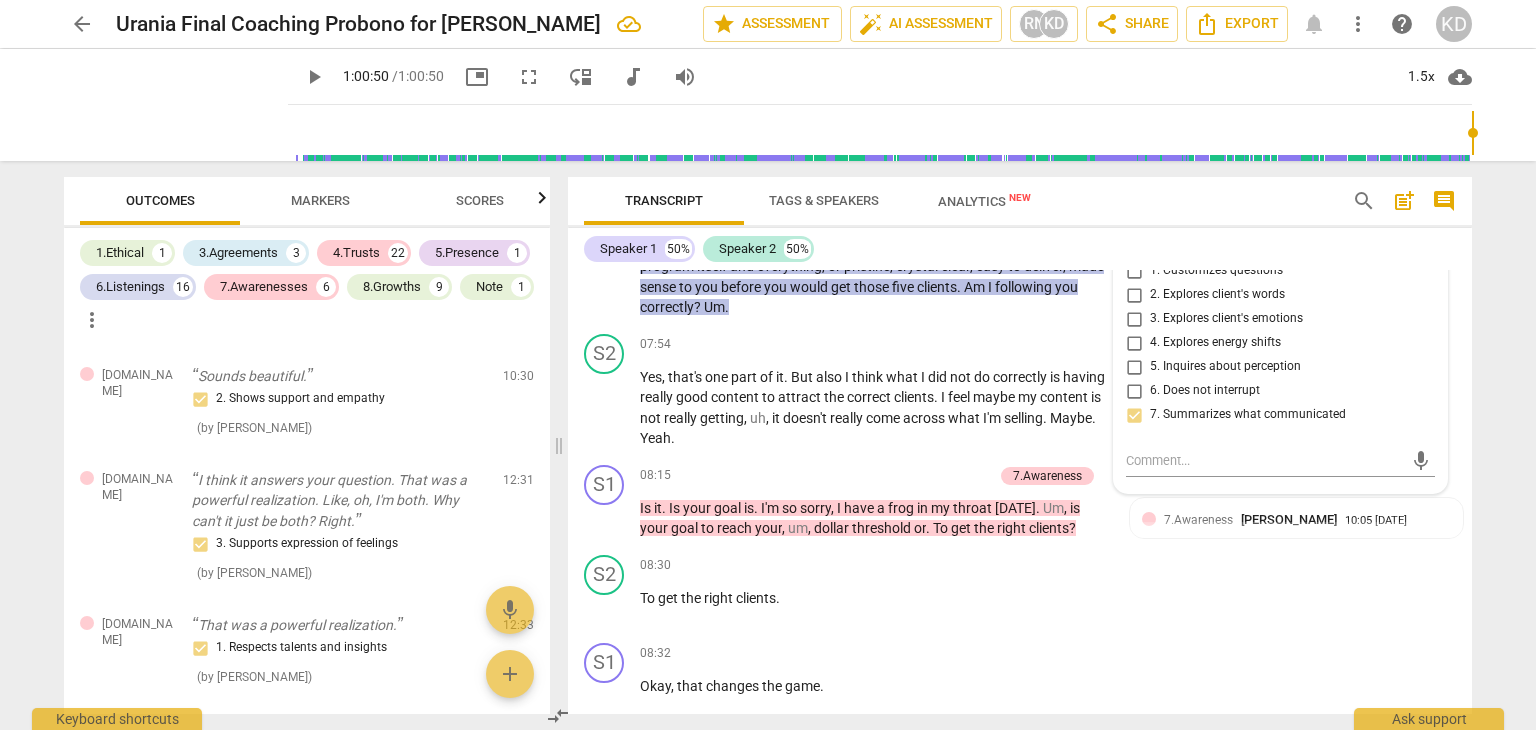 click on "I think it answers your question. That was a powerful realization. Like, oh, I'm both. Why can't it just be both? Right." at bounding box center [339, 501] 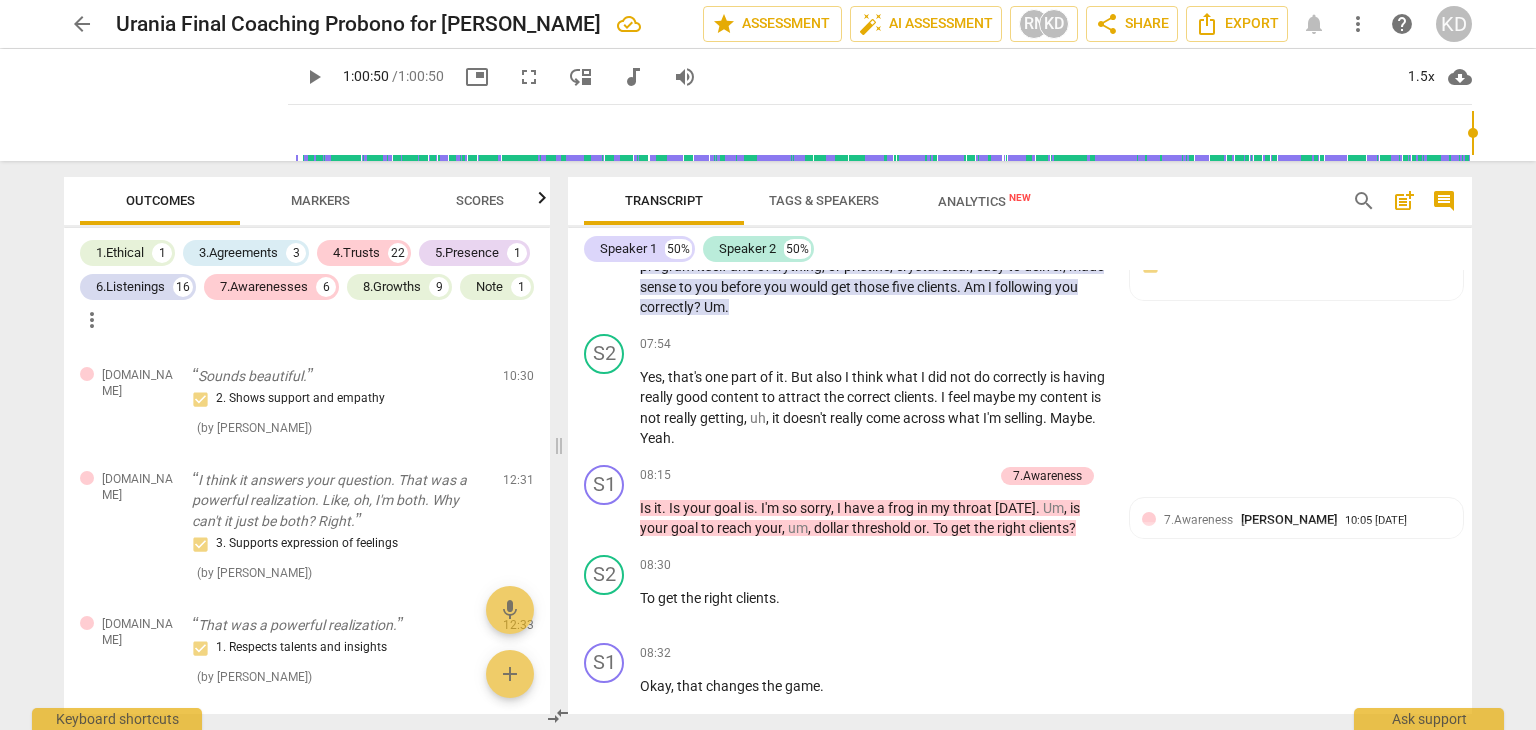 scroll, scrollTop: 5616, scrollLeft: 0, axis: vertical 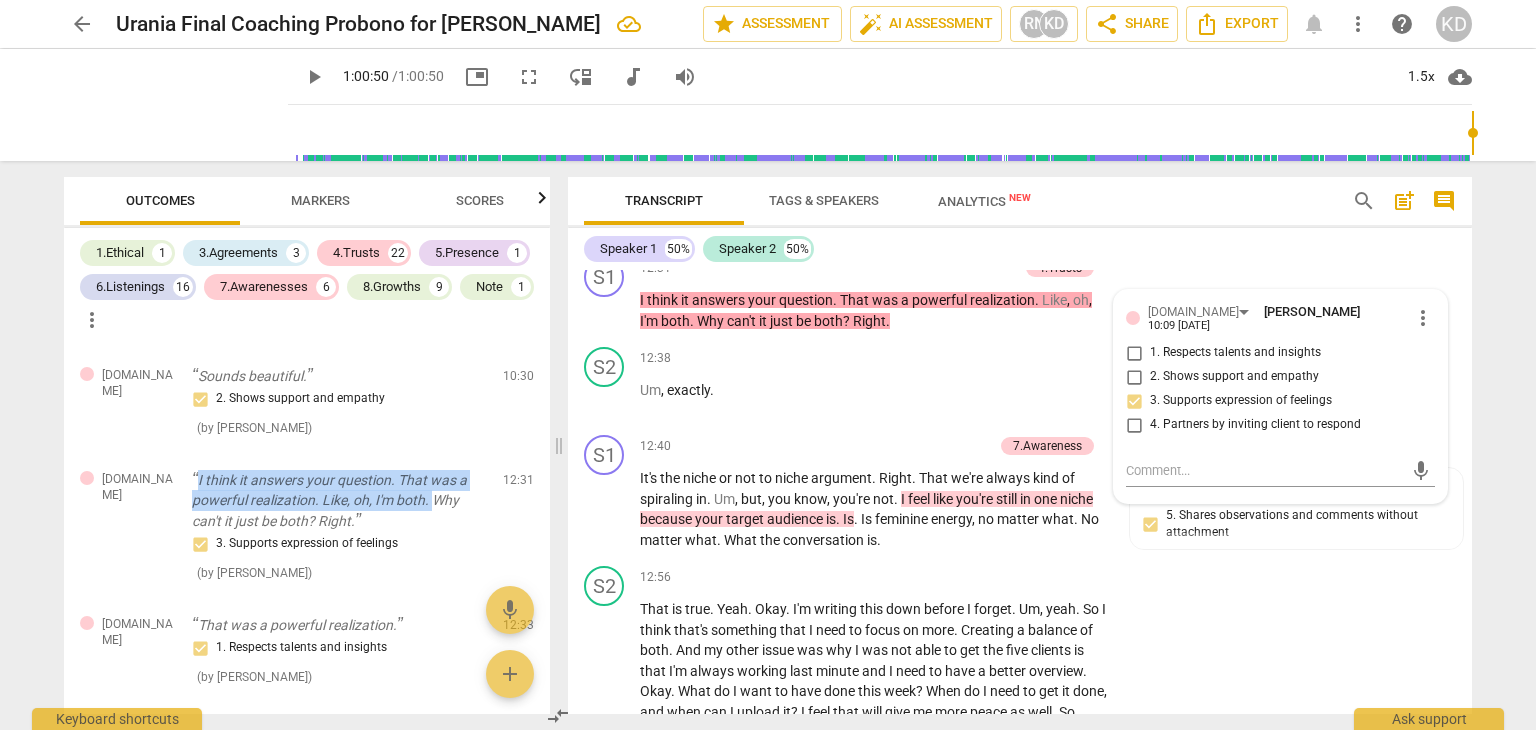 drag, startPoint x: 198, startPoint y: 497, endPoint x: 432, endPoint y: 529, distance: 236.1779 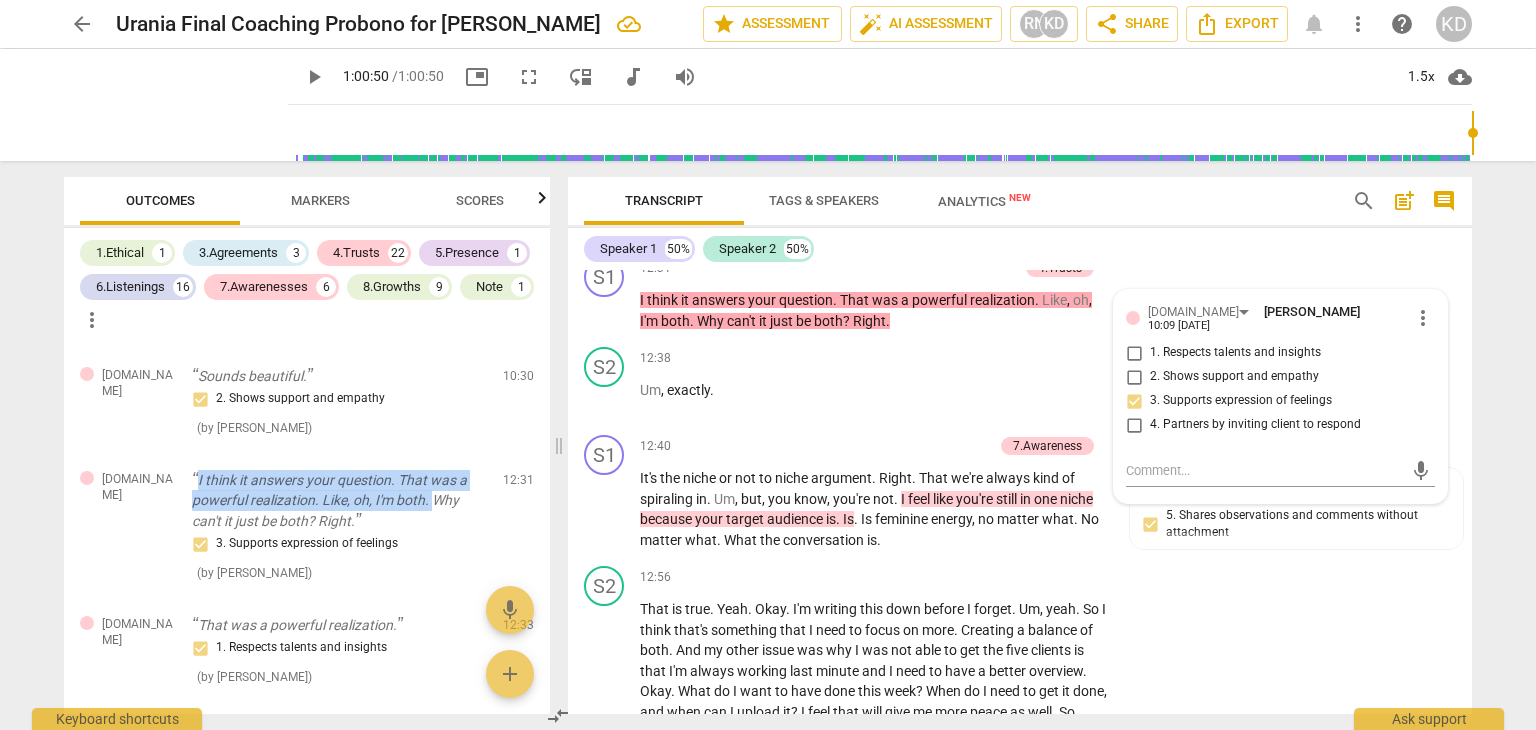 click on "I think it answers your question. That was a powerful realization. Like, oh, I'm both. Why can't it just be both? Right." at bounding box center (339, 501) 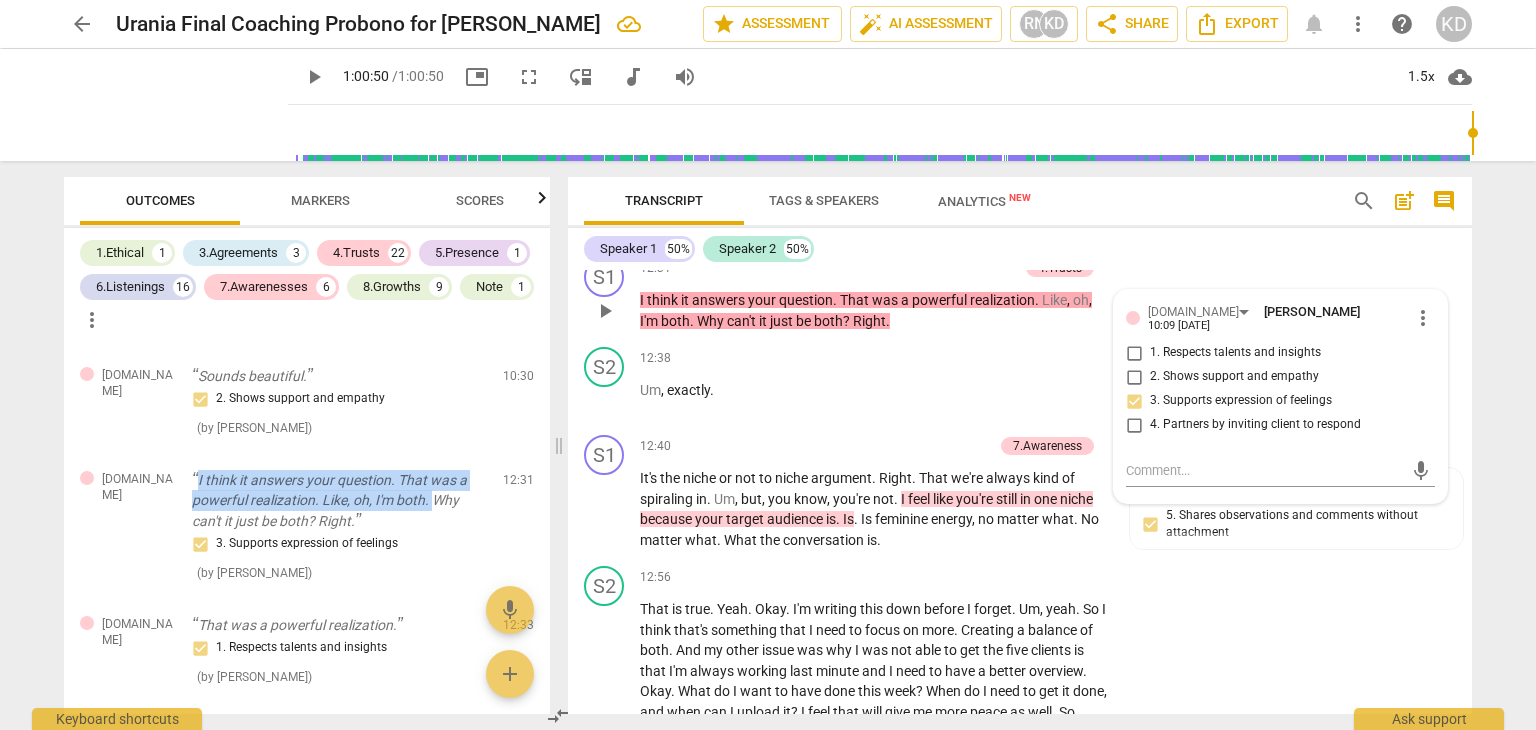 copy on "I think it answers your question. That was a powerful realization. Like, oh, I'm both." 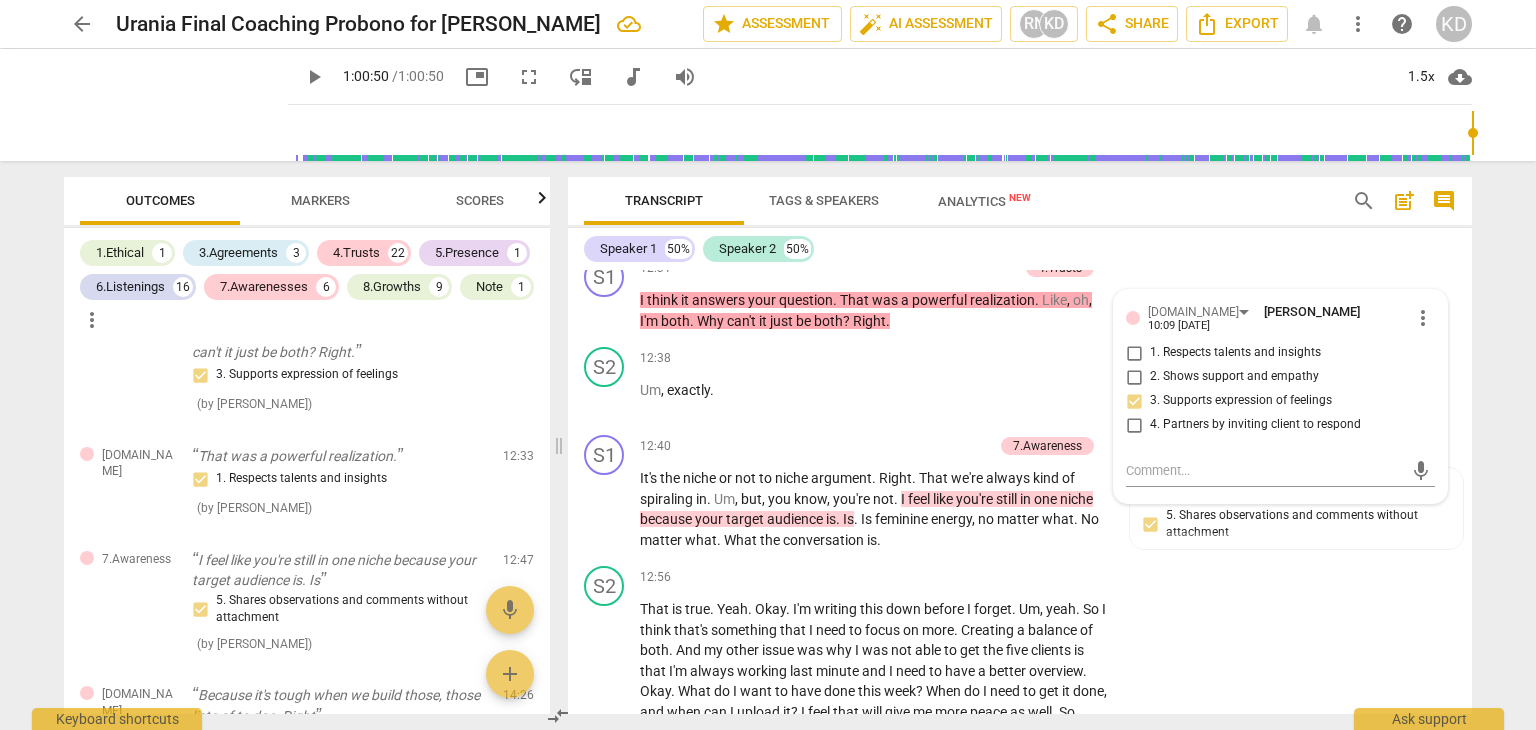 scroll, scrollTop: 2337, scrollLeft: 0, axis: vertical 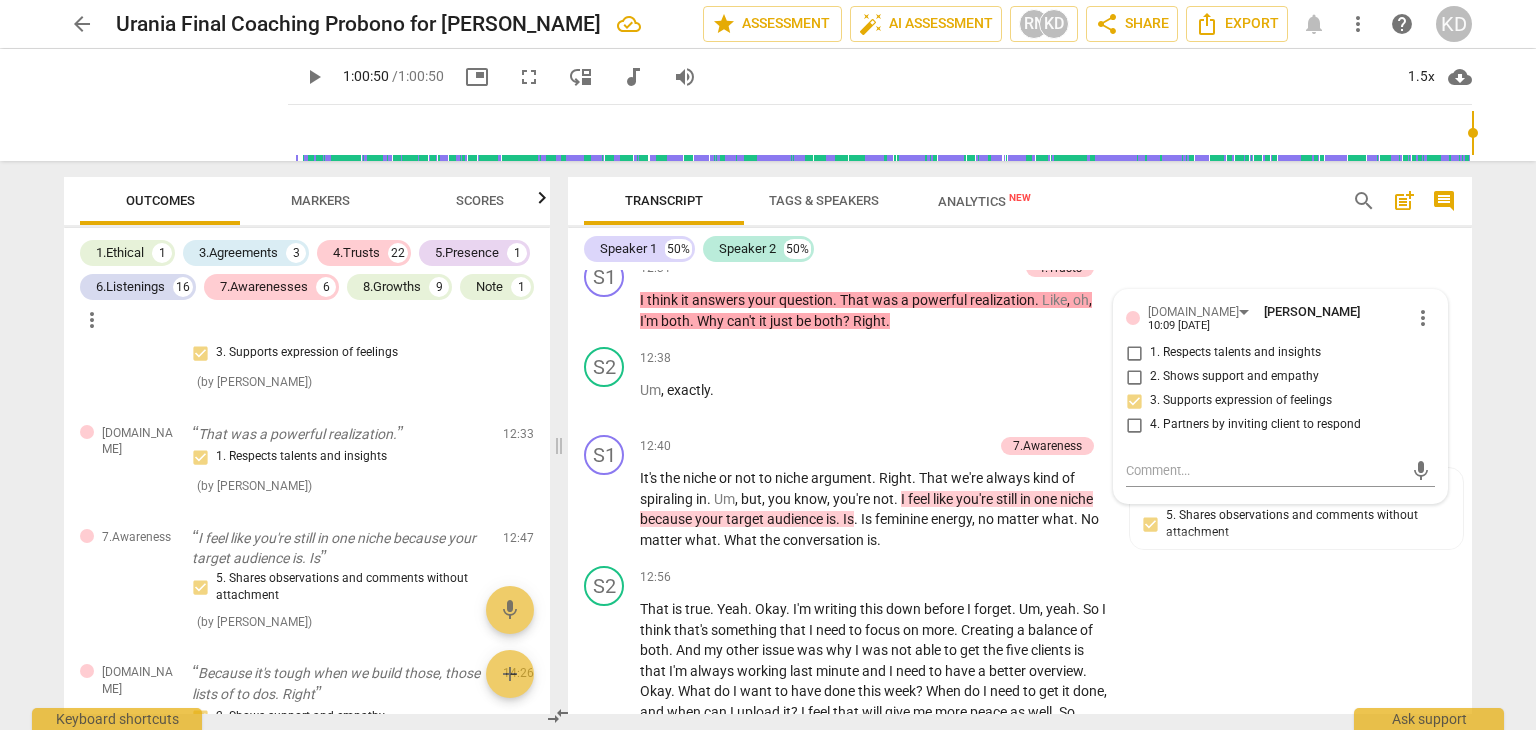 click on "1. Respects talents and insights" at bounding box center [339, 457] 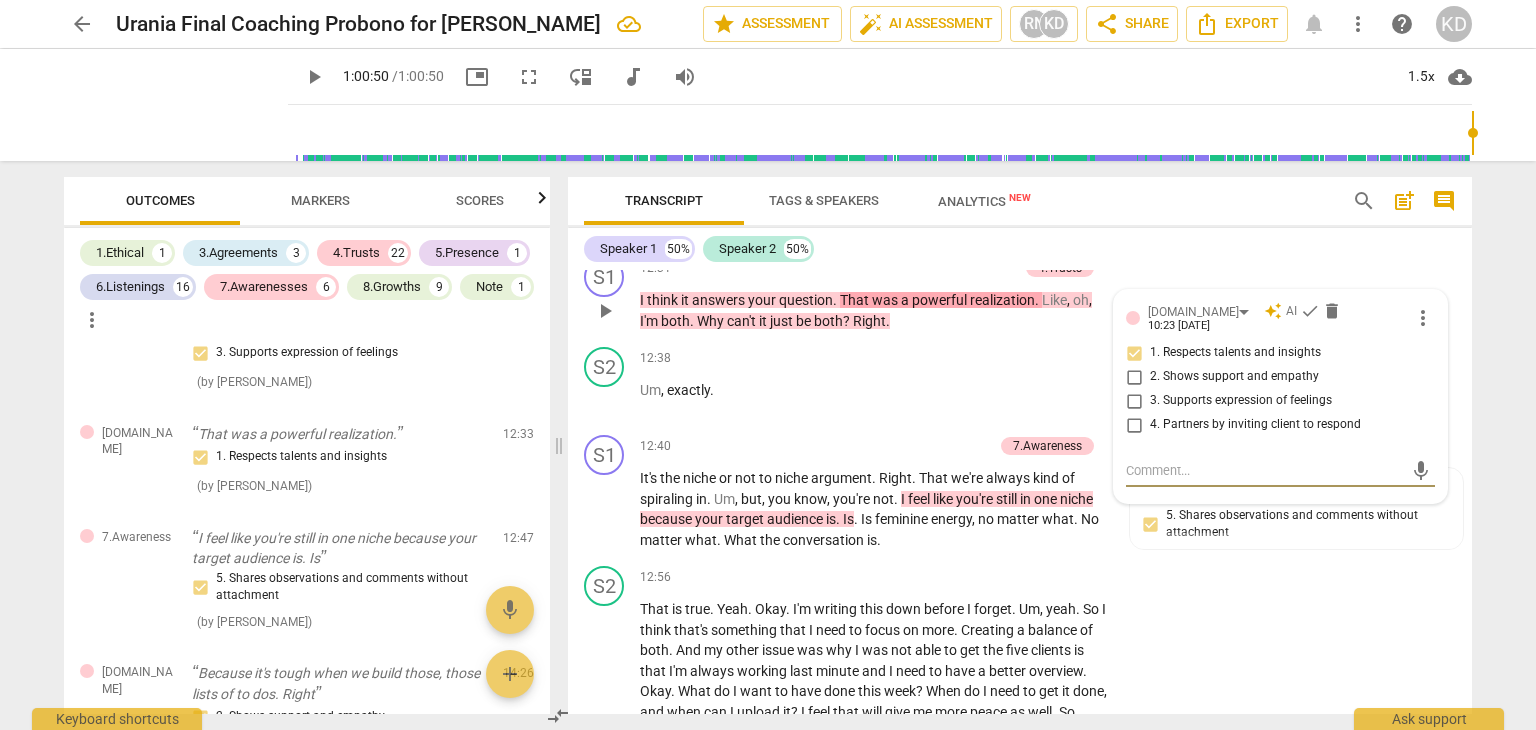 click on "That was a powerful realization." at bounding box center (339, 434) 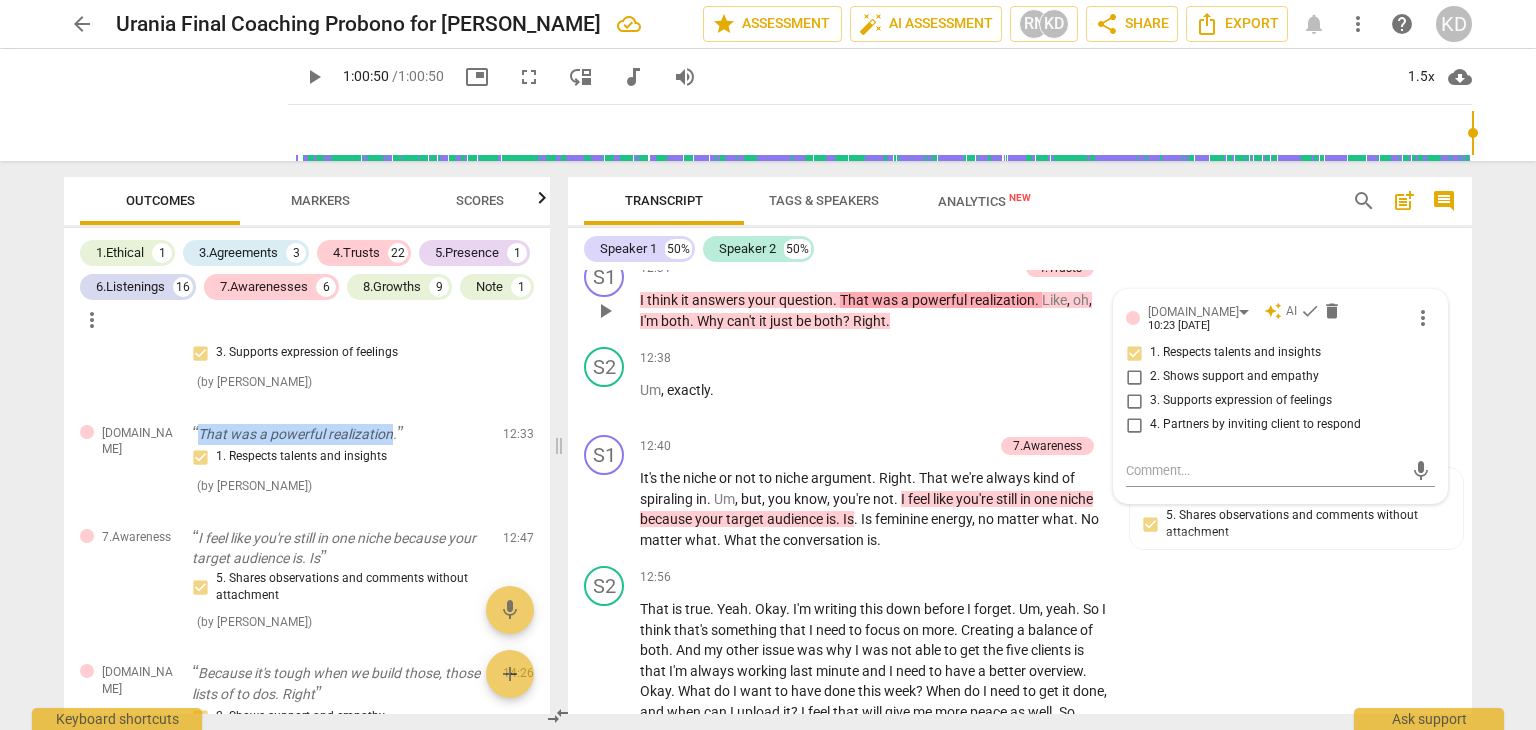 drag, startPoint x: 200, startPoint y: 453, endPoint x: 392, endPoint y: 462, distance: 192.21082 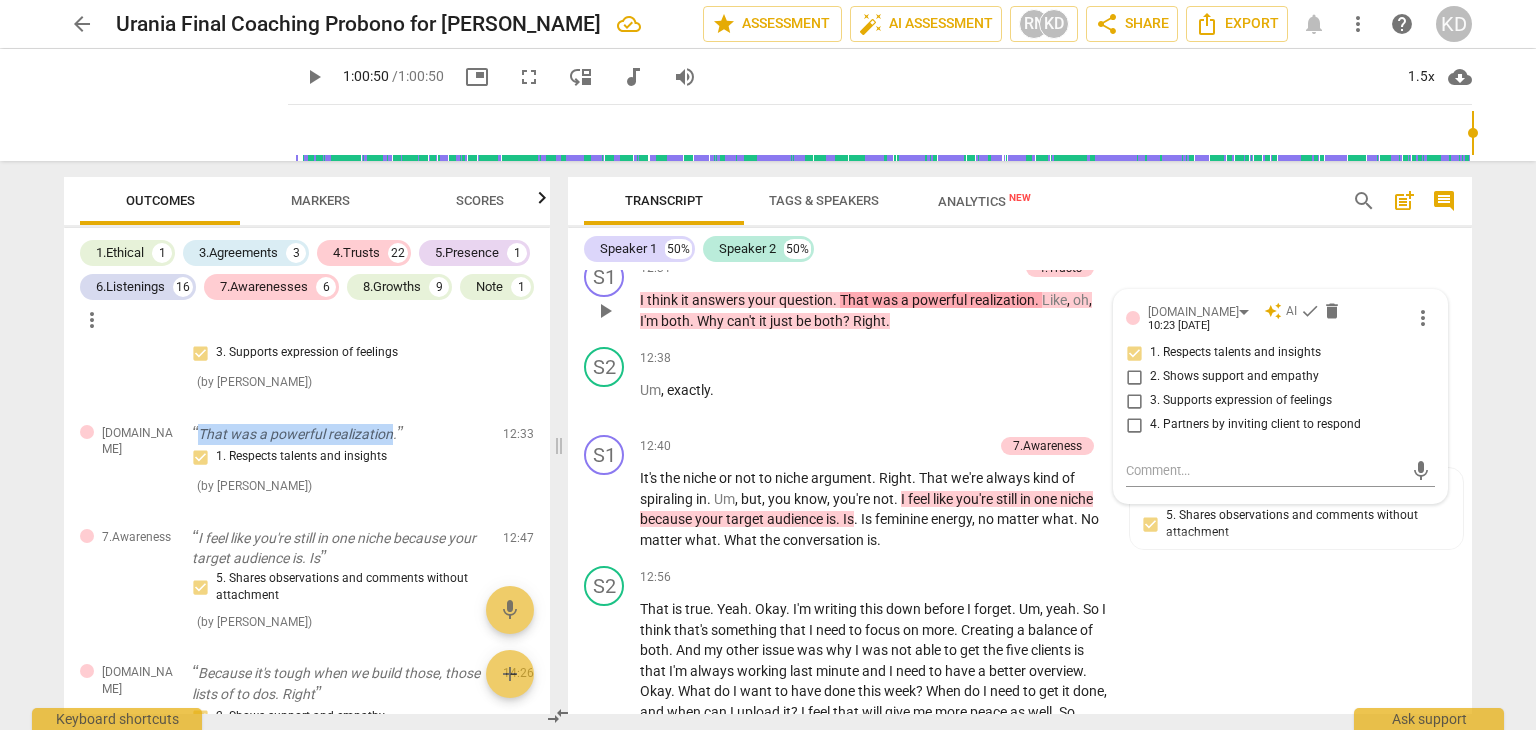 click on "That was a powerful realization." at bounding box center [339, 434] 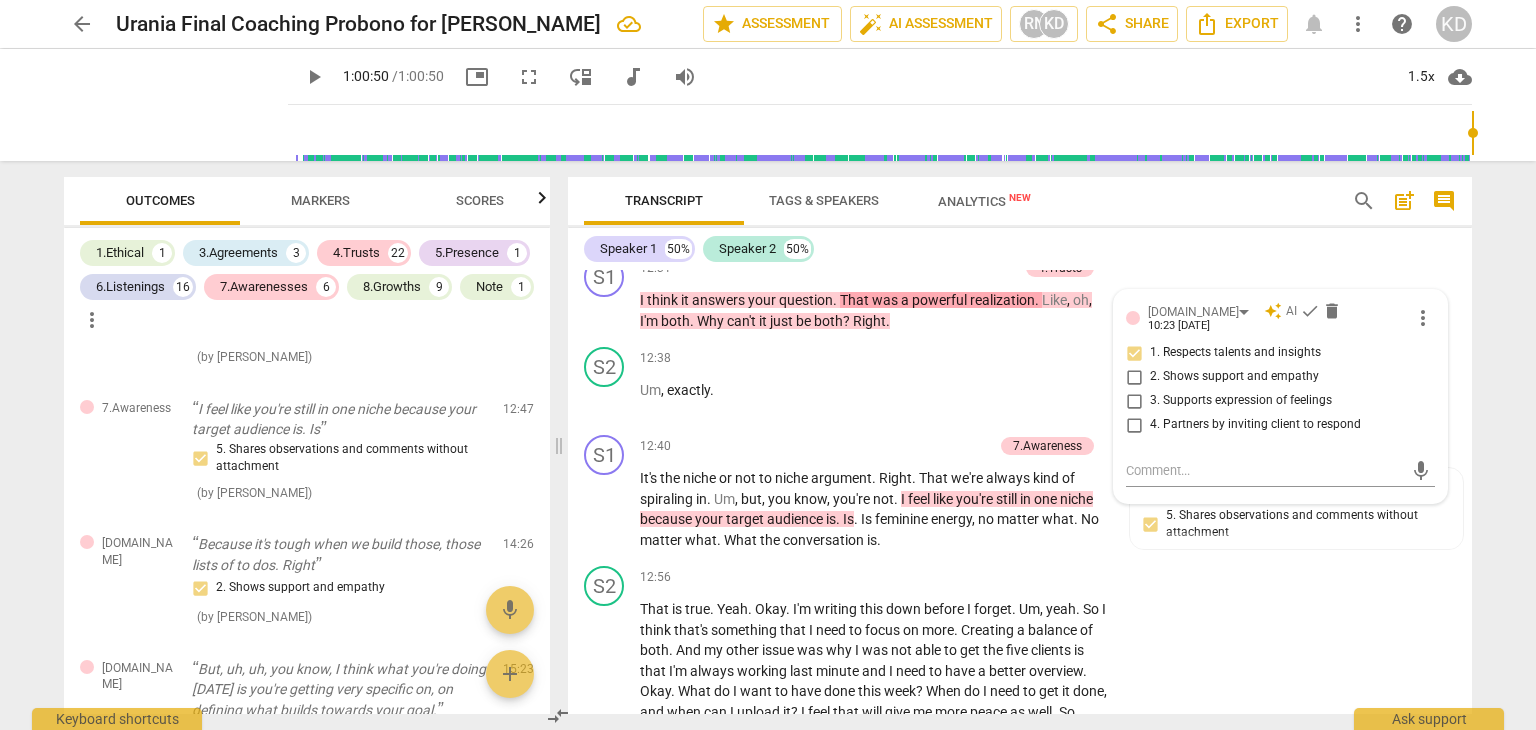 scroll, scrollTop: 2471, scrollLeft: 0, axis: vertical 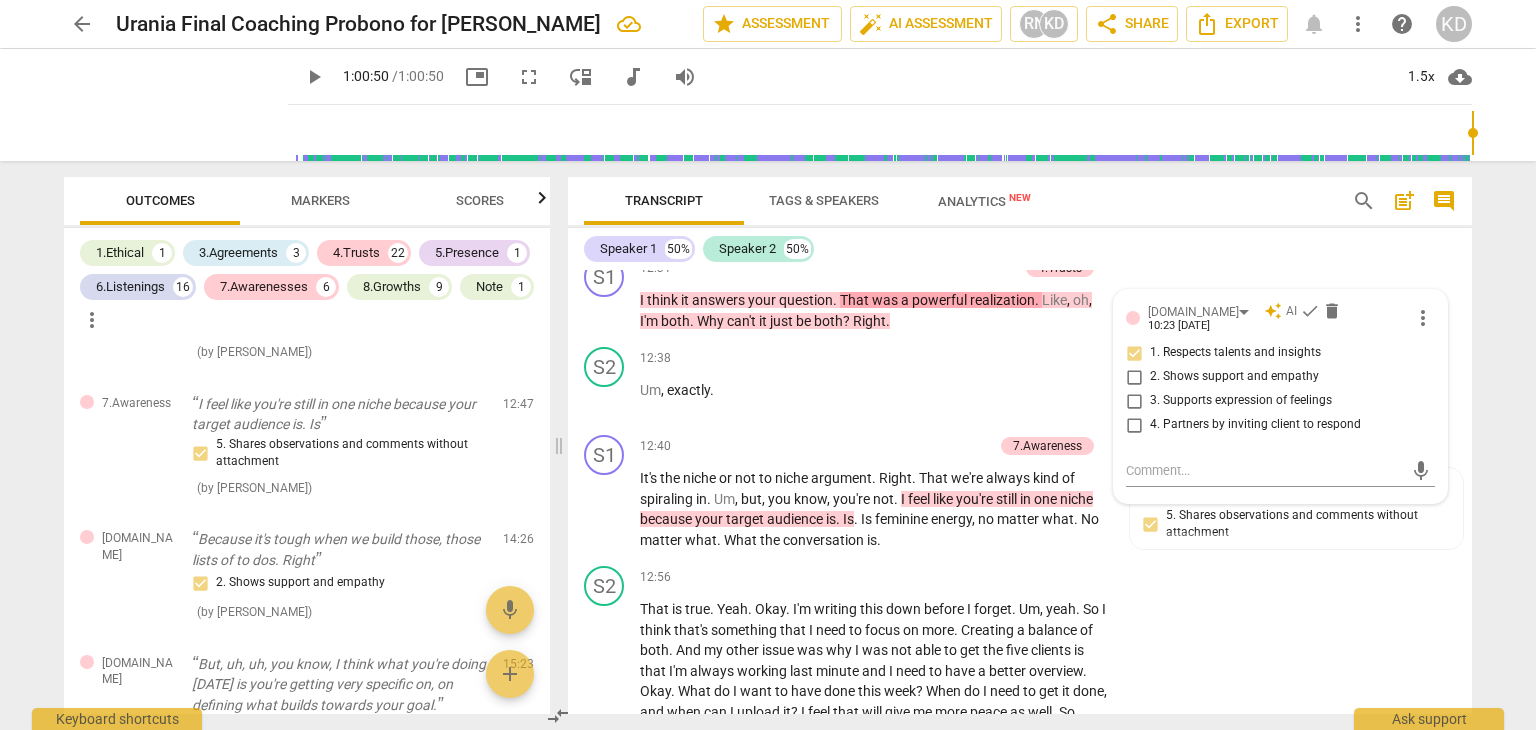 click on "I feel like you're still in one niche because your target audience is. Is" at bounding box center [339, 414] 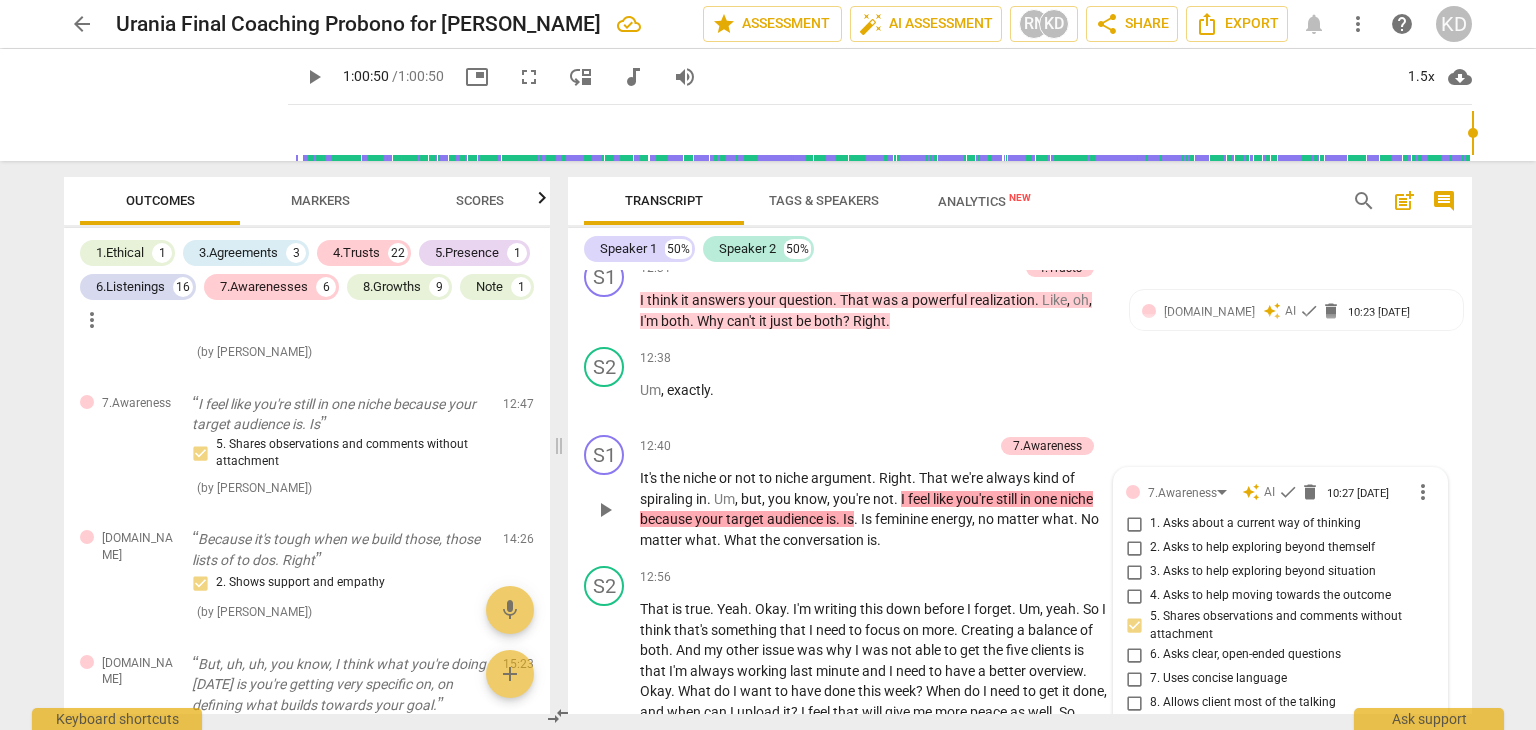 scroll, scrollTop: 5908, scrollLeft: 0, axis: vertical 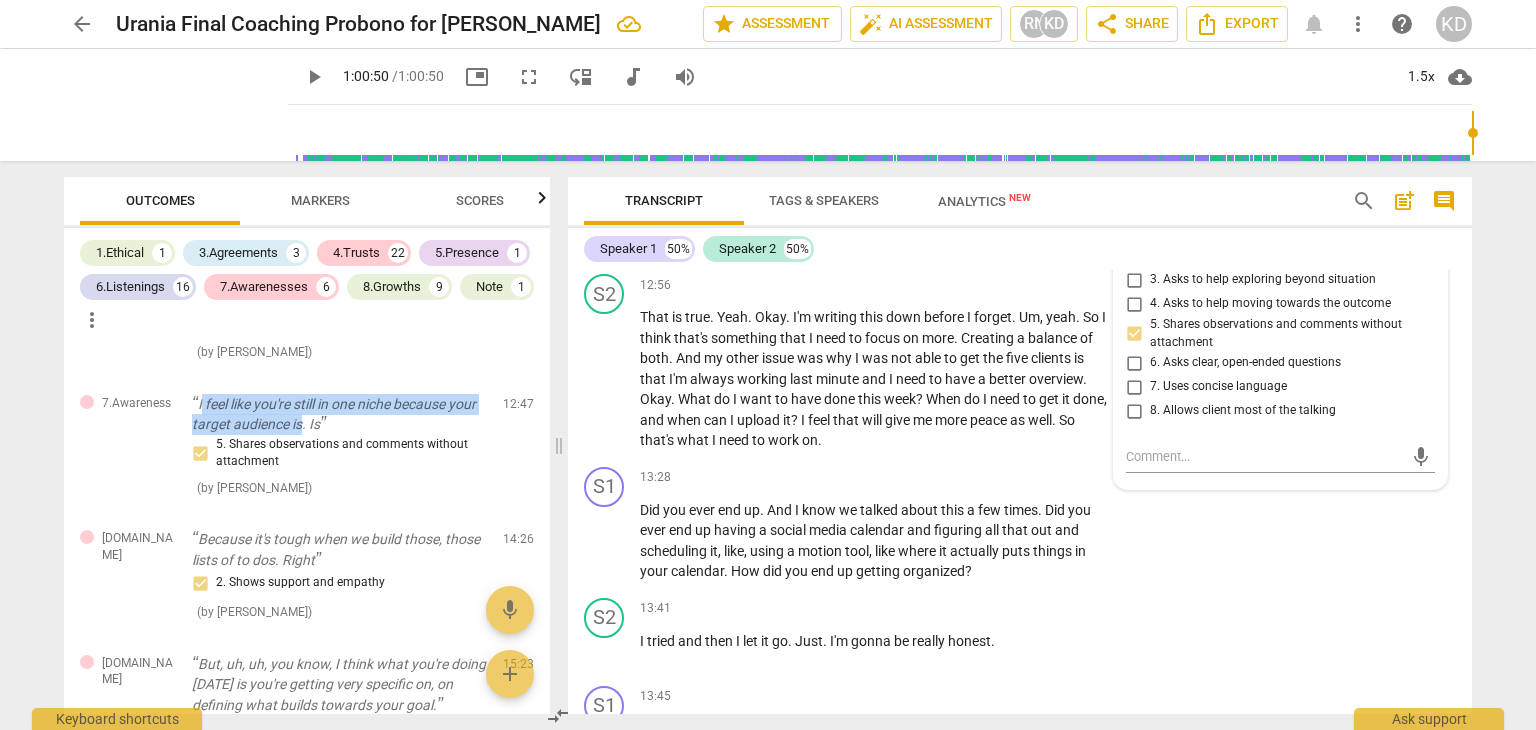 drag, startPoint x: 200, startPoint y: 420, endPoint x: 332, endPoint y: 445, distance: 134.34657 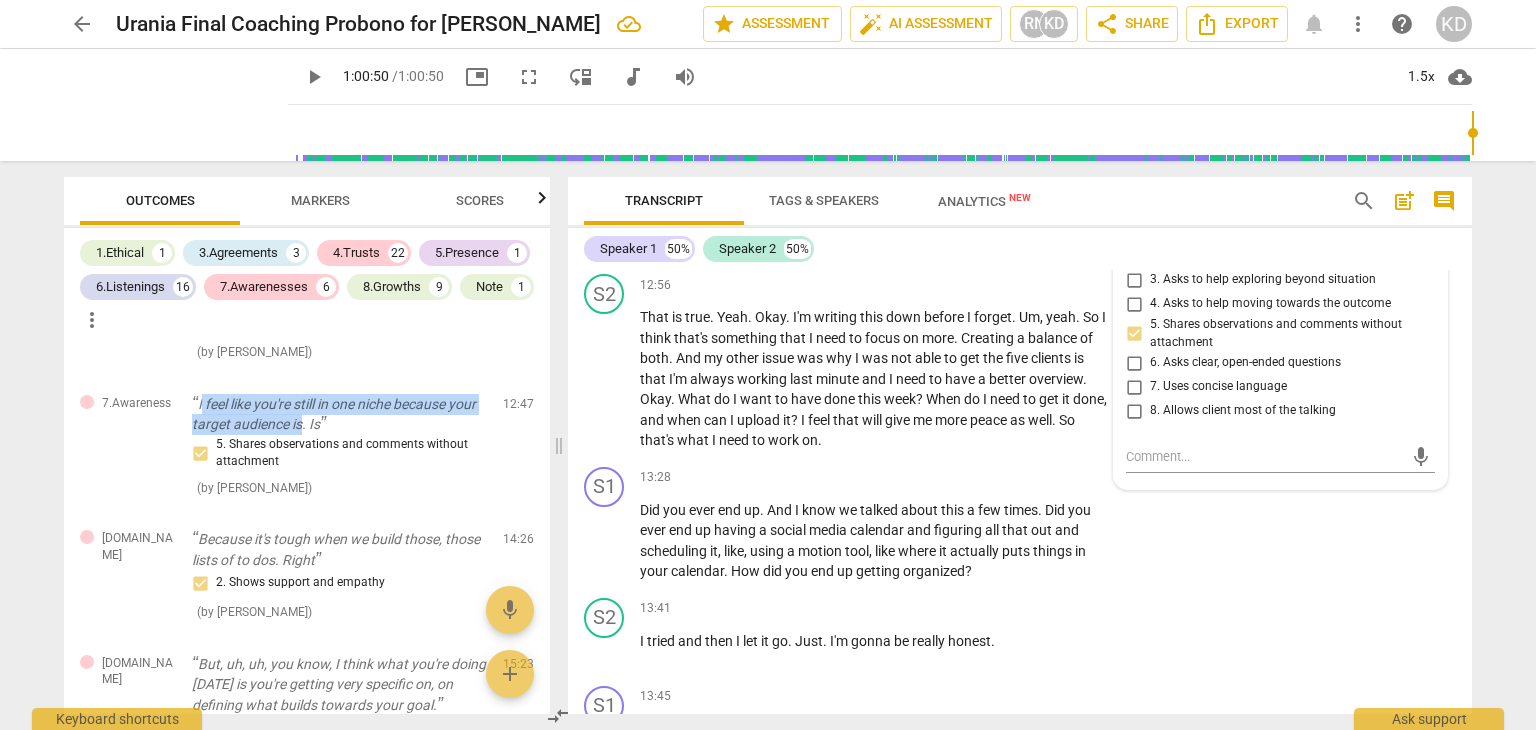 click on "I feel like you're still in one niche because your target audience is. Is" at bounding box center [339, 414] 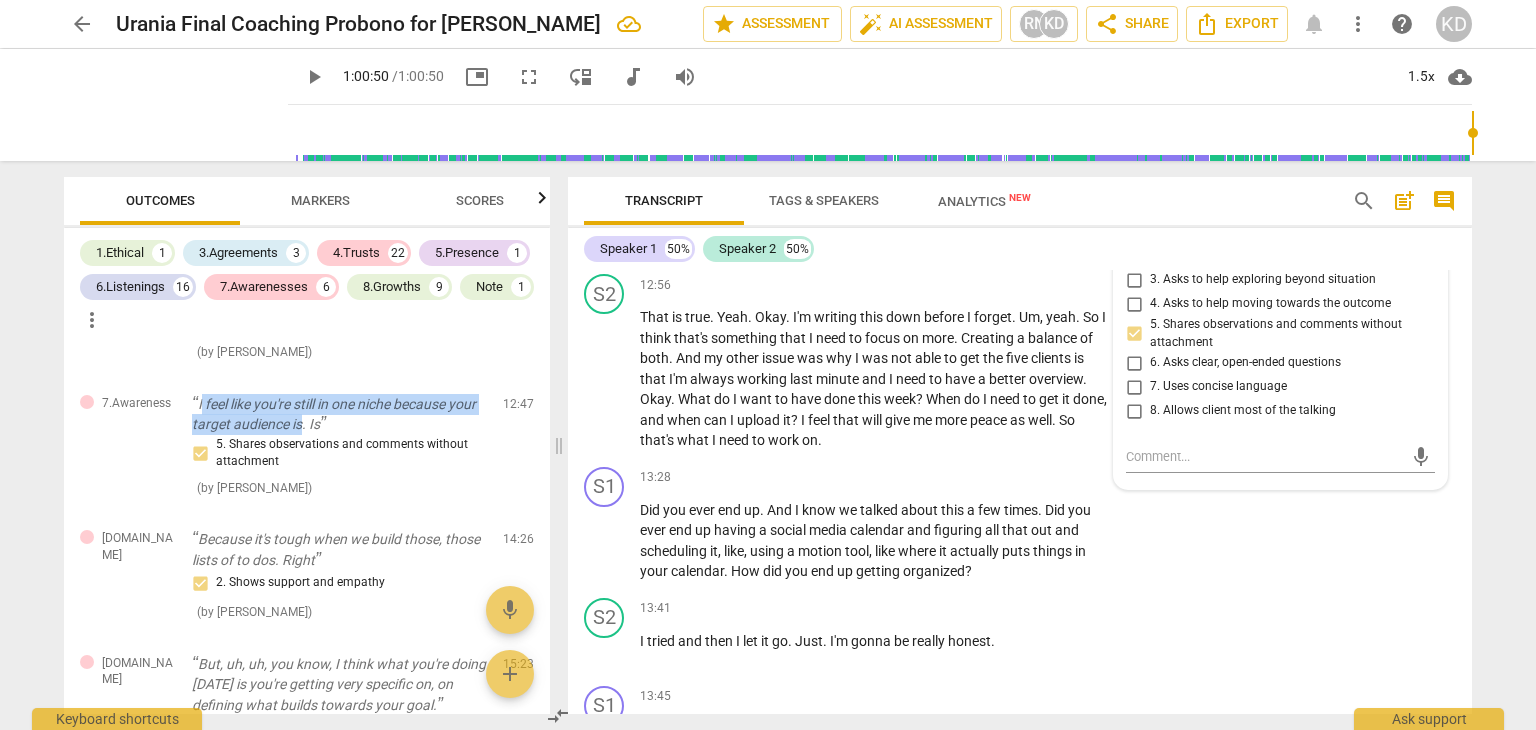 copy on "feel like you're still in one niche because your target audience is" 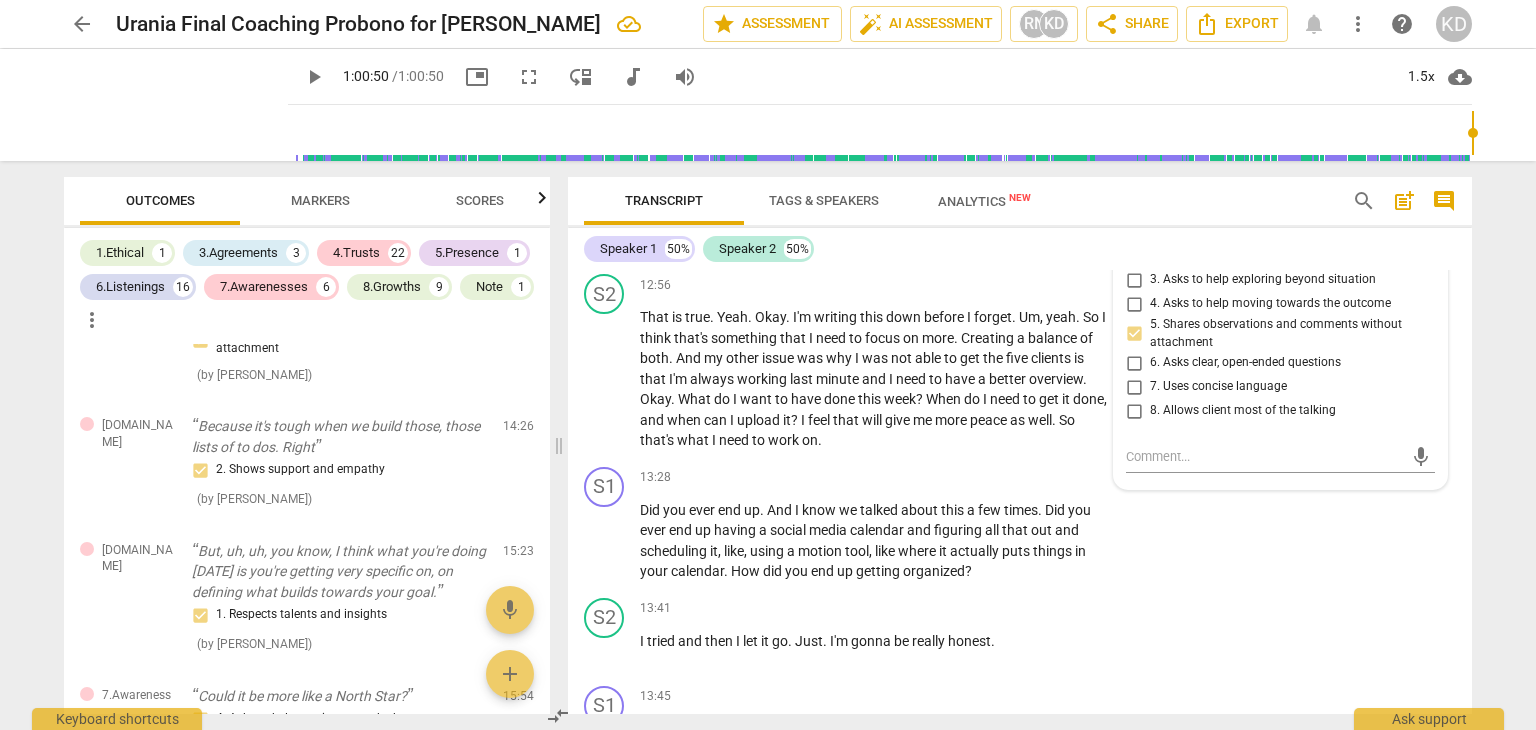 scroll, scrollTop: 2587, scrollLeft: 0, axis: vertical 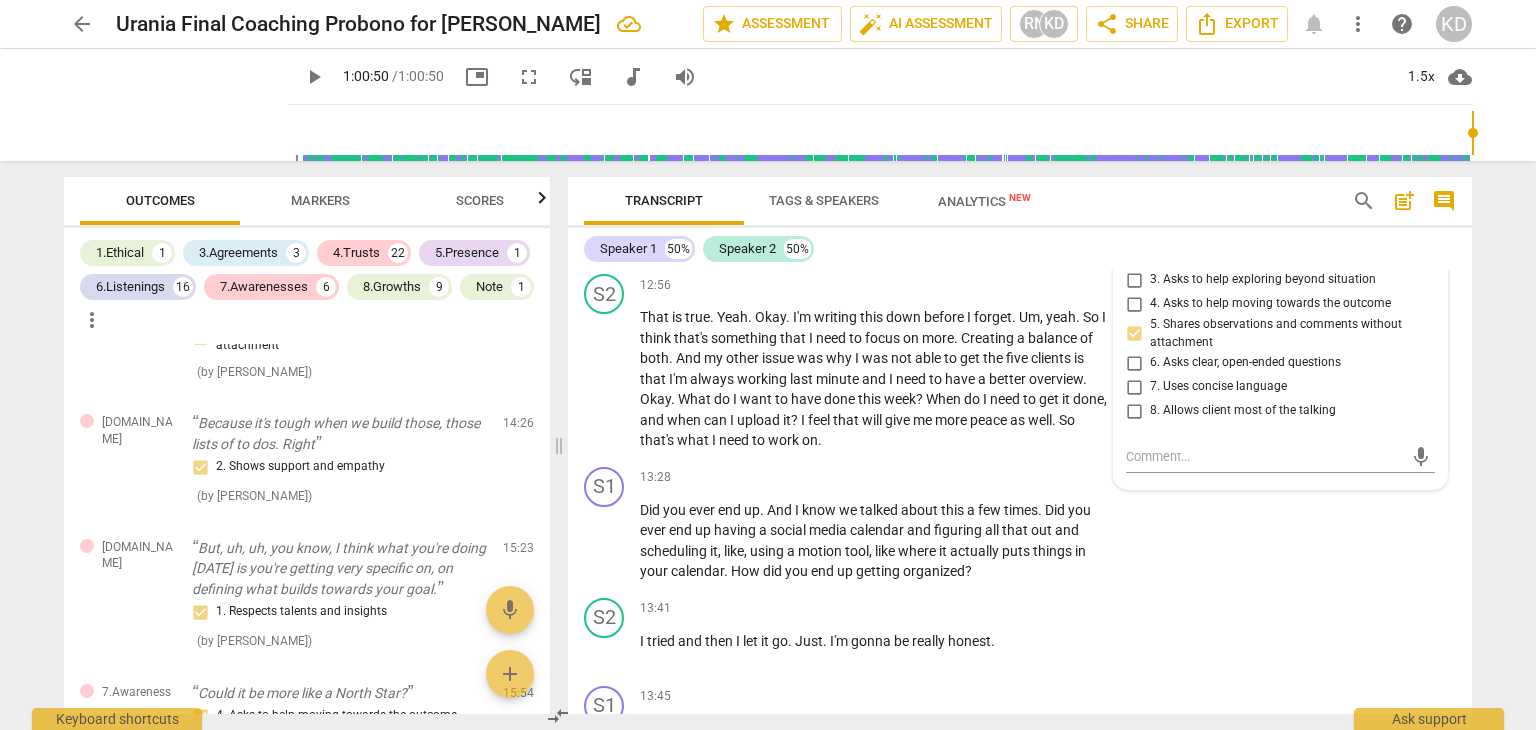 click on "Because it's tough when we build those, those lists of to dos. Right" at bounding box center [339, 433] 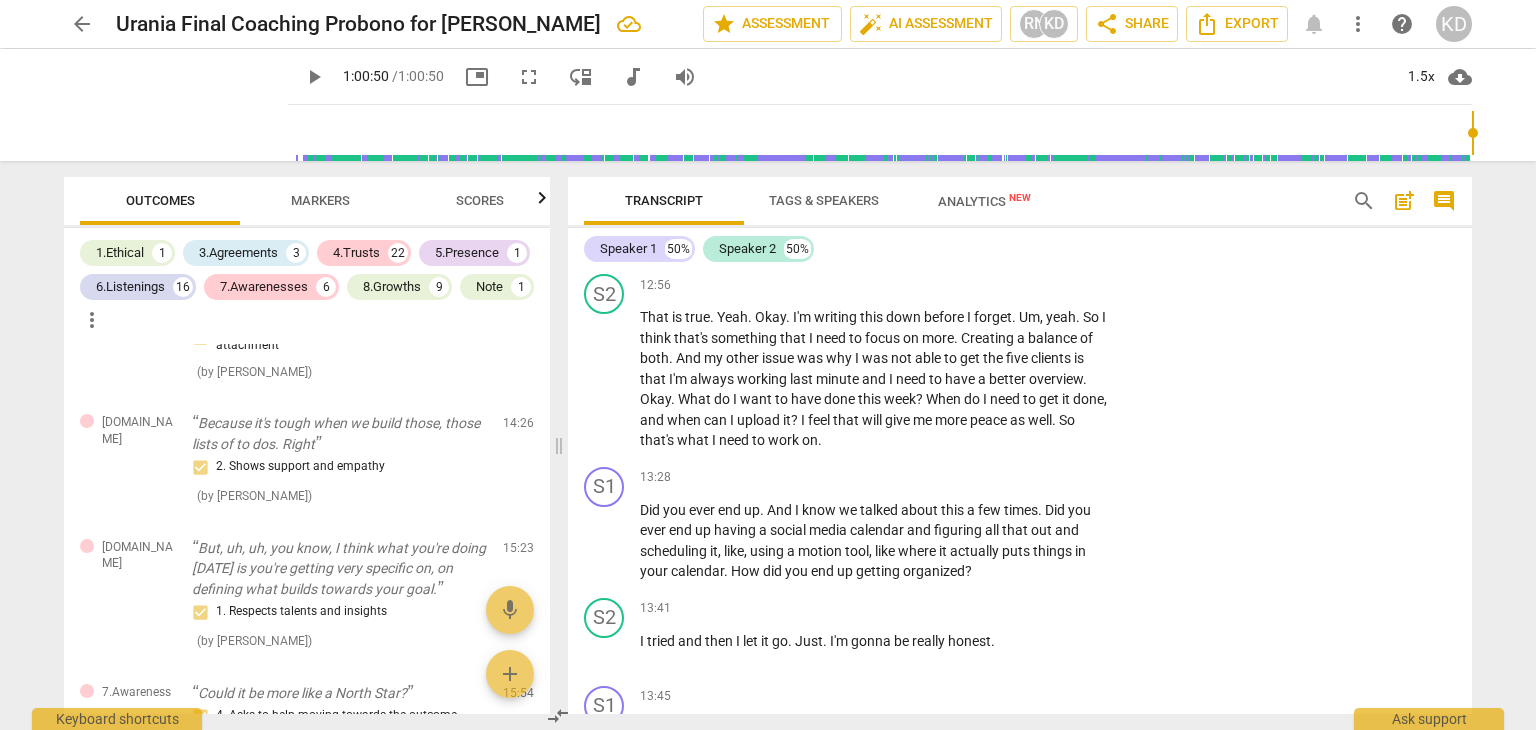 scroll, scrollTop: 6533, scrollLeft: 0, axis: vertical 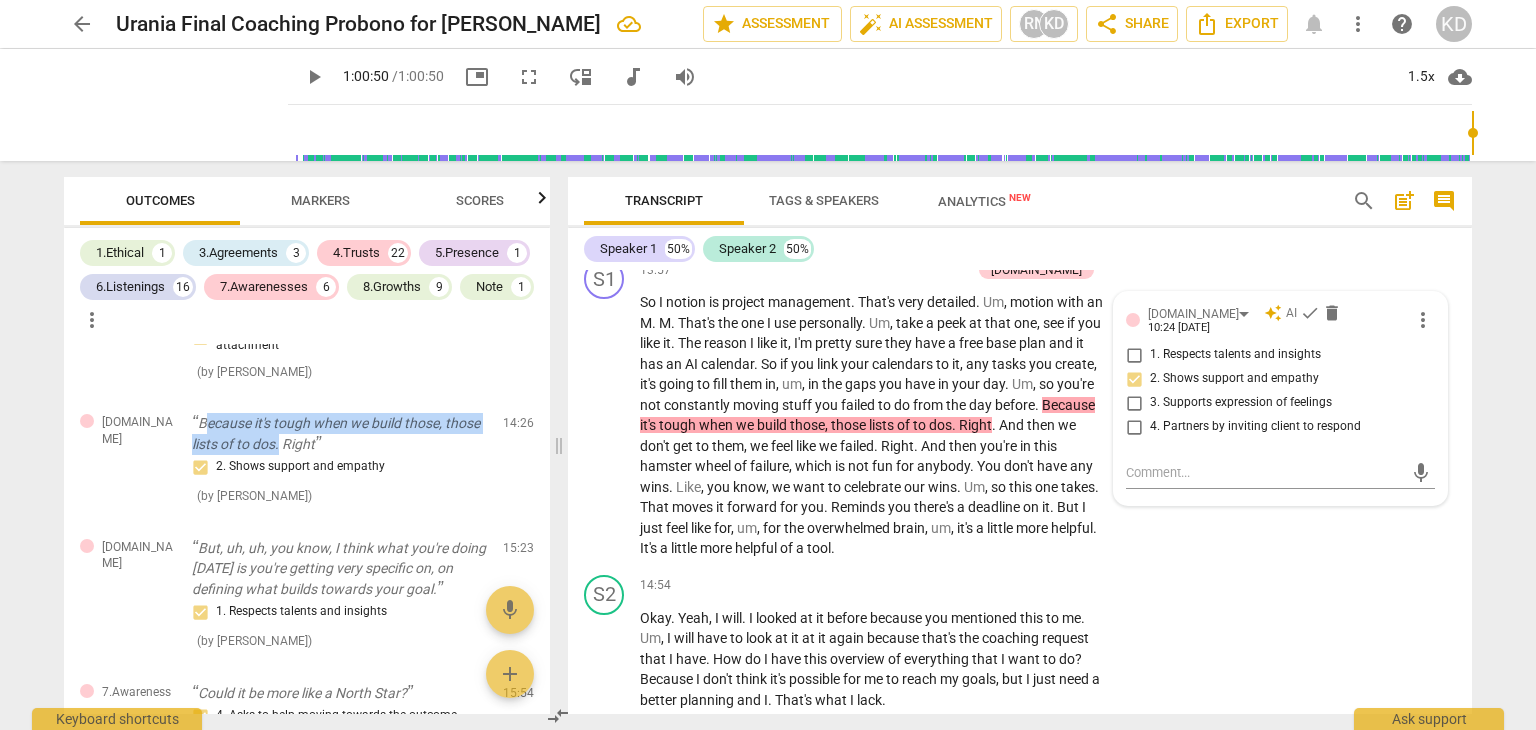 drag, startPoint x: 203, startPoint y: 441, endPoint x: 317, endPoint y: 469, distance: 117.388245 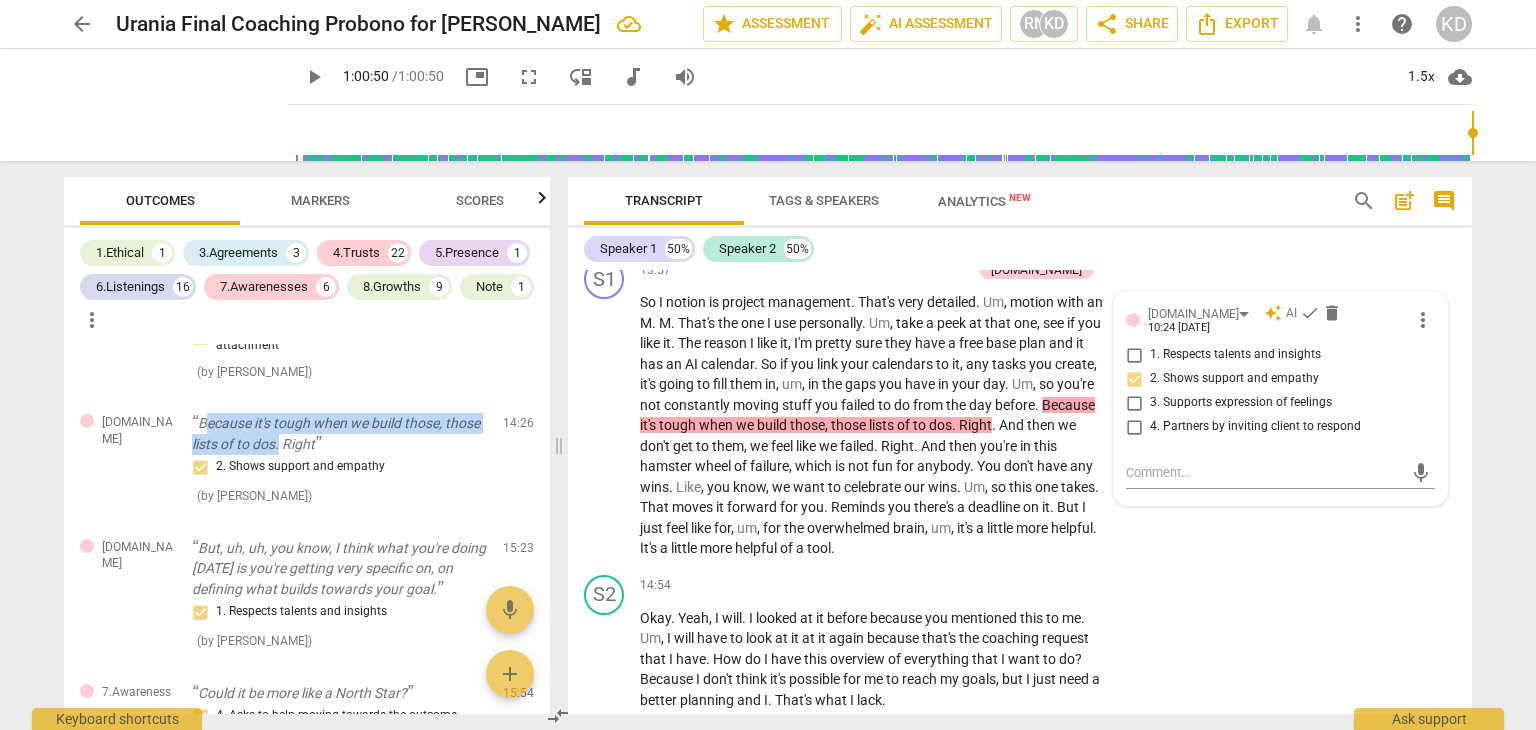 click on "Because it's tough when we build those, those lists of to dos. Right" at bounding box center [339, 433] 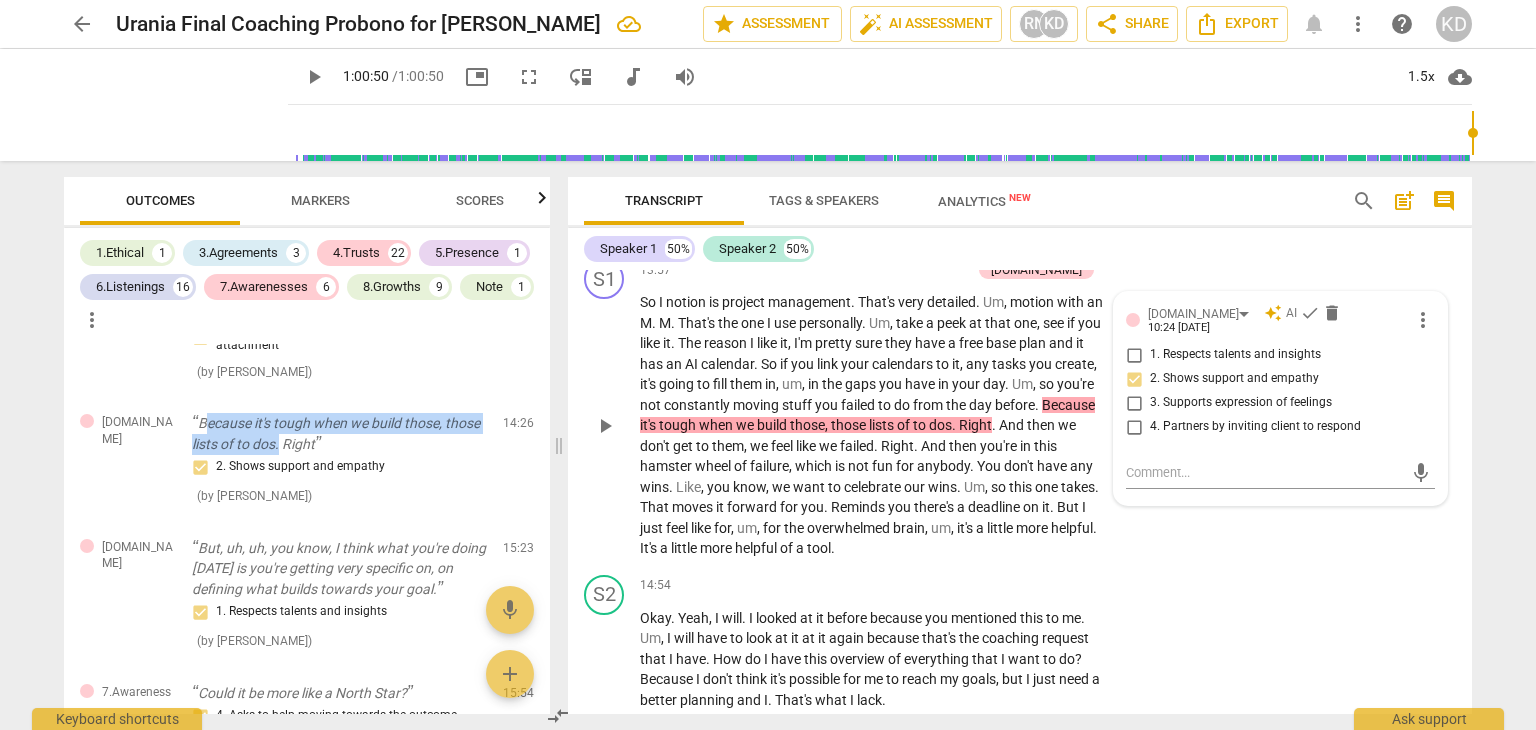copy on "ecause it's tough when we build those, those lists of to dos." 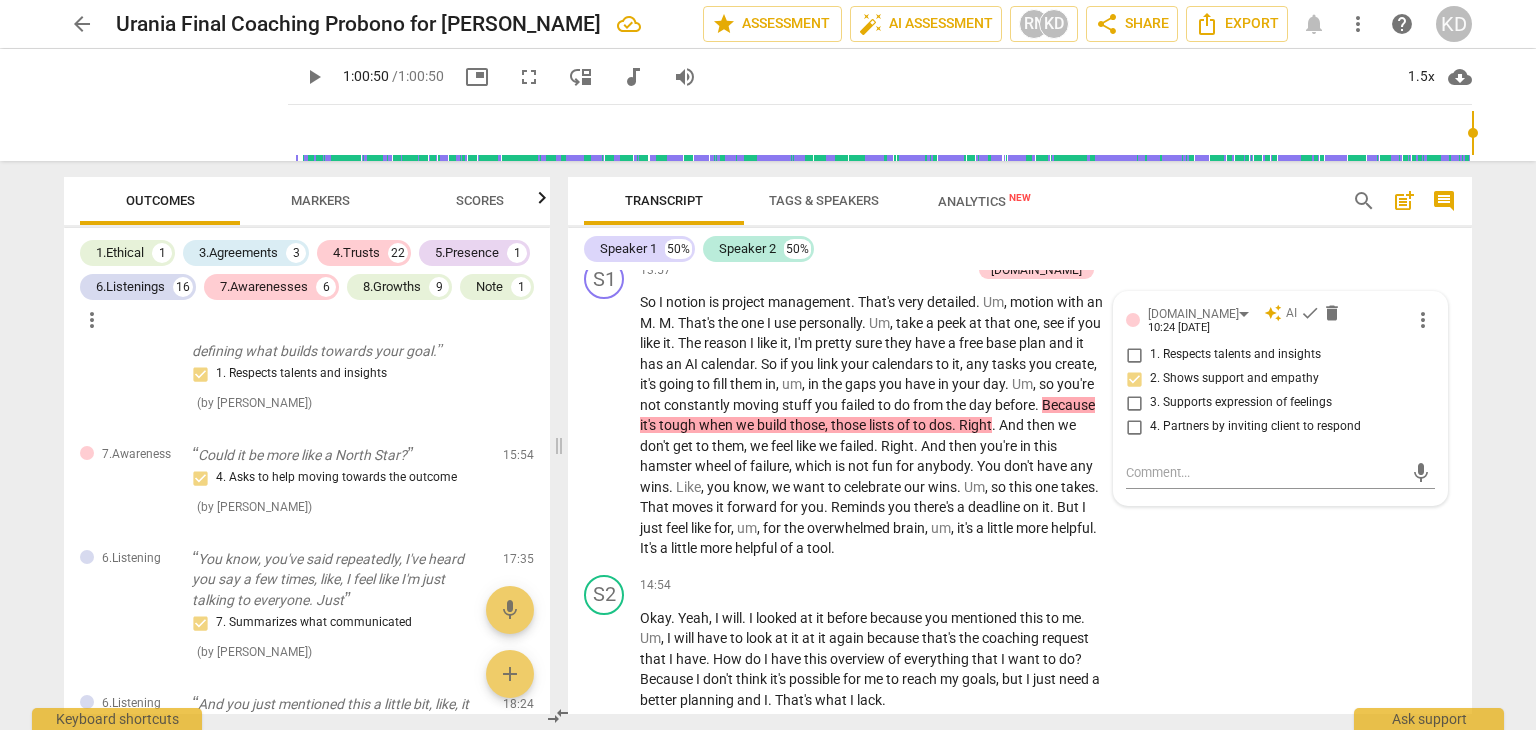 scroll, scrollTop: 2826, scrollLeft: 0, axis: vertical 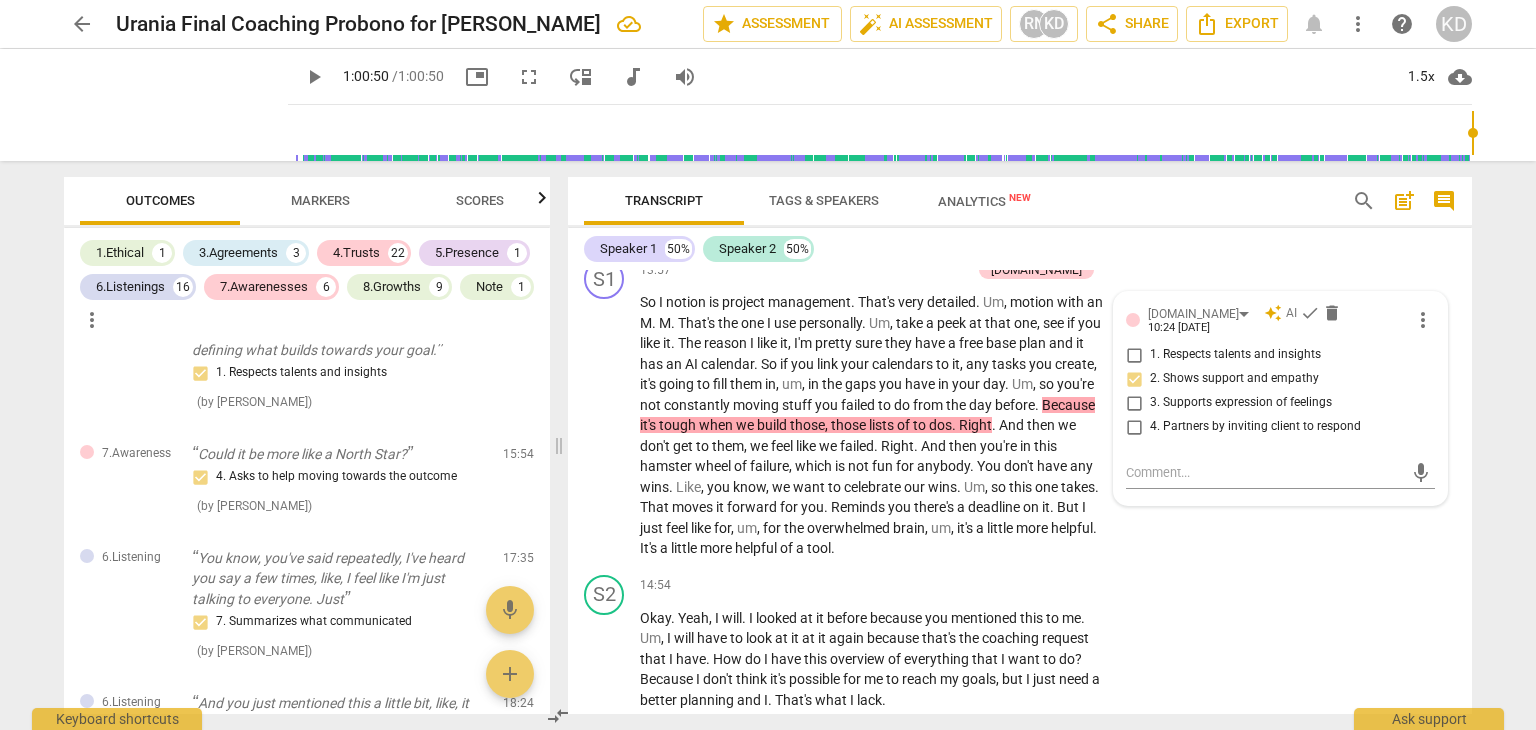 click on "Could it be more like a North Star?" at bounding box center [339, 454] 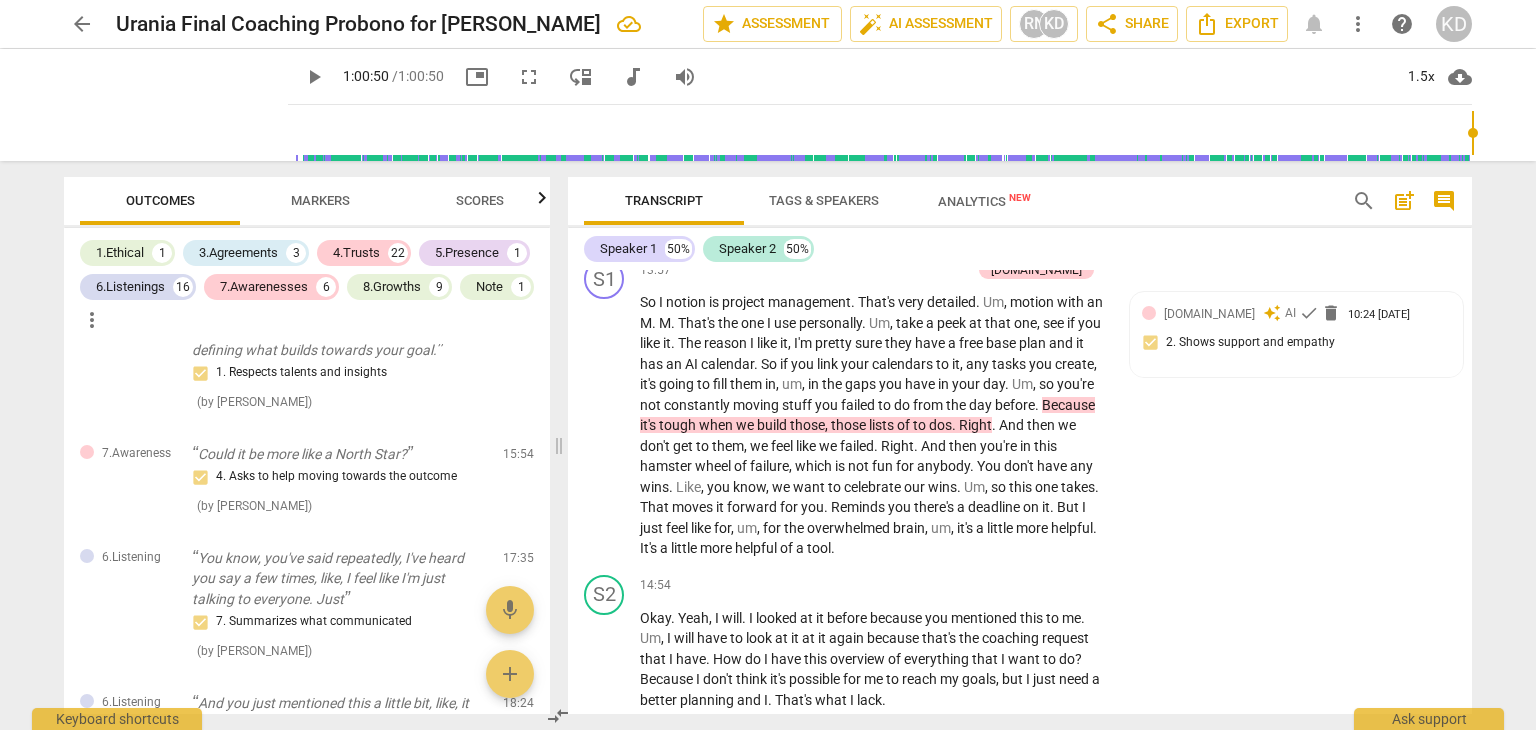 scroll, scrollTop: 7387, scrollLeft: 0, axis: vertical 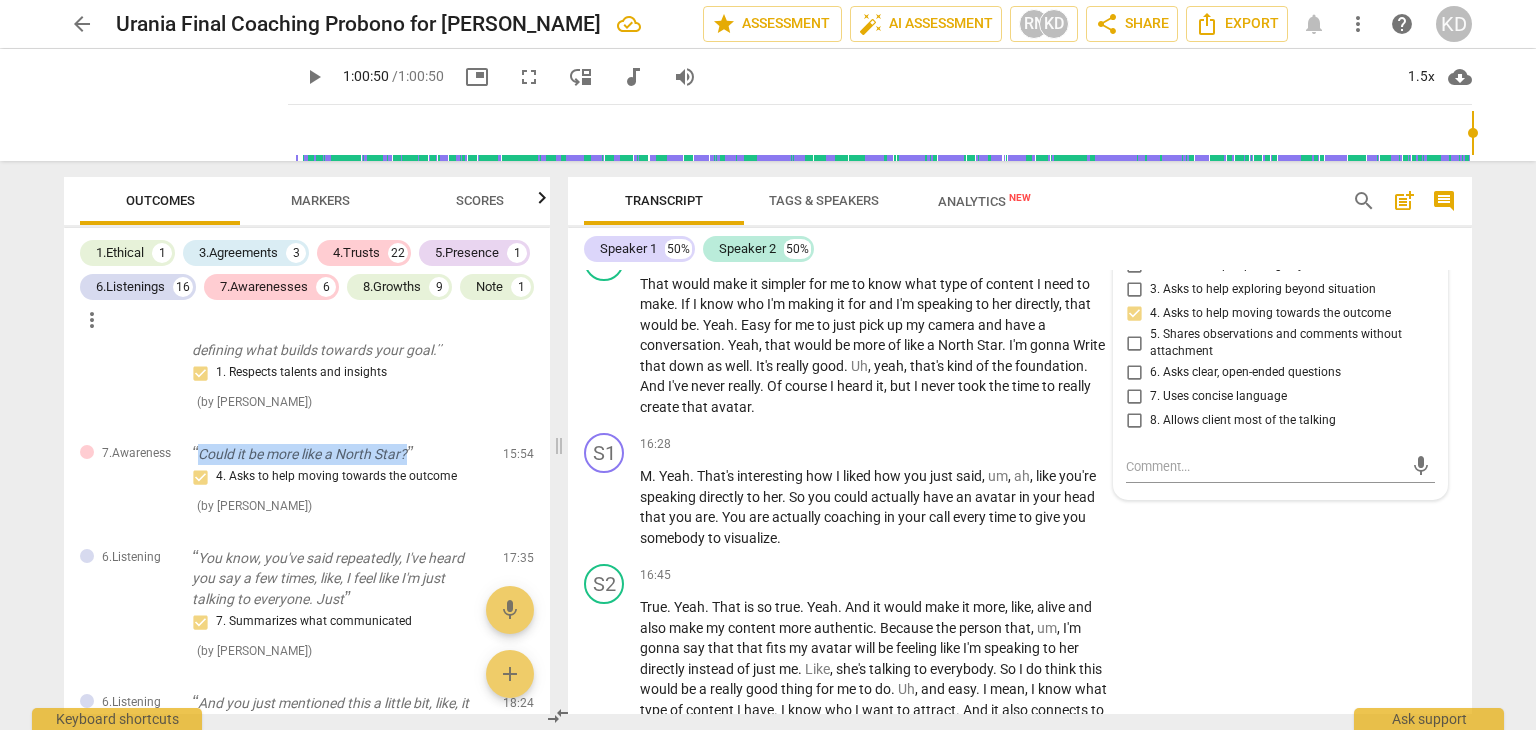 drag, startPoint x: 201, startPoint y: 473, endPoint x: 411, endPoint y: 480, distance: 210.11664 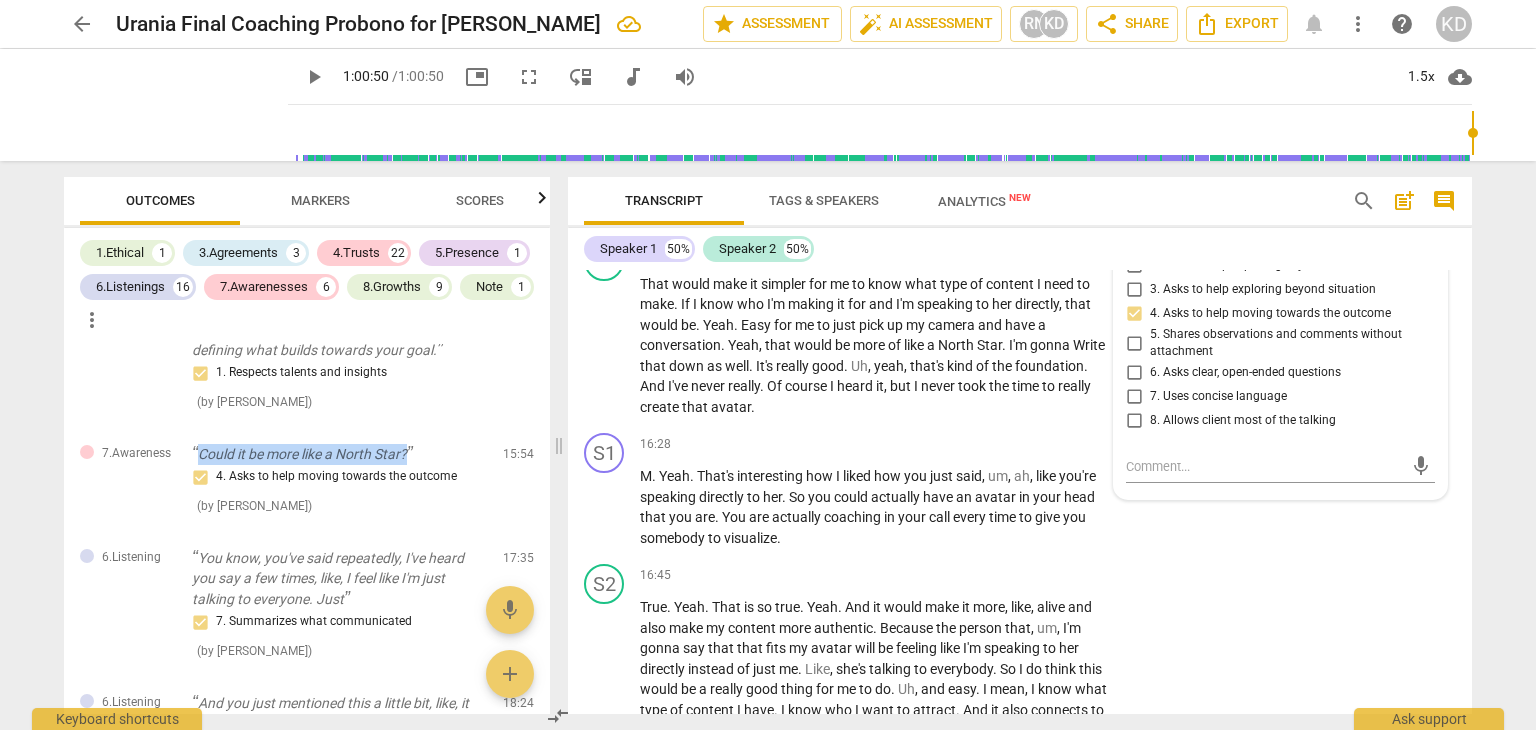 click on "Could it be more like a North Star?" at bounding box center (339, 454) 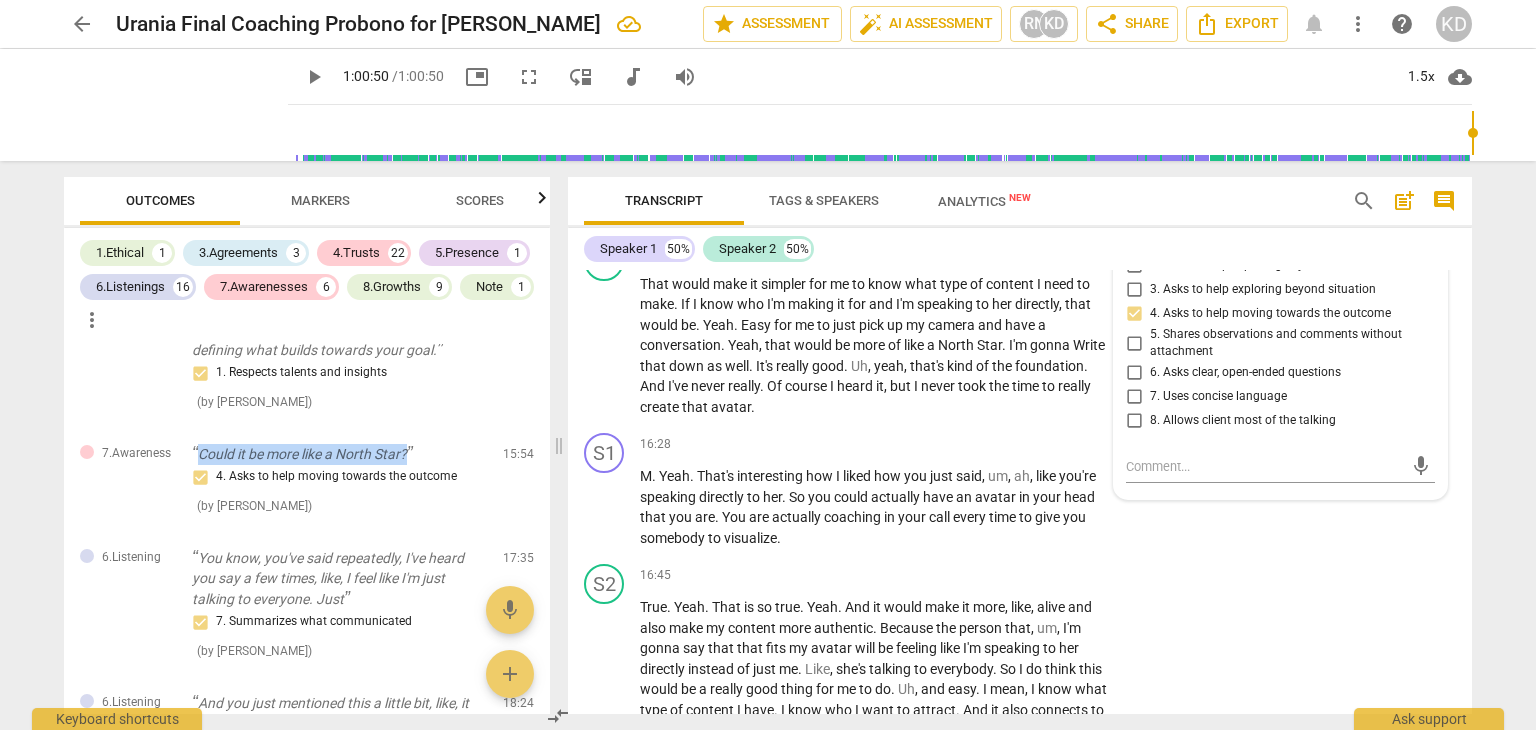 copy on "Could it be more like a North Star?" 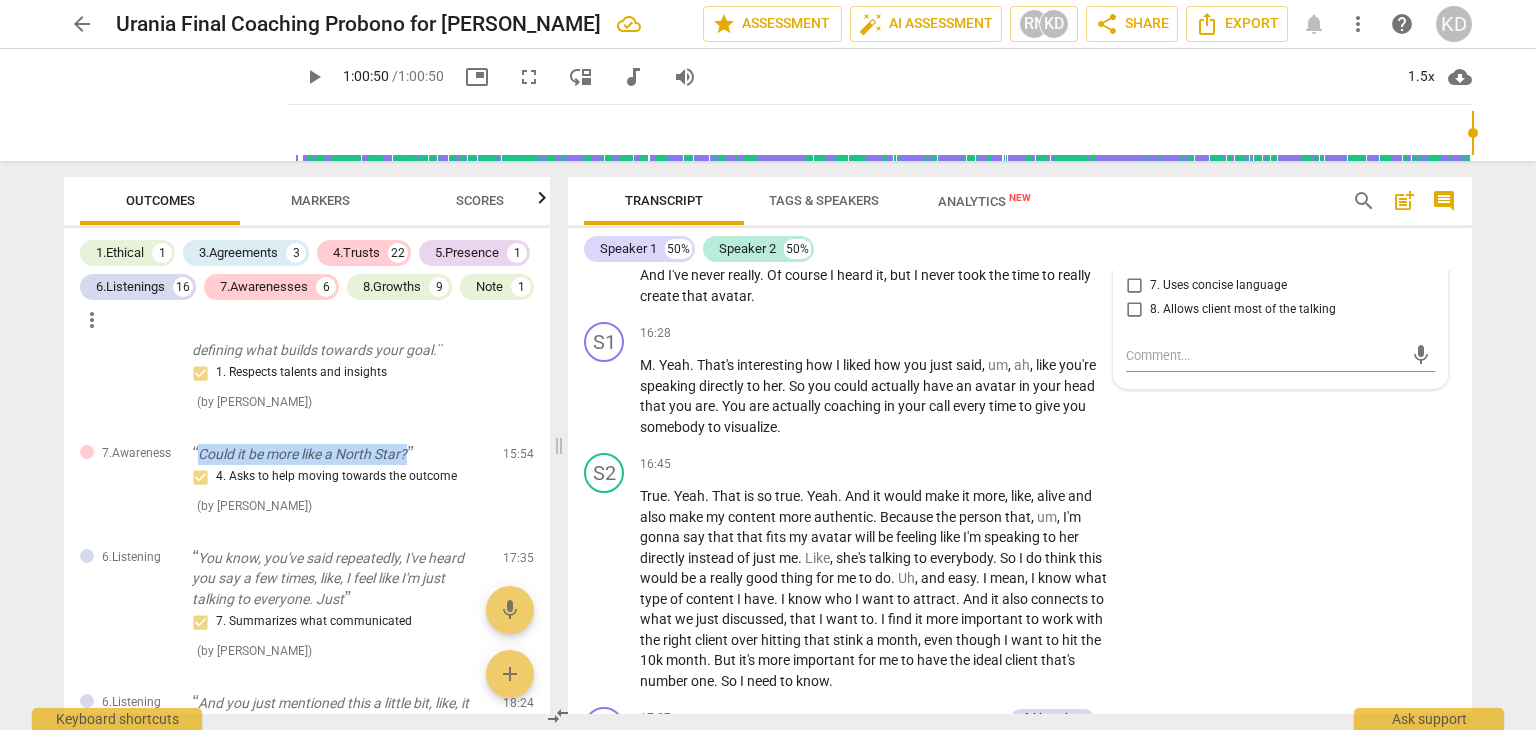 scroll, scrollTop: 7503, scrollLeft: 0, axis: vertical 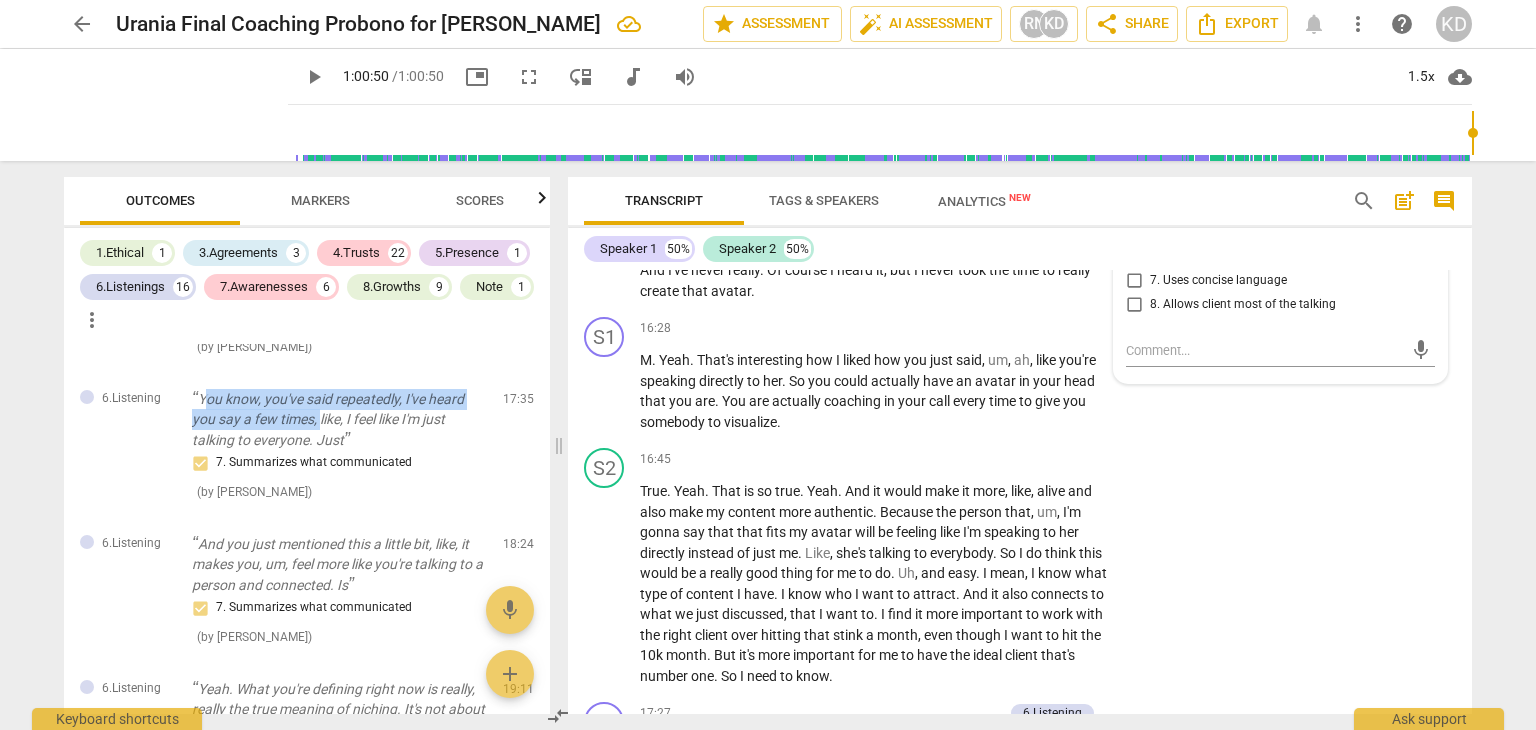 drag, startPoint x: 203, startPoint y: 415, endPoint x: 320, endPoint y: 445, distance: 120.784935 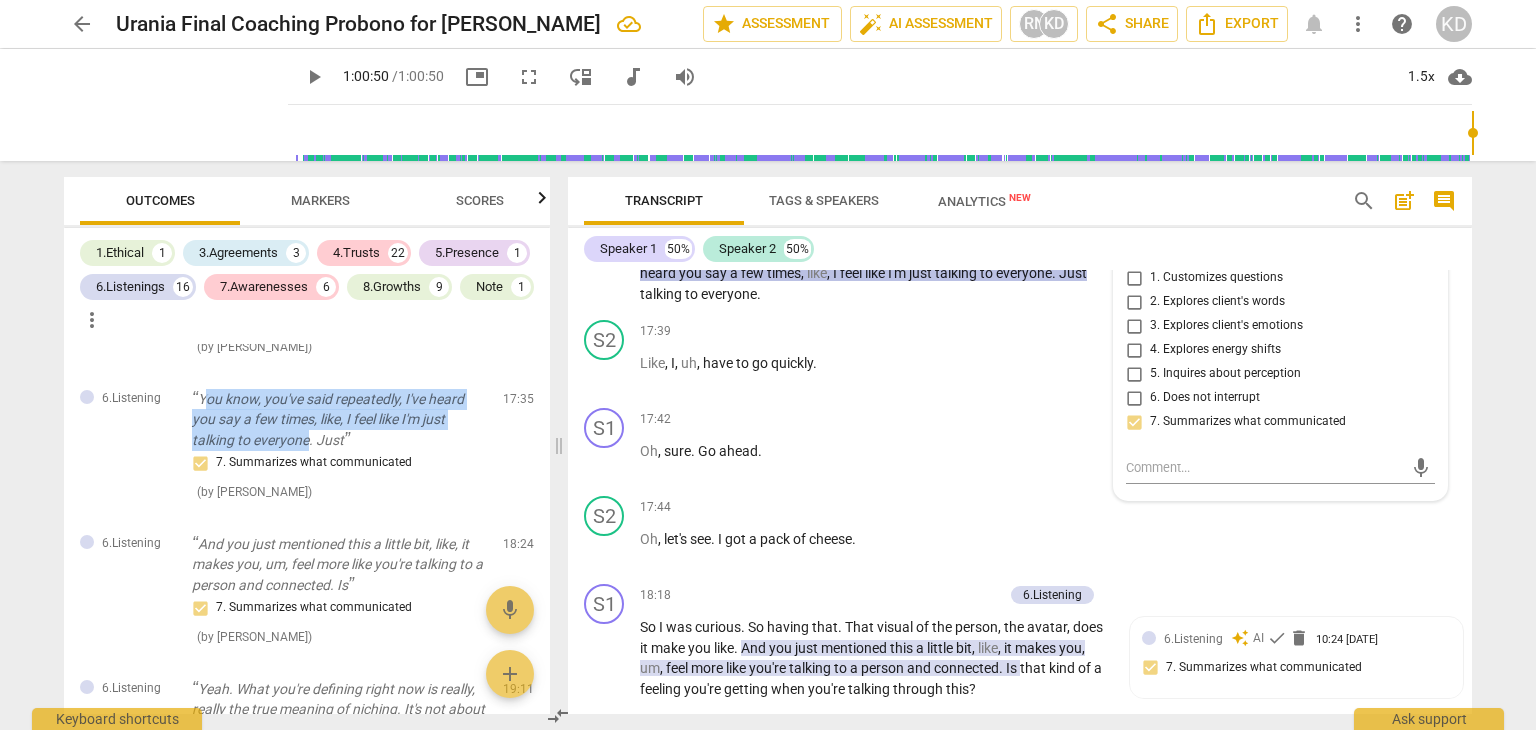 drag, startPoint x: 202, startPoint y: 420, endPoint x: 309, endPoint y: 460, distance: 114.232216 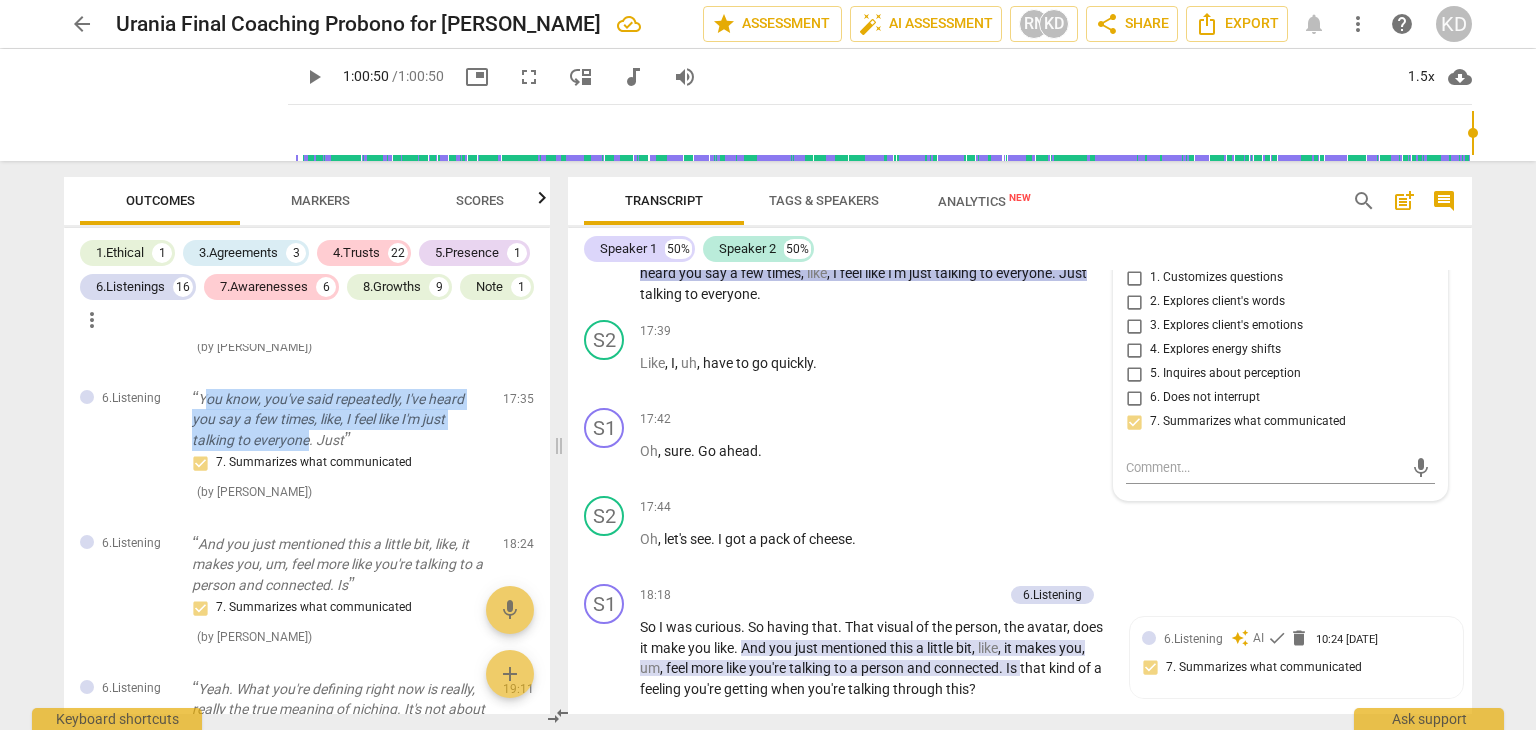 click on "You know, you've said repeatedly, I've heard you say a few times, like, I feel like I'm just talking to everyone. Just" at bounding box center [339, 420] 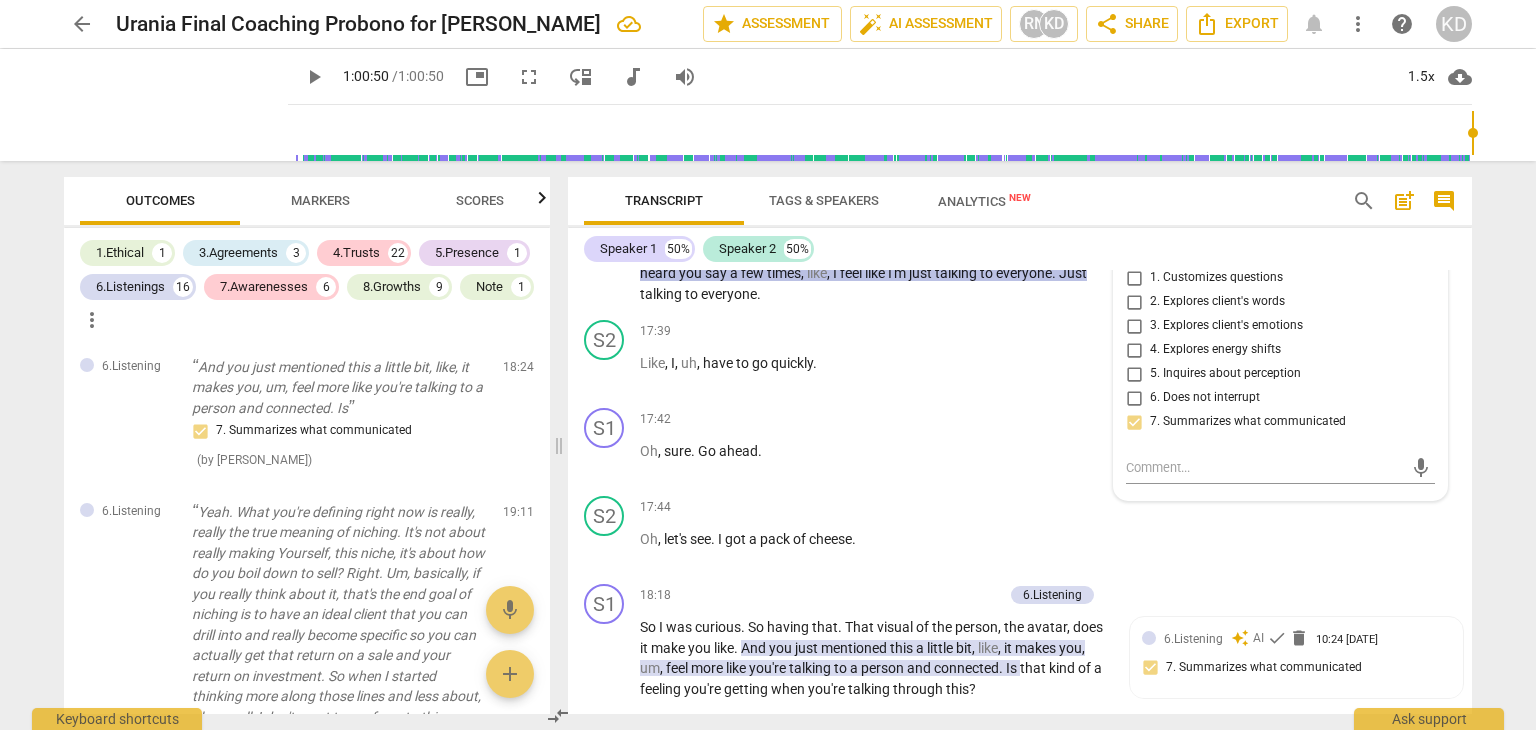 scroll, scrollTop: 3152, scrollLeft: 0, axis: vertical 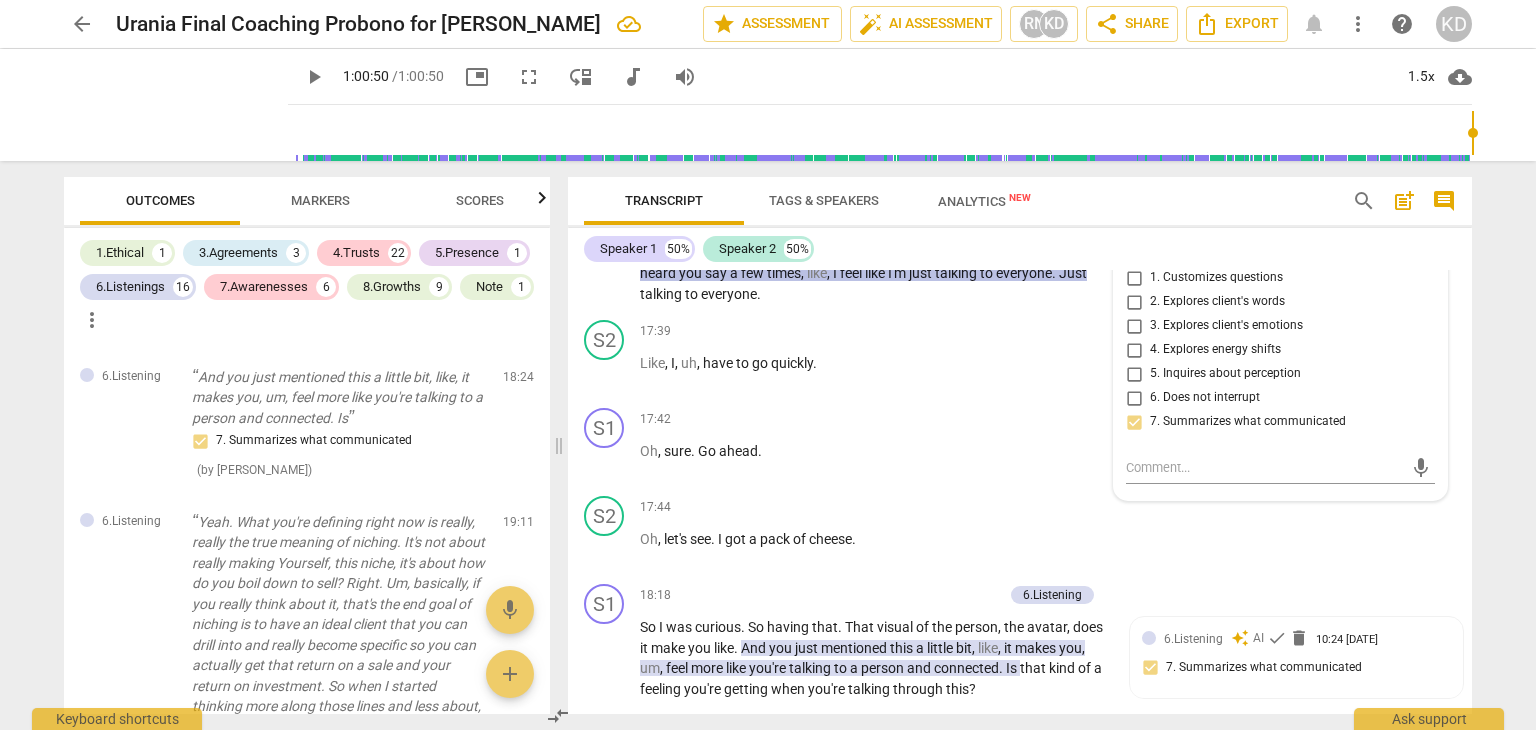click on "And you just mentioned this a little bit, like, it makes you, um, feel more like you're talking to a person and connected. Is" at bounding box center [339, 398] 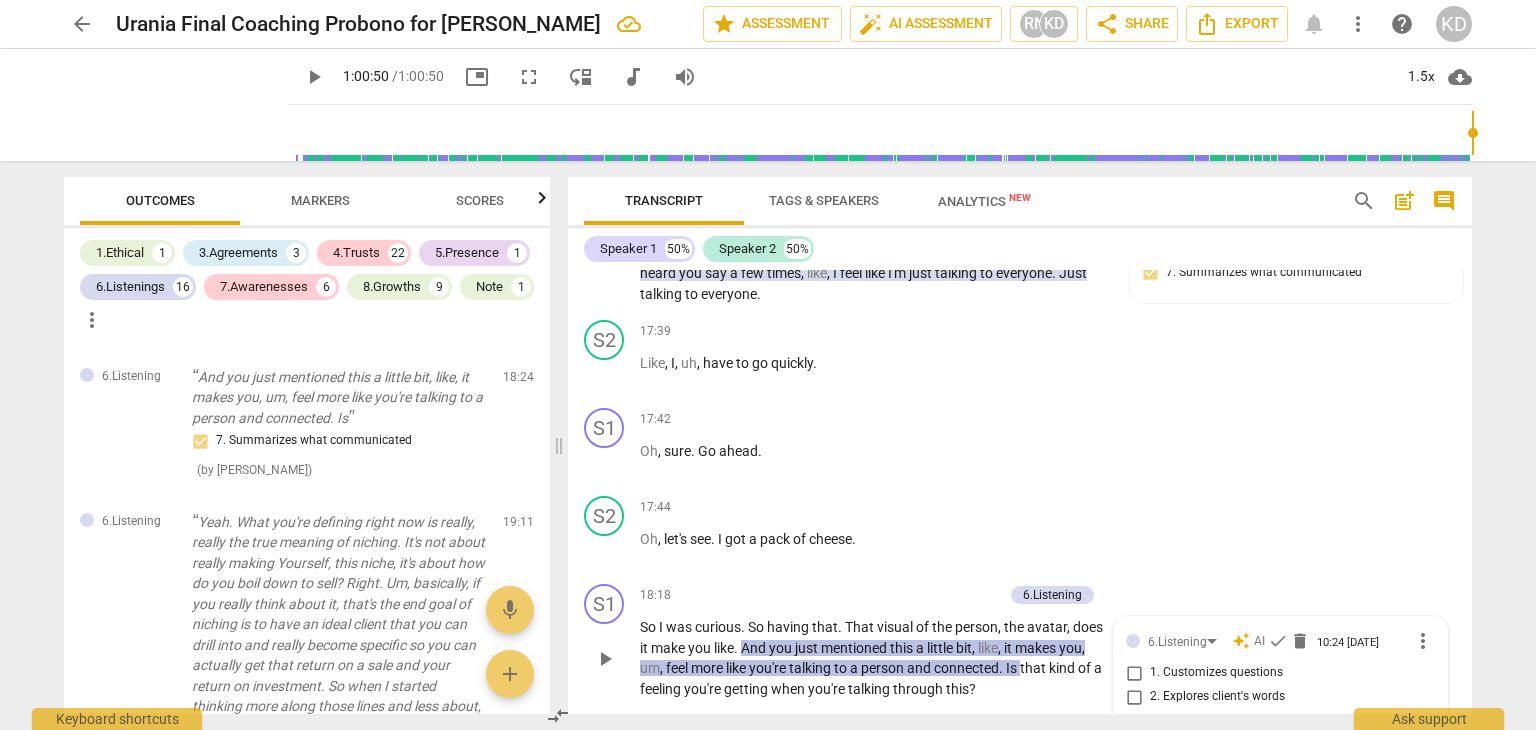 scroll, scrollTop: 8409, scrollLeft: 0, axis: vertical 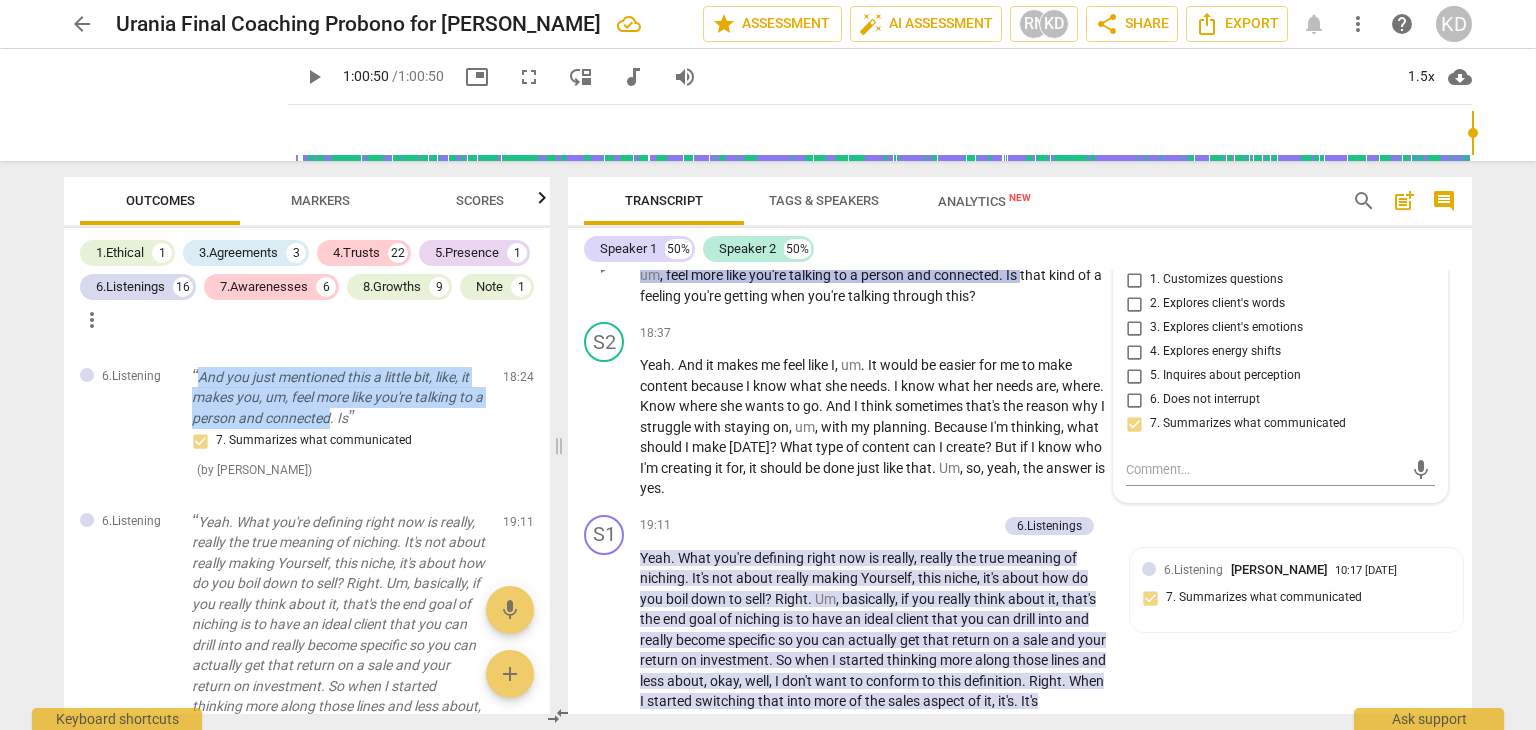 drag, startPoint x: 199, startPoint y: 390, endPoint x: 342, endPoint y: 440, distance: 151.48927 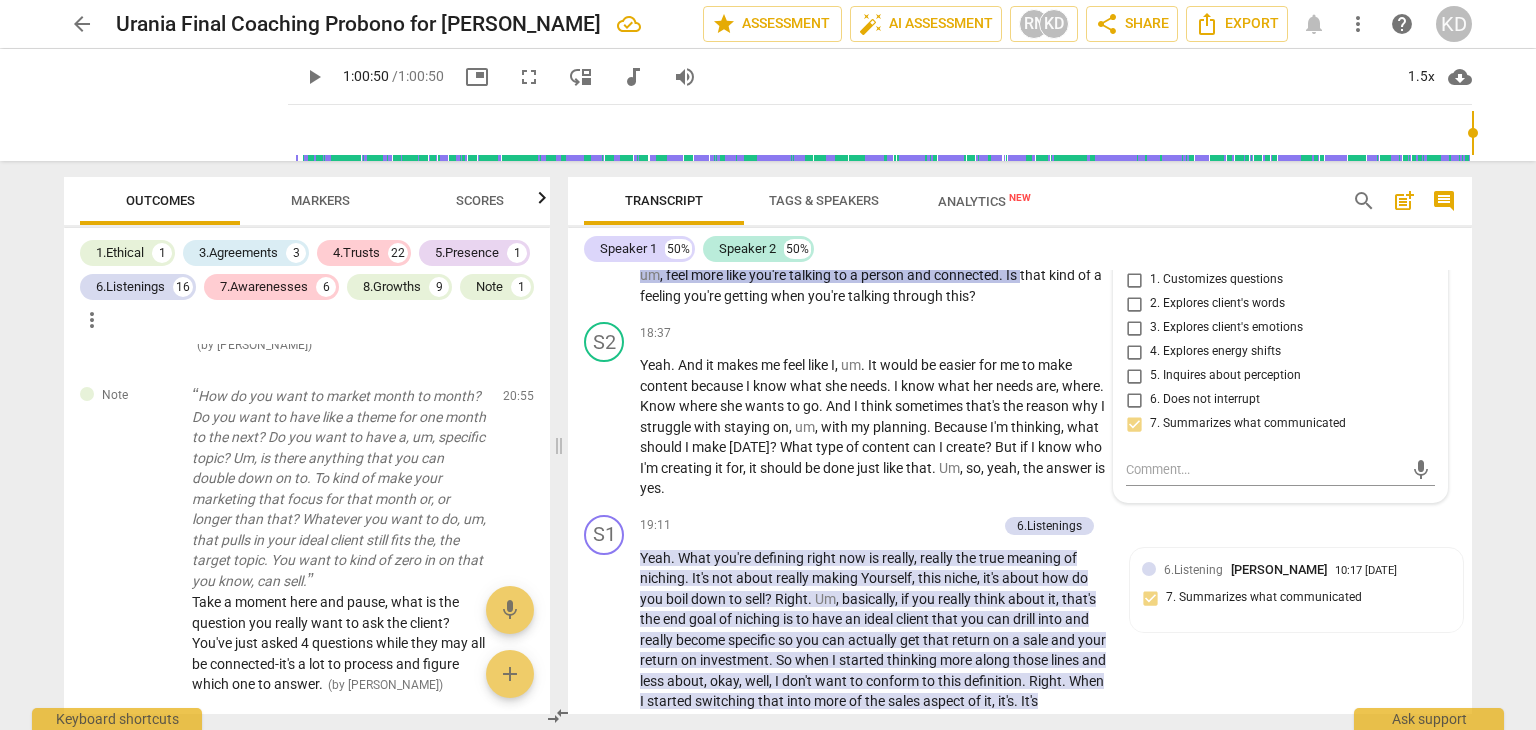 scroll, scrollTop: 4127, scrollLeft: 0, axis: vertical 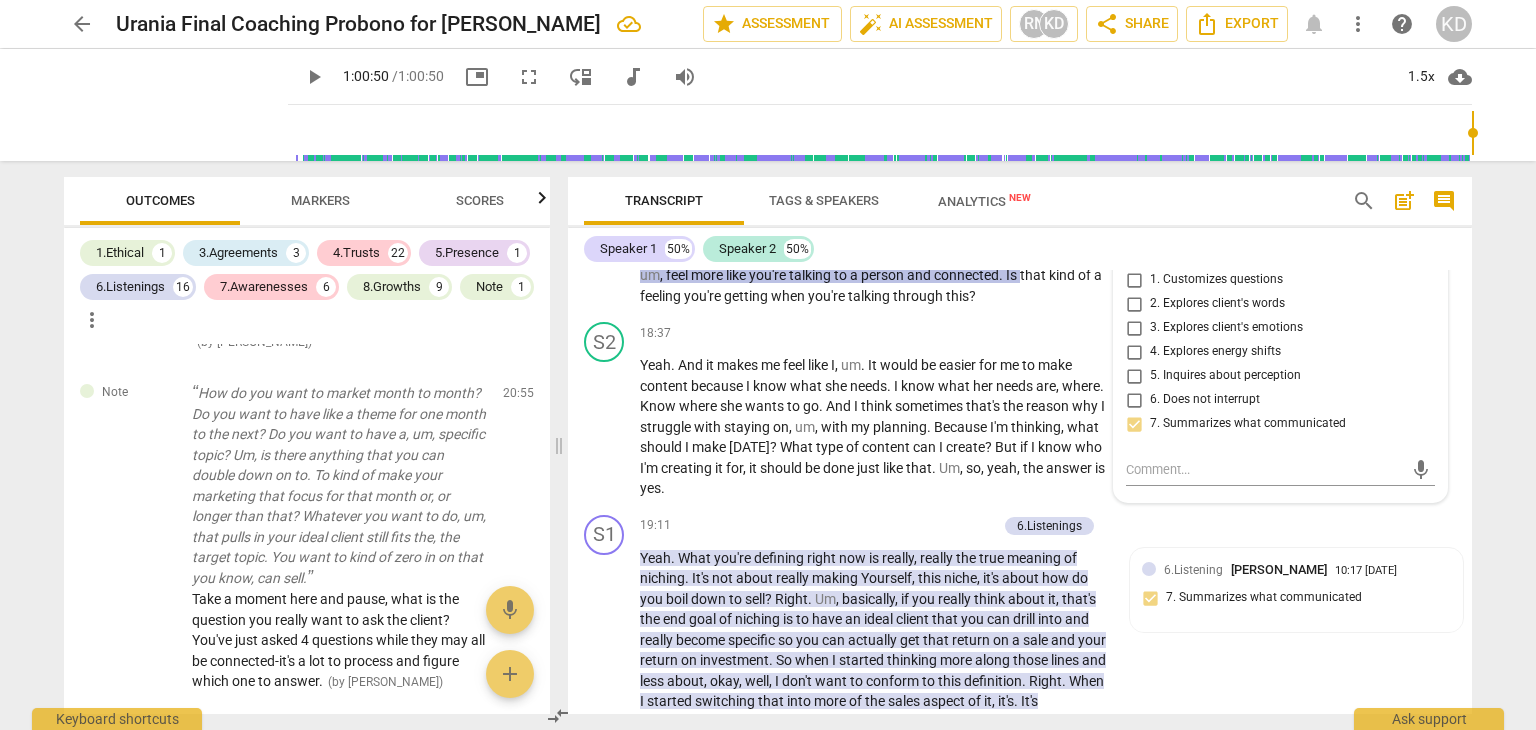 click on "How do you want to market month to month? Do you want to have like a theme for one month to the next? Do you want to have a, um, specific topic? Um, is there anything that you can double down on to. To kind of make your marketing that focus for that month or, or longer than that? Whatever you want to do, um, that pulls in your ideal client still fits the, the target topic. You want to kind of zero in on that you know, can sell." at bounding box center [339, 485] 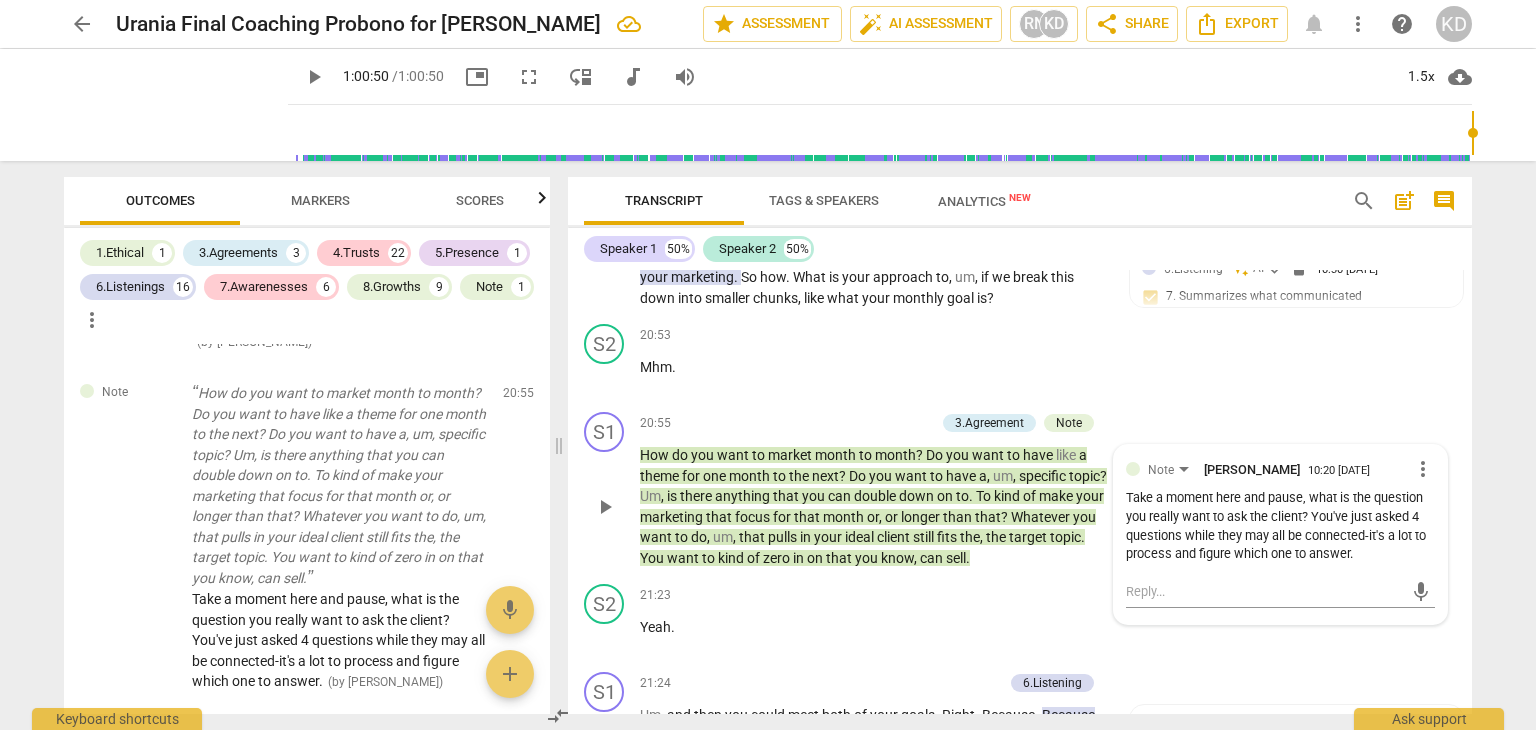 scroll, scrollTop: 9156, scrollLeft: 0, axis: vertical 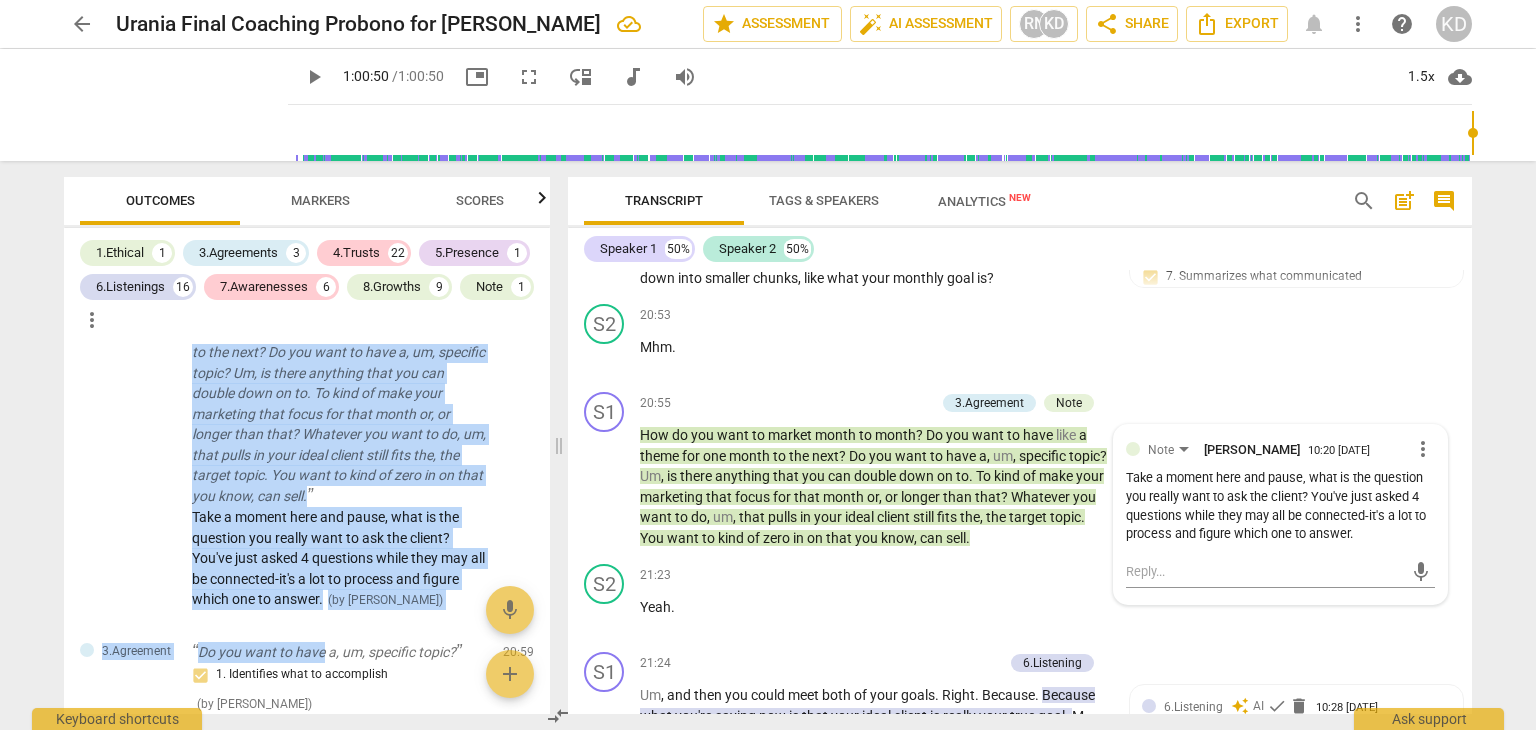 drag, startPoint x: 189, startPoint y: 405, endPoint x: 324, endPoint y: 630, distance: 262.39282 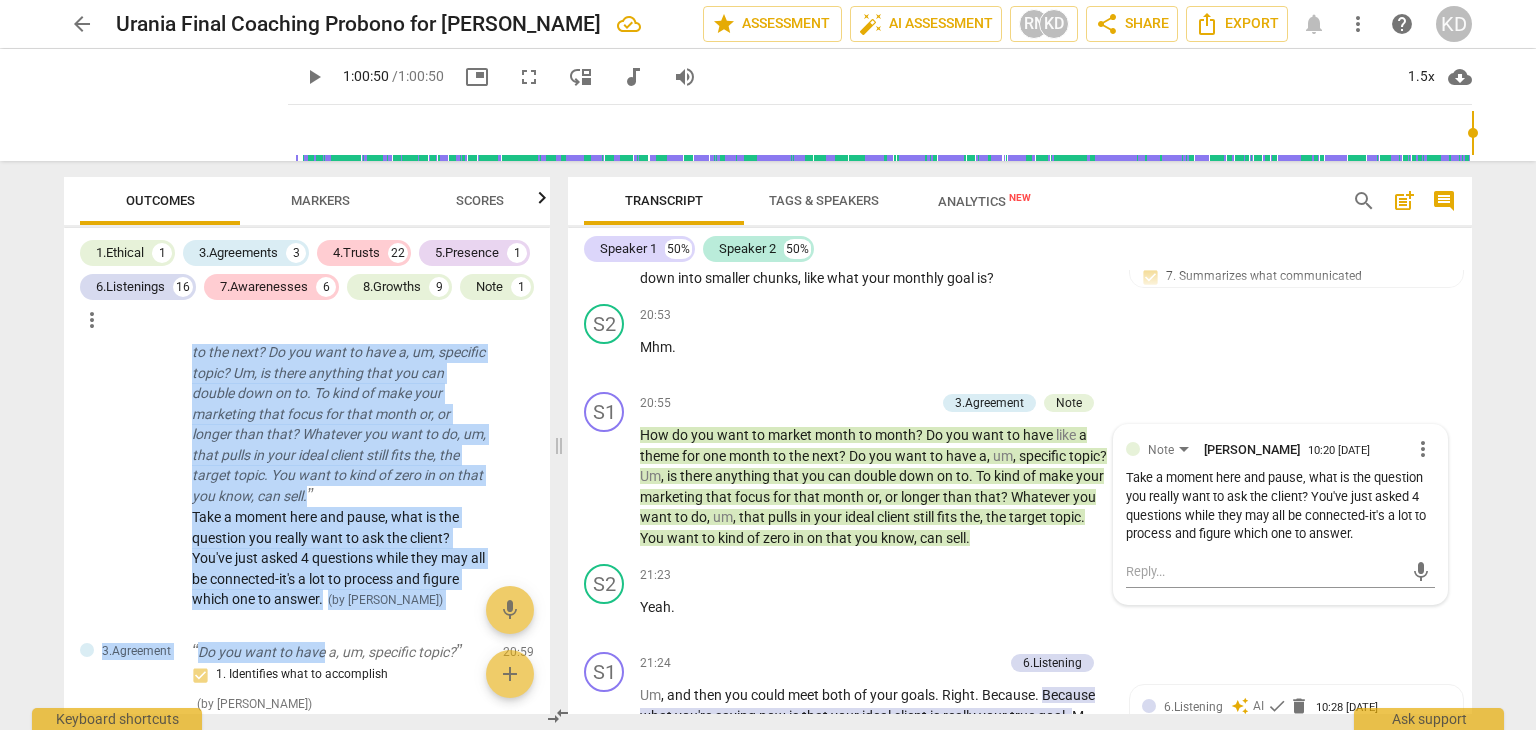 click on "Note How do you want to market month to month? Do you want to have like a theme for one month to the next? Do you want to have a, um, specific topic? Um, is there anything that you can double down on to. To kind of make your marketing that focus for that month or, or longer than that? Whatever you want to do, um, that pulls in your ideal client still fits the, the target topic. You want to kind of zero in on that you know, can sell. Take a moment here and pause, what is the question you really want to ask the client?  You've just asked 4 questions while they may all be connected-it's a lot to process and figure which one to answer.  ( by [PERSON_NAME] ) 20:55 edit delete" at bounding box center (307, 455) 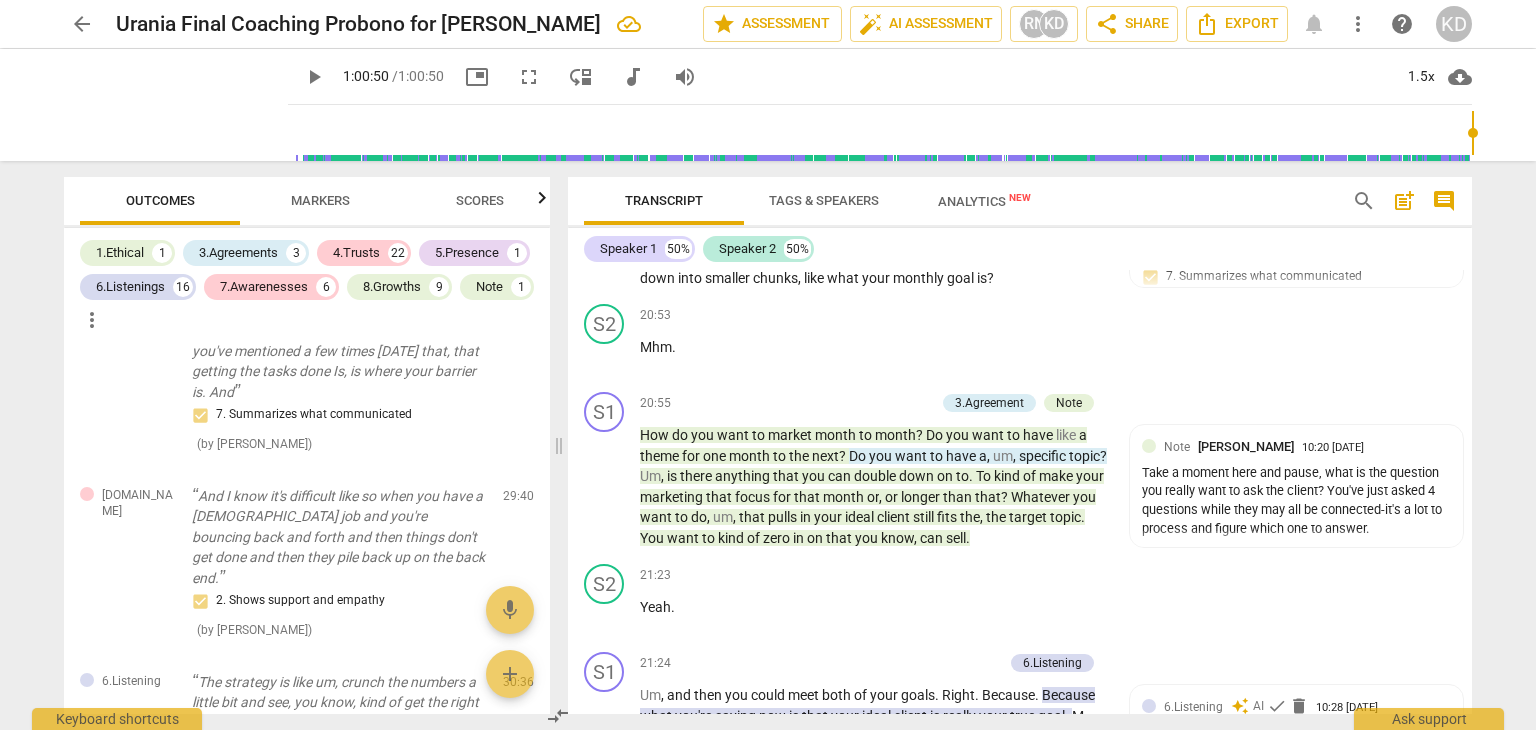 scroll, scrollTop: 4836, scrollLeft: 0, axis: vertical 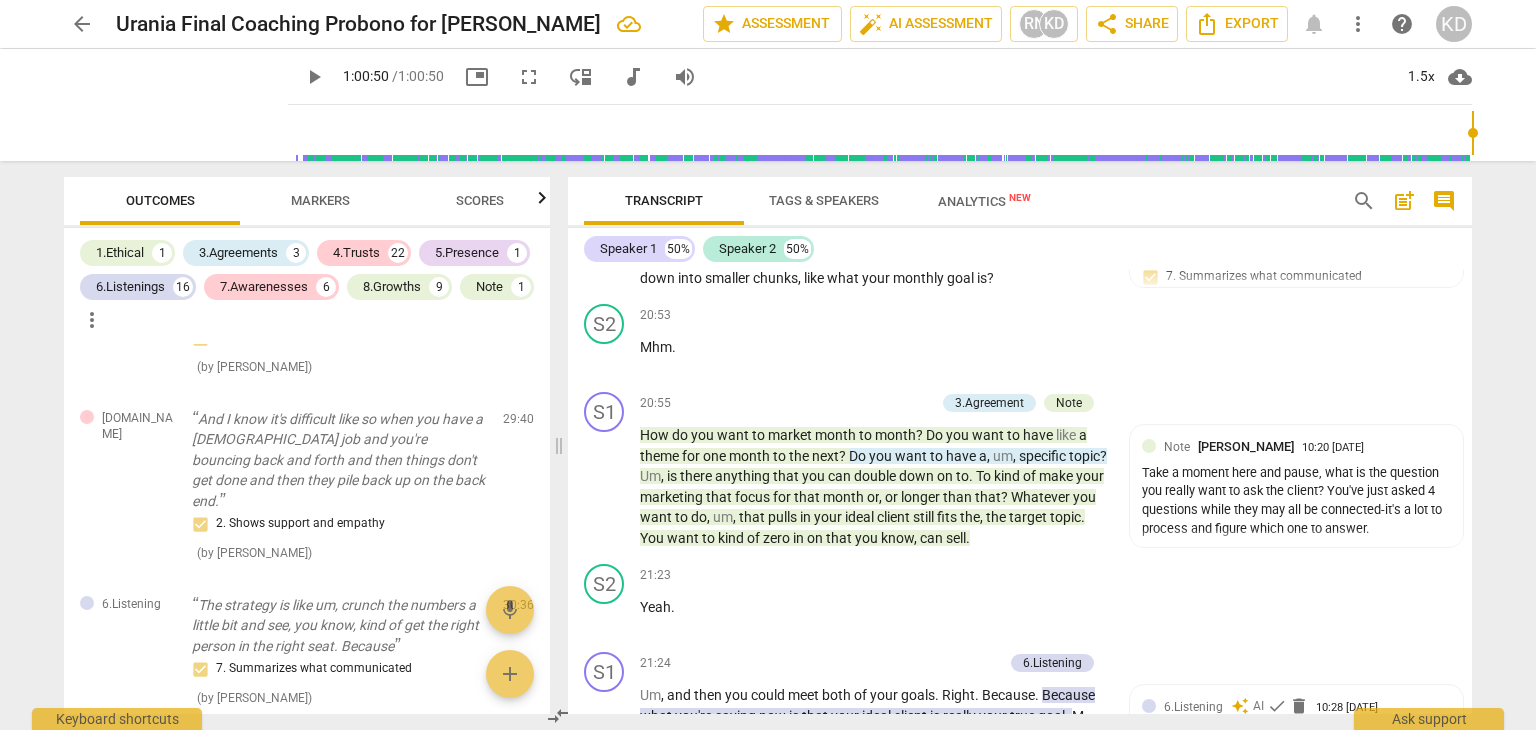 click on "And I know it's difficult like so when you have a [DEMOGRAPHIC_DATA] job and you're bouncing back and forth and then things don't get done and then they pile back up on the back end." at bounding box center (339, 460) 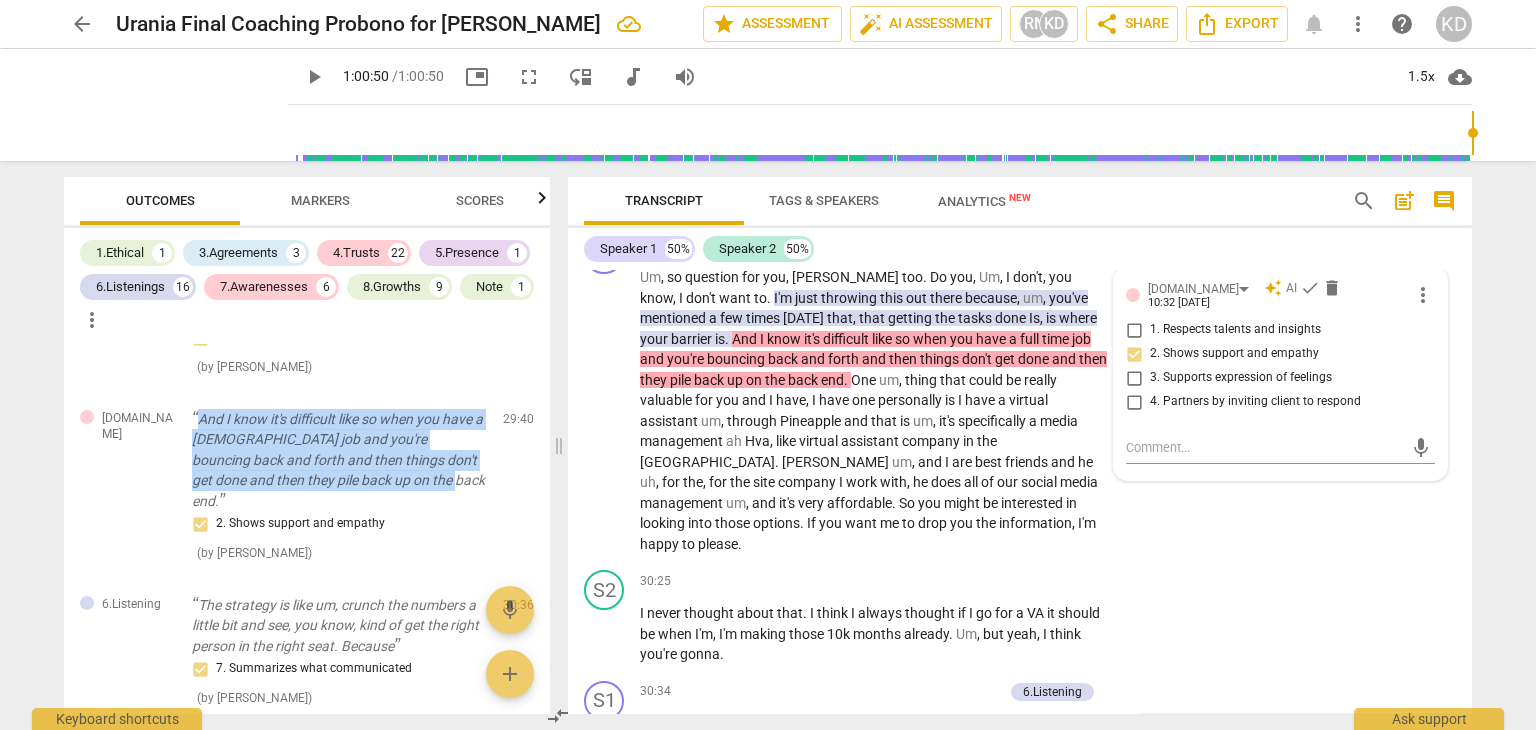 drag, startPoint x: 200, startPoint y: 442, endPoint x: 411, endPoint y: 494, distance: 217.31314 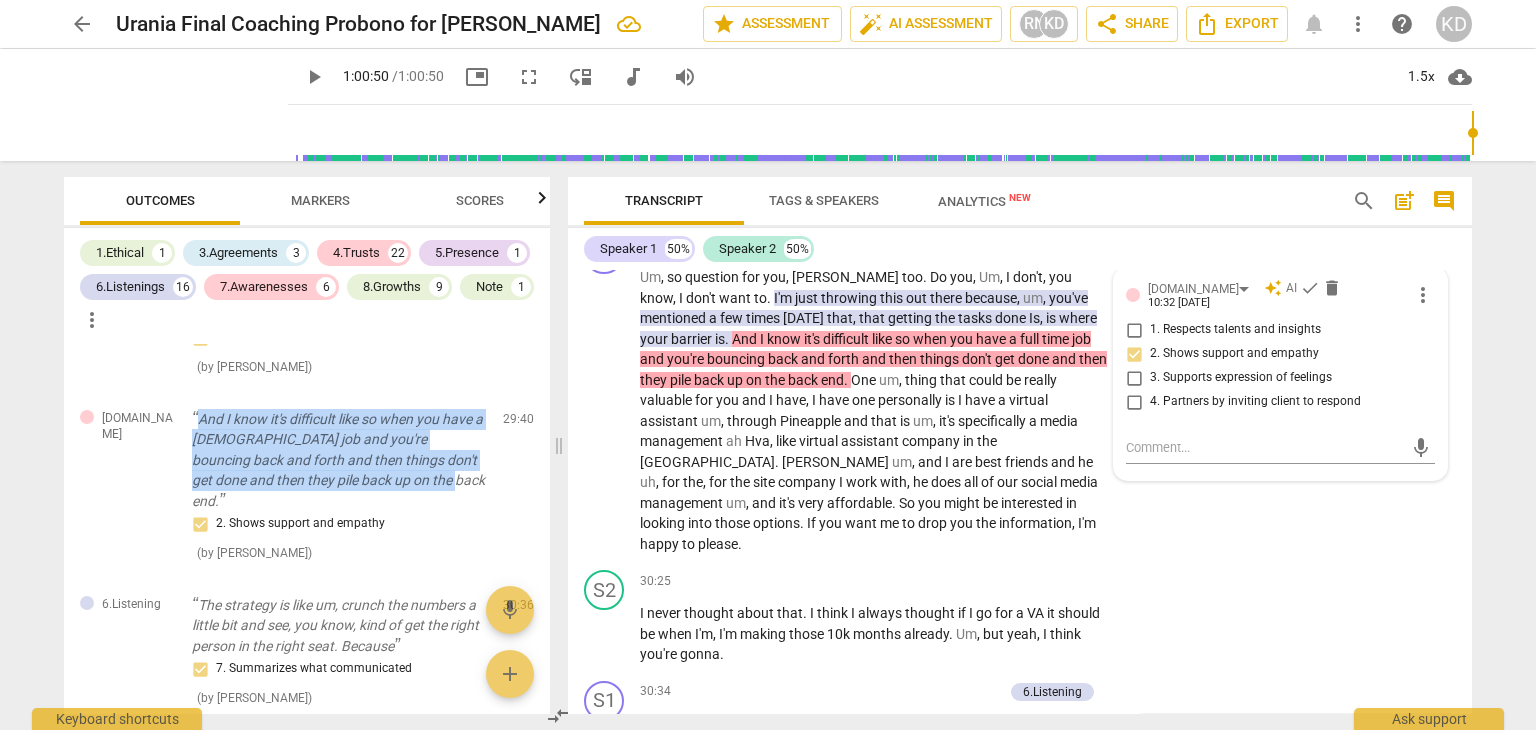 click on "And I know it's difficult like so when you have a [DEMOGRAPHIC_DATA] job and you're bouncing back and forth and then things don't get done and then they pile back up on the back end." at bounding box center (339, 460) 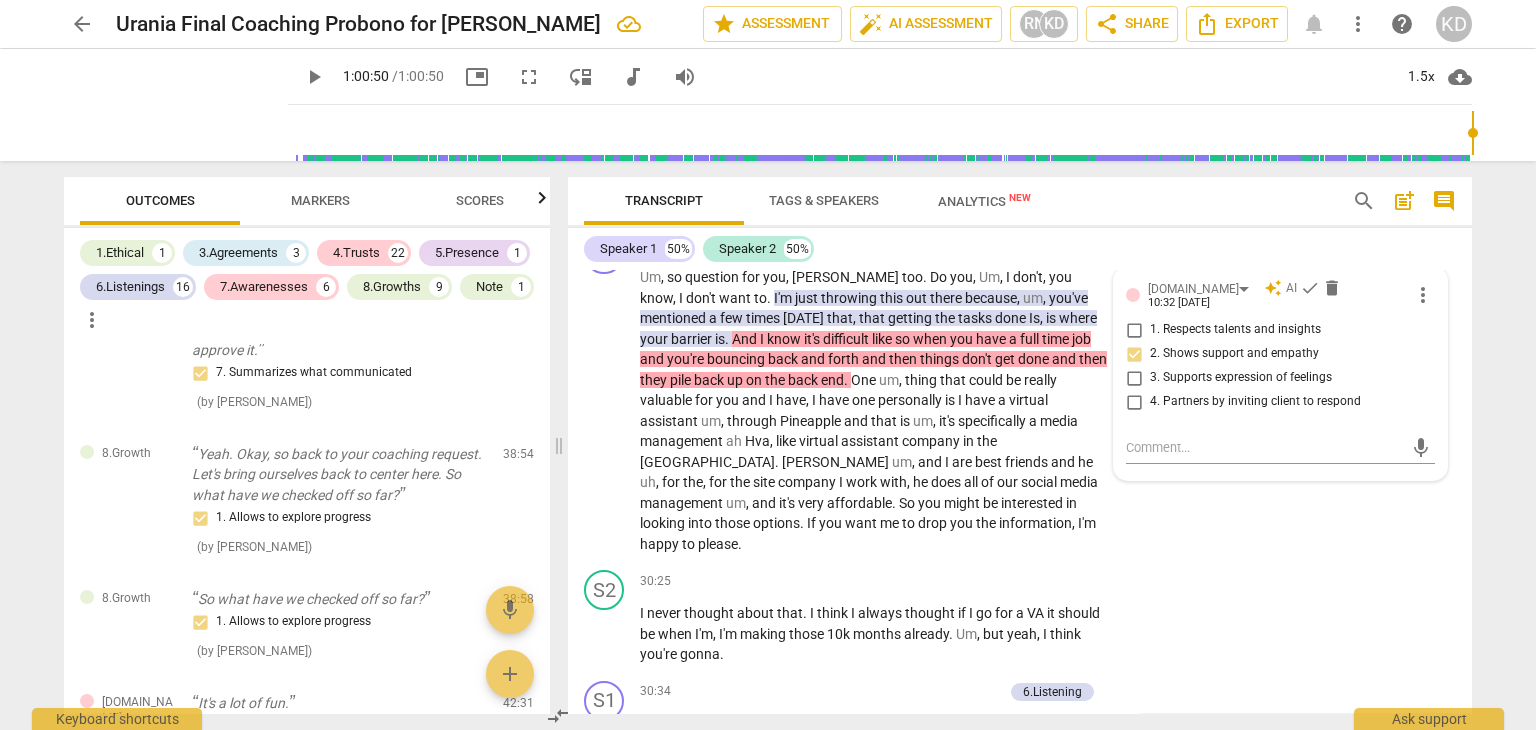 scroll, scrollTop: 5965, scrollLeft: 0, axis: vertical 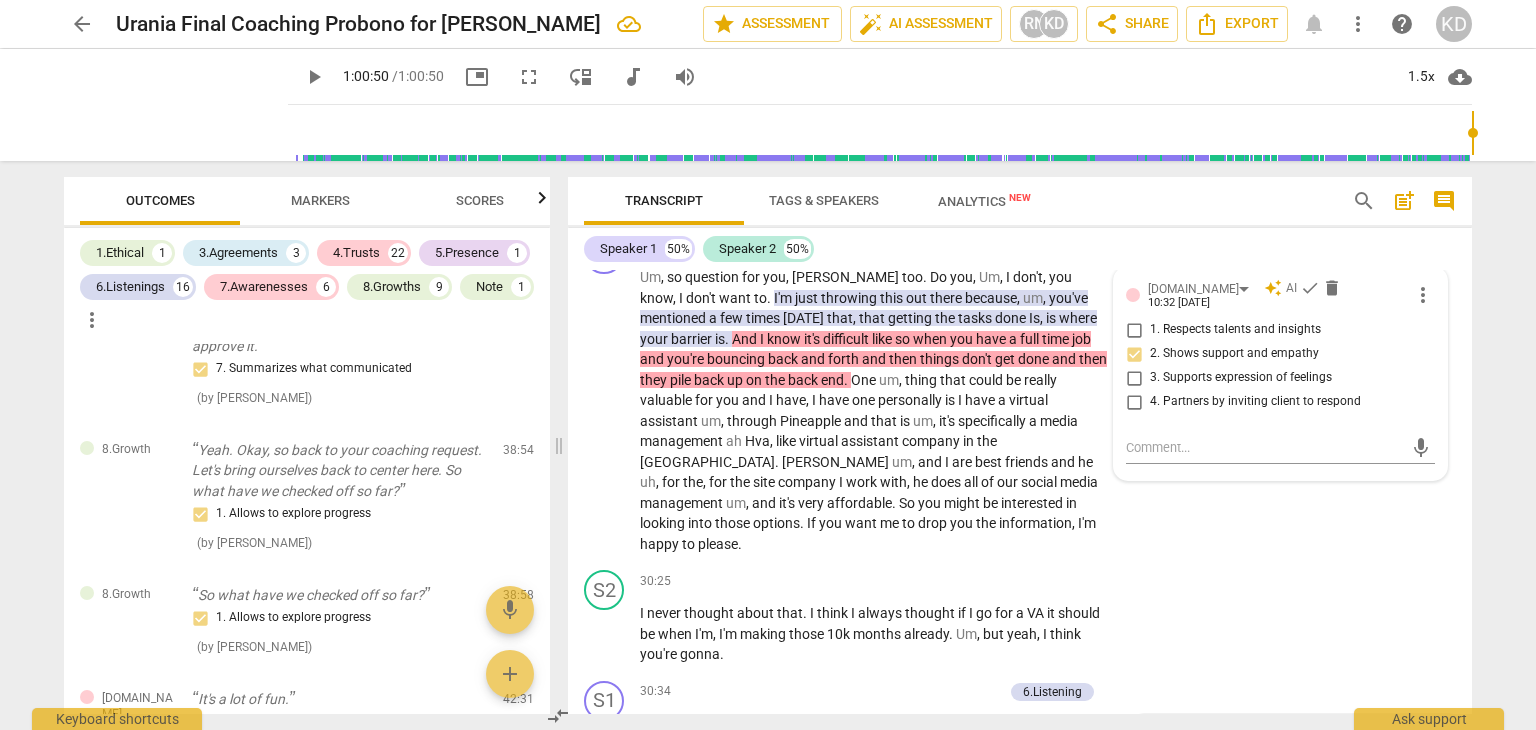 click on "Yeah. Okay, so back to your coaching request. Let's bring ourselves back to center here. So what have we checked off so far?" at bounding box center [339, 471] 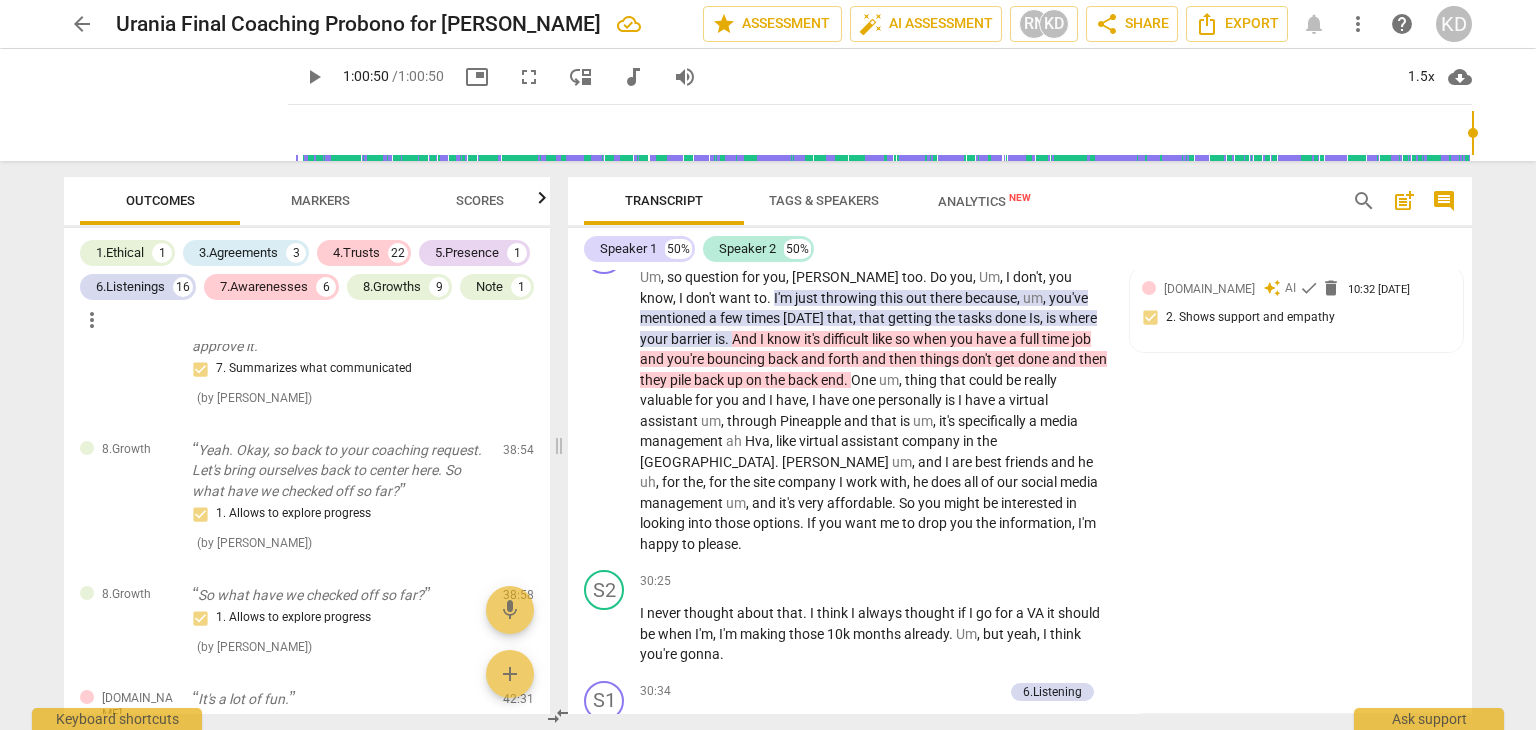 scroll, scrollTop: 18688, scrollLeft: 0, axis: vertical 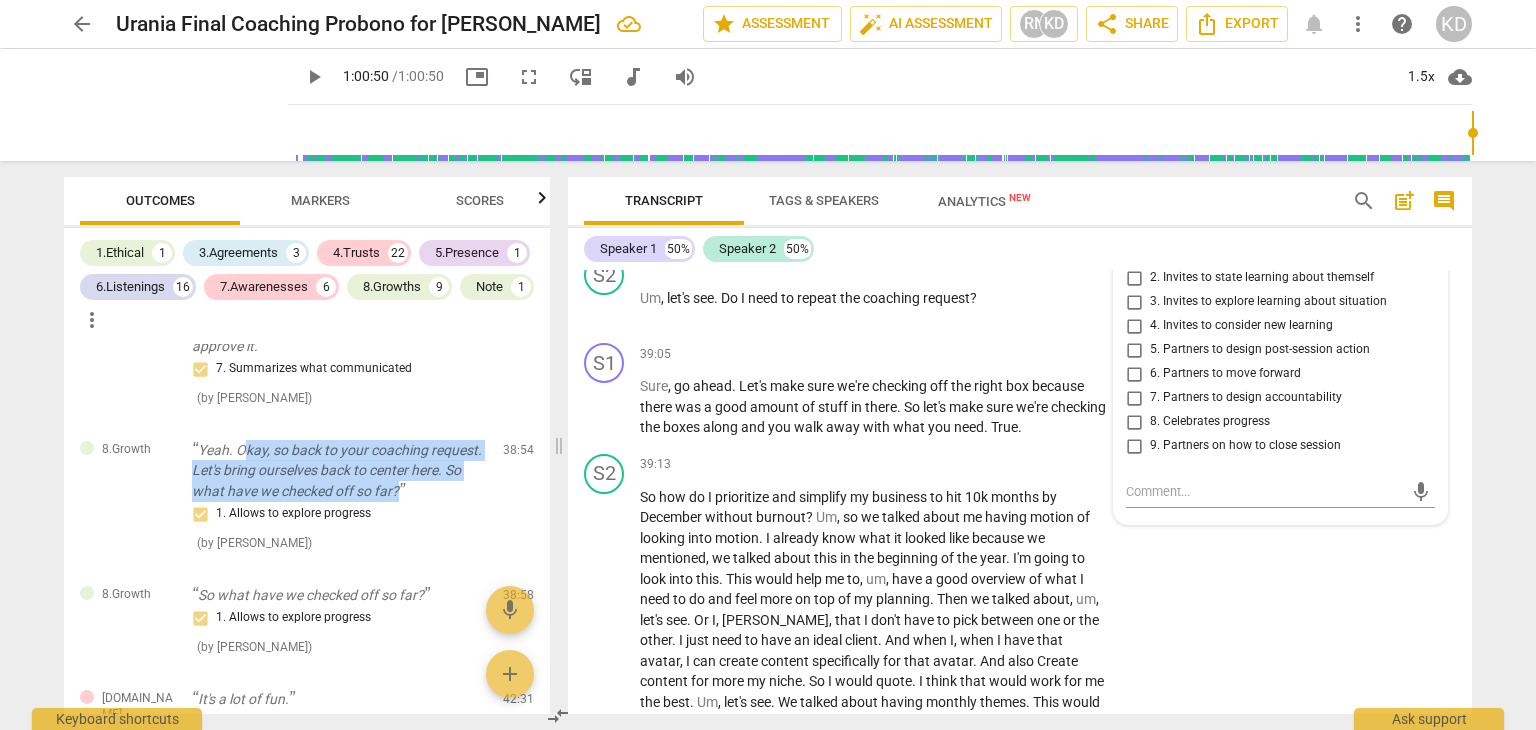 drag, startPoint x: 240, startPoint y: 445, endPoint x: 397, endPoint y: 489, distance: 163.04907 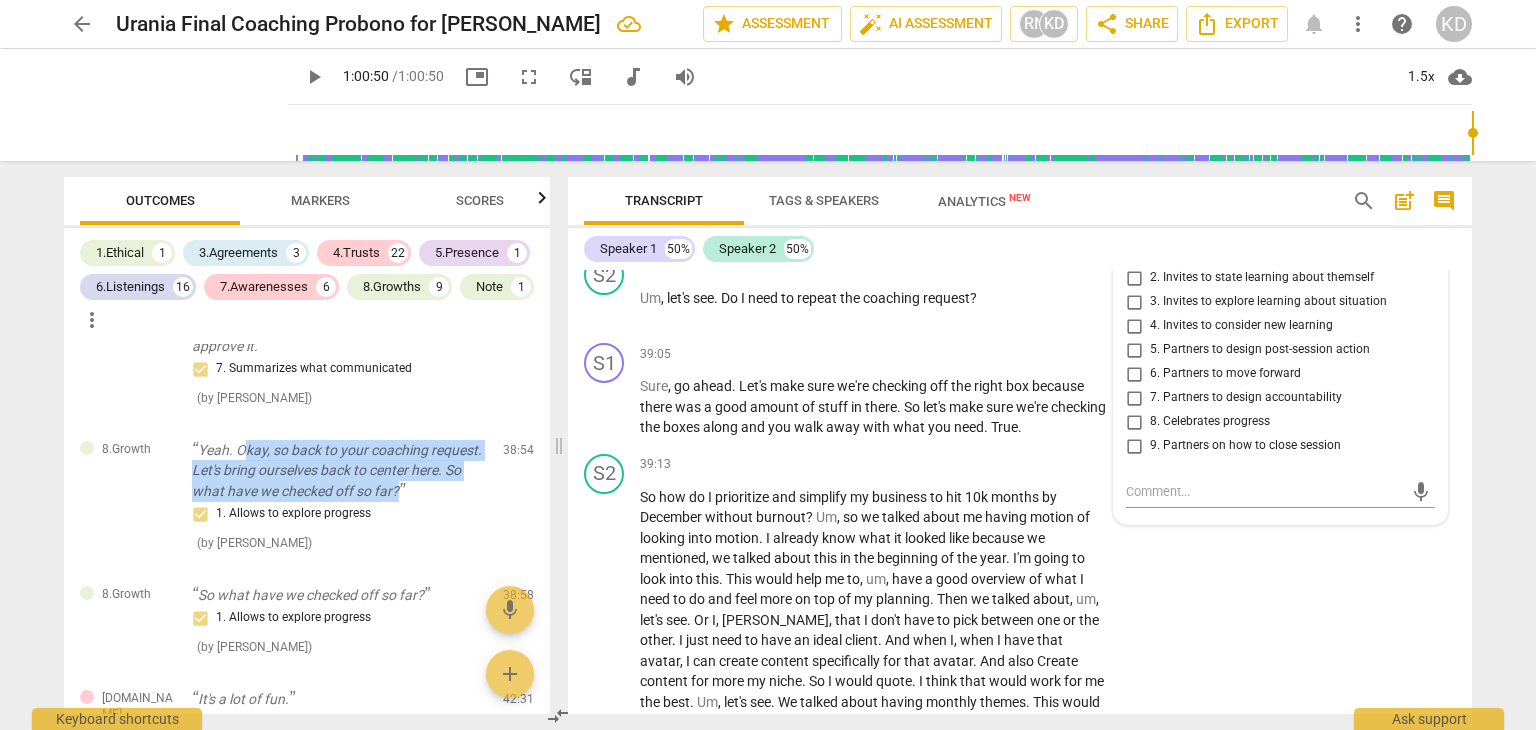 click on "Yeah. Okay, so back to your coaching request. Let's bring ourselves back to center here. So what have we checked off so far?" at bounding box center [339, 471] 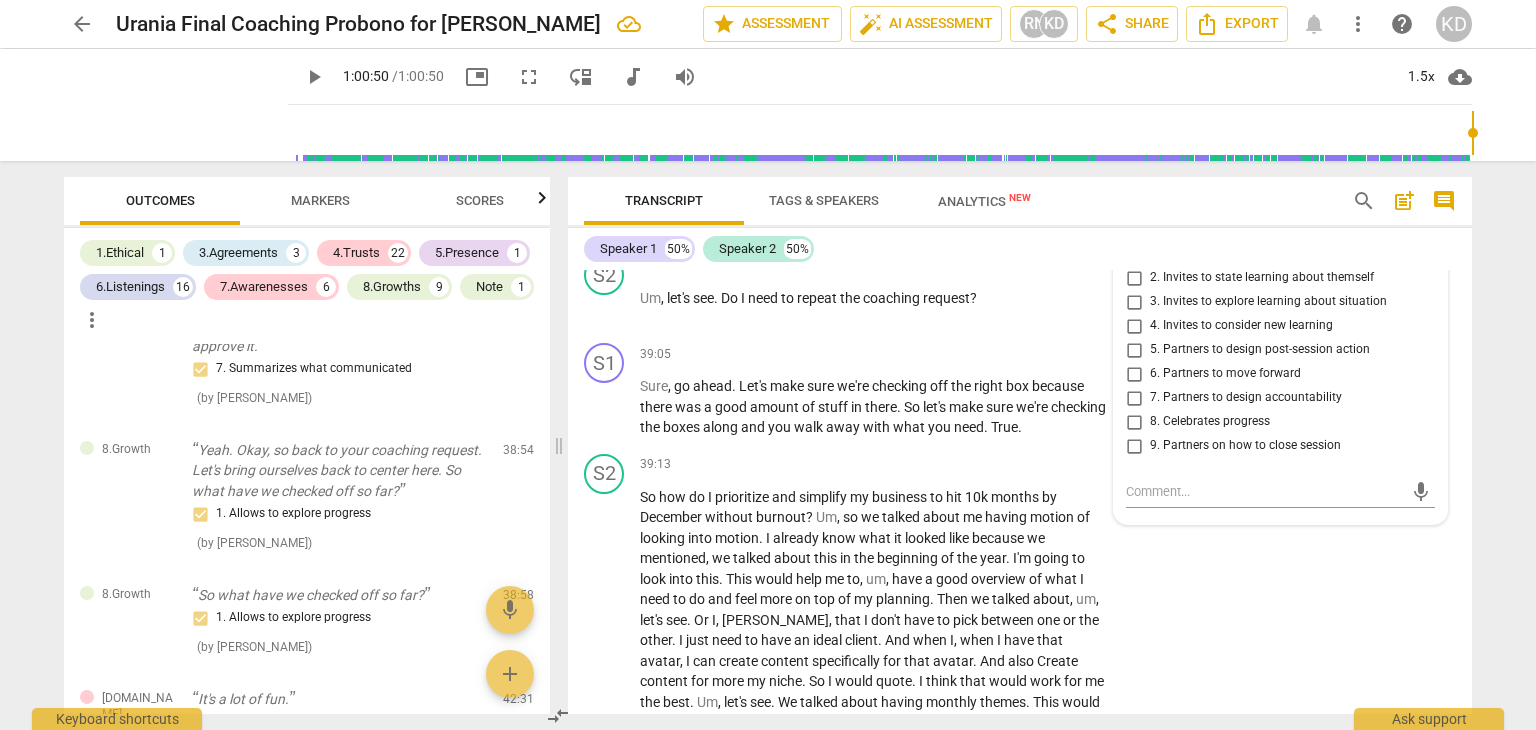 click on "So what have we checked off so far?" at bounding box center [339, 595] 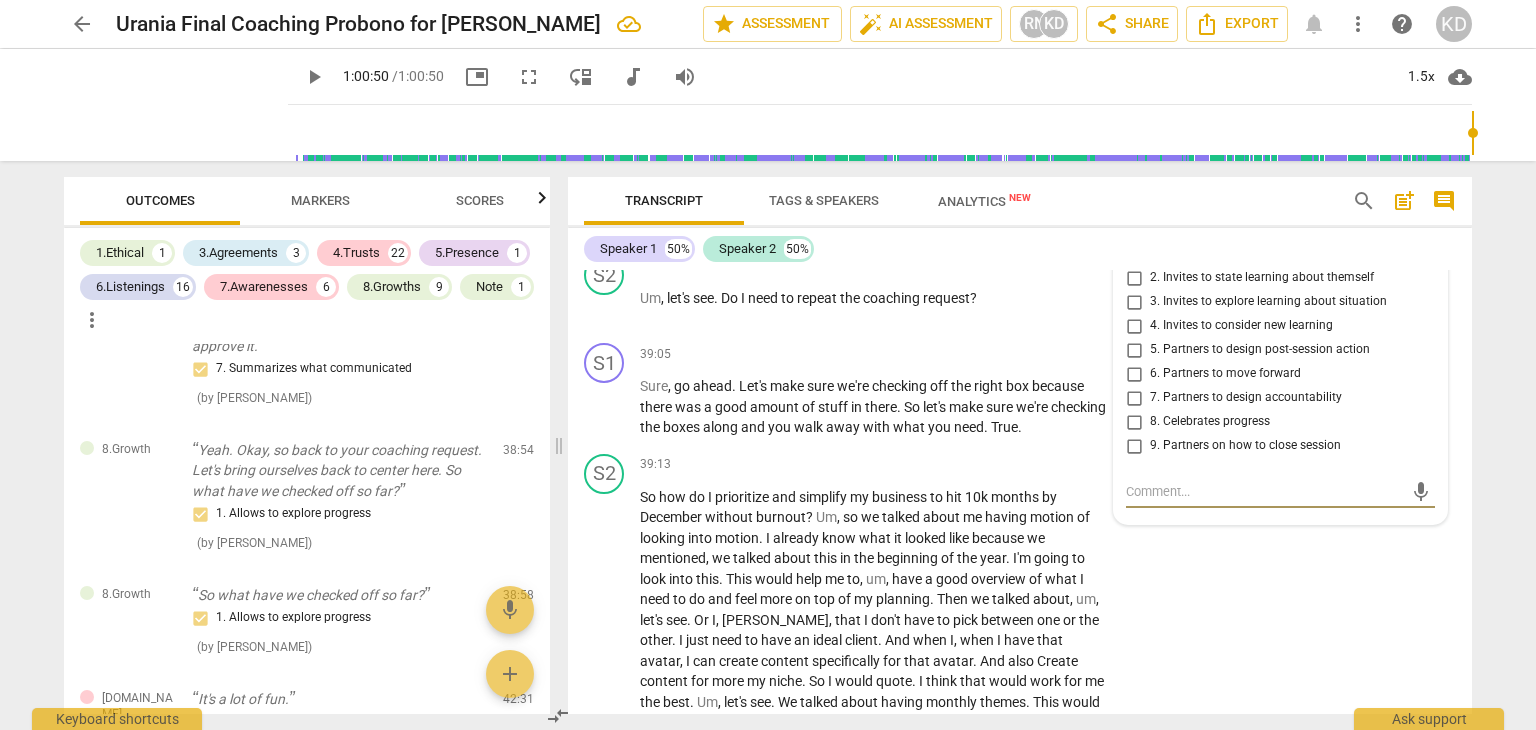 click on "So what have we checked off so far?" at bounding box center [339, 595] 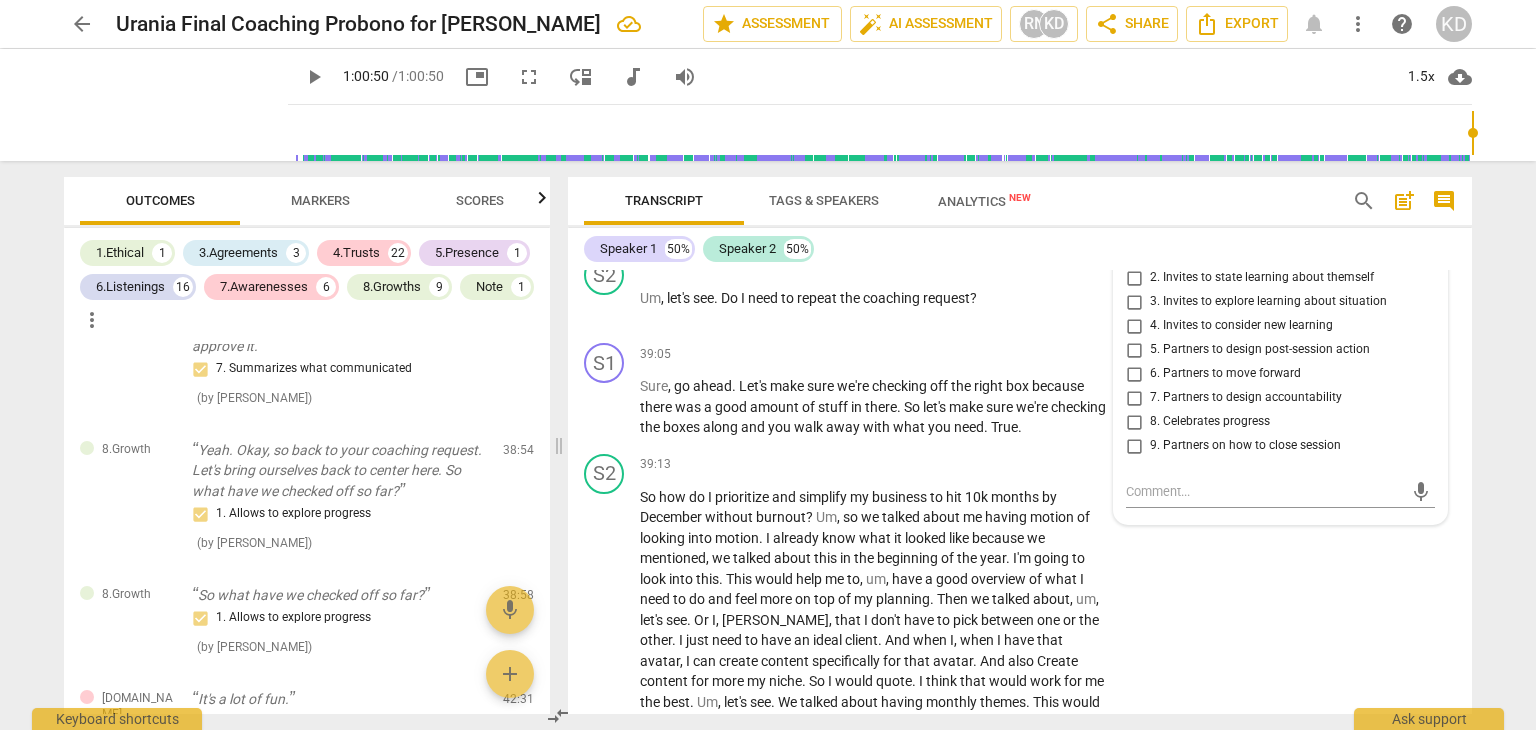 click on "So what have we checked off so far?" at bounding box center [339, 595] 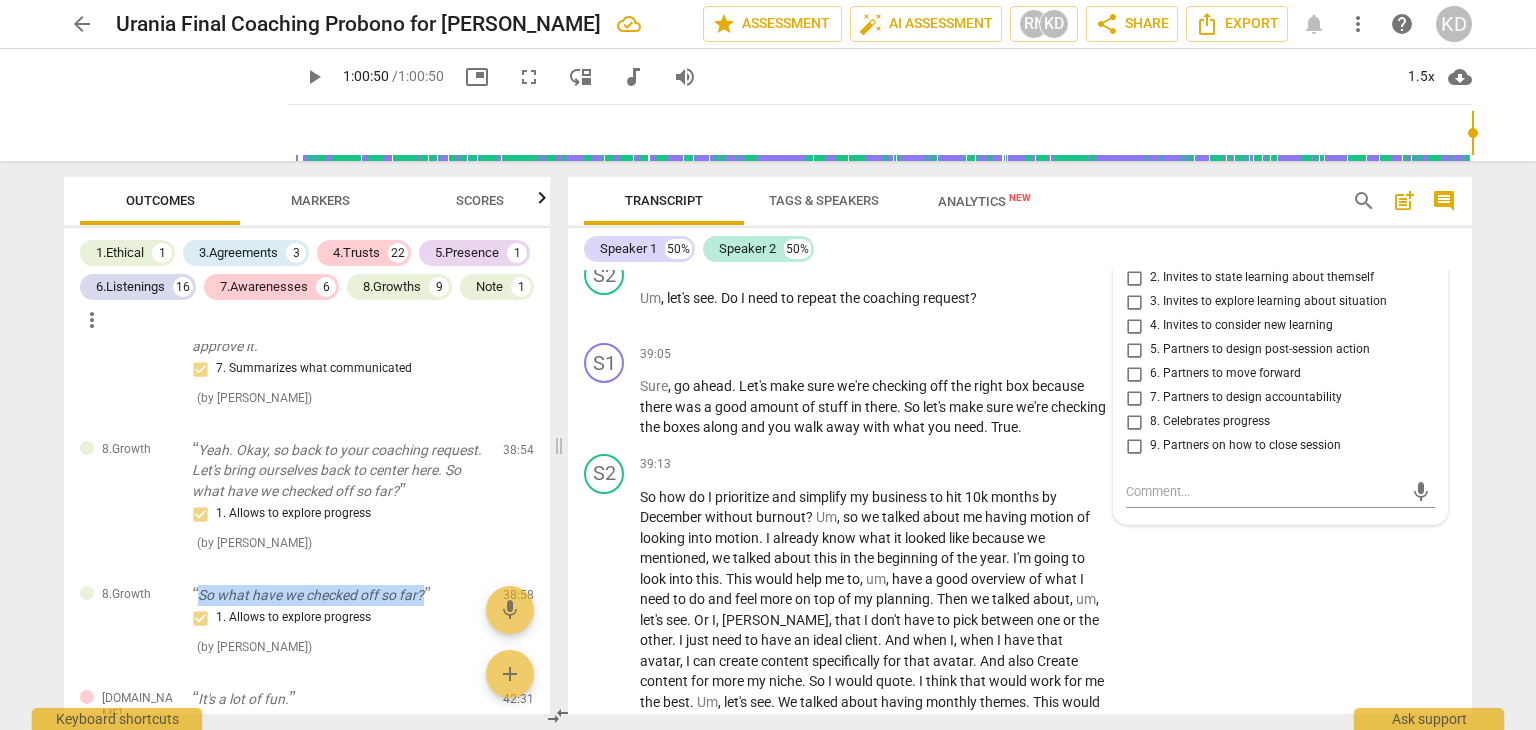 drag, startPoint x: 196, startPoint y: 593, endPoint x: 428, endPoint y: 602, distance: 232.1745 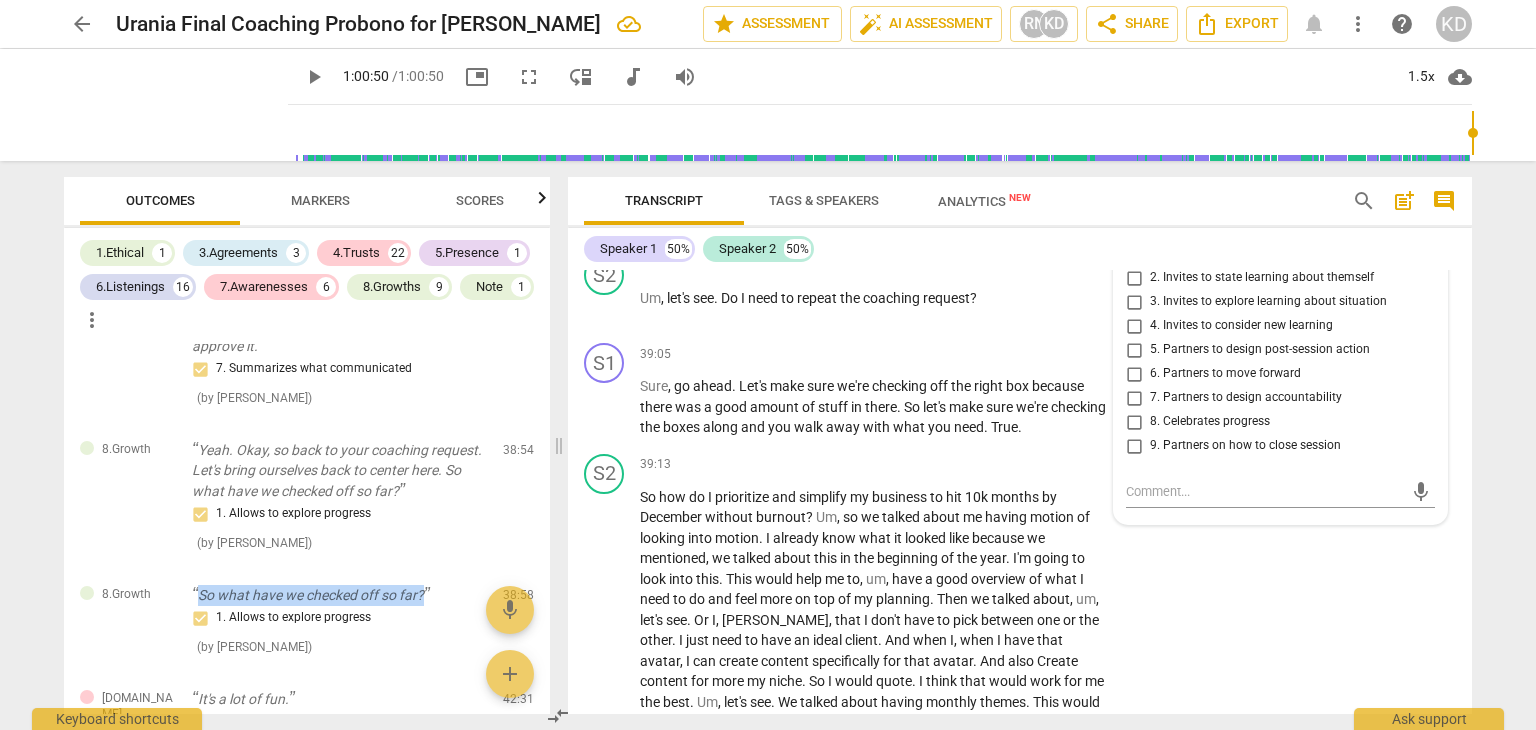 click on "So what have we checked off so far?" at bounding box center [339, 595] 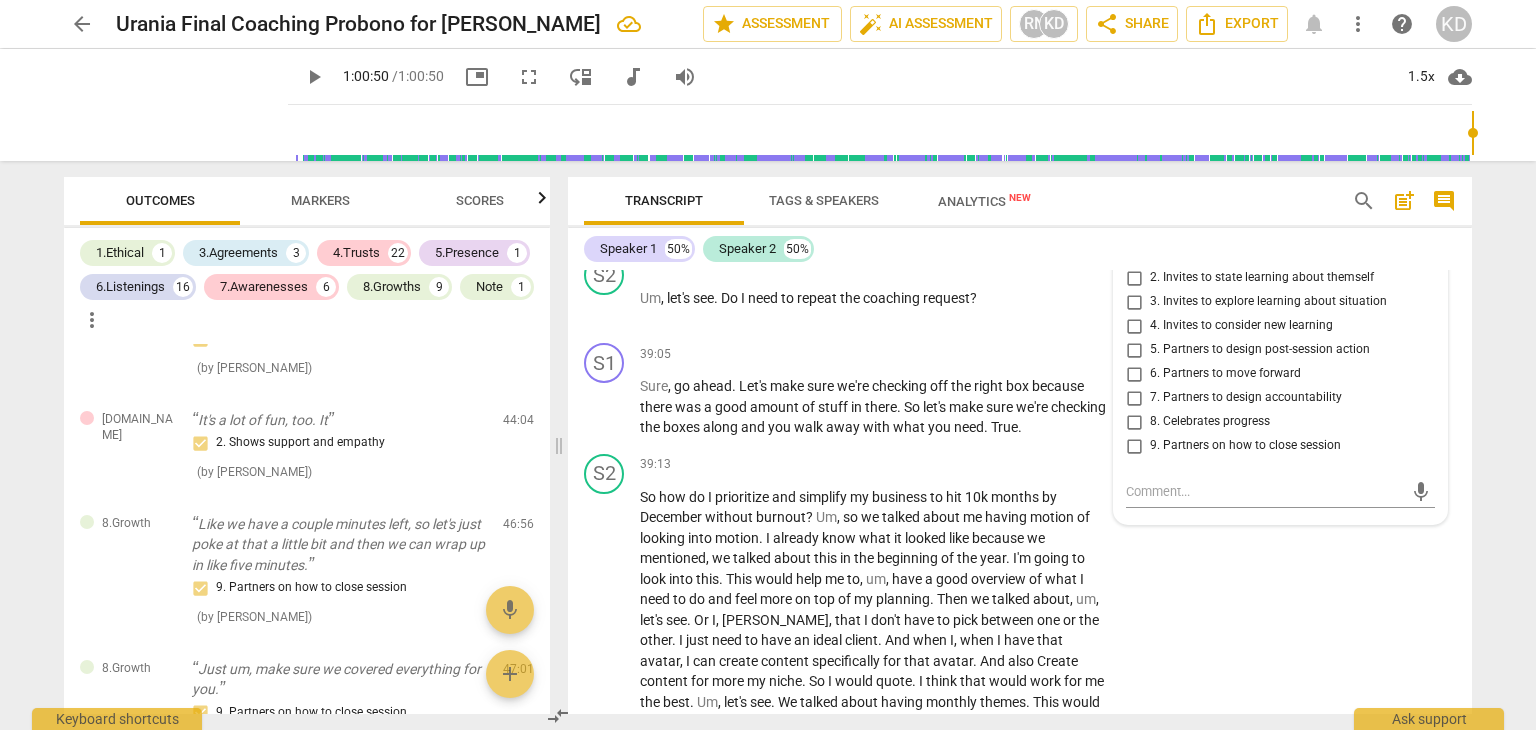 scroll, scrollTop: 6390, scrollLeft: 0, axis: vertical 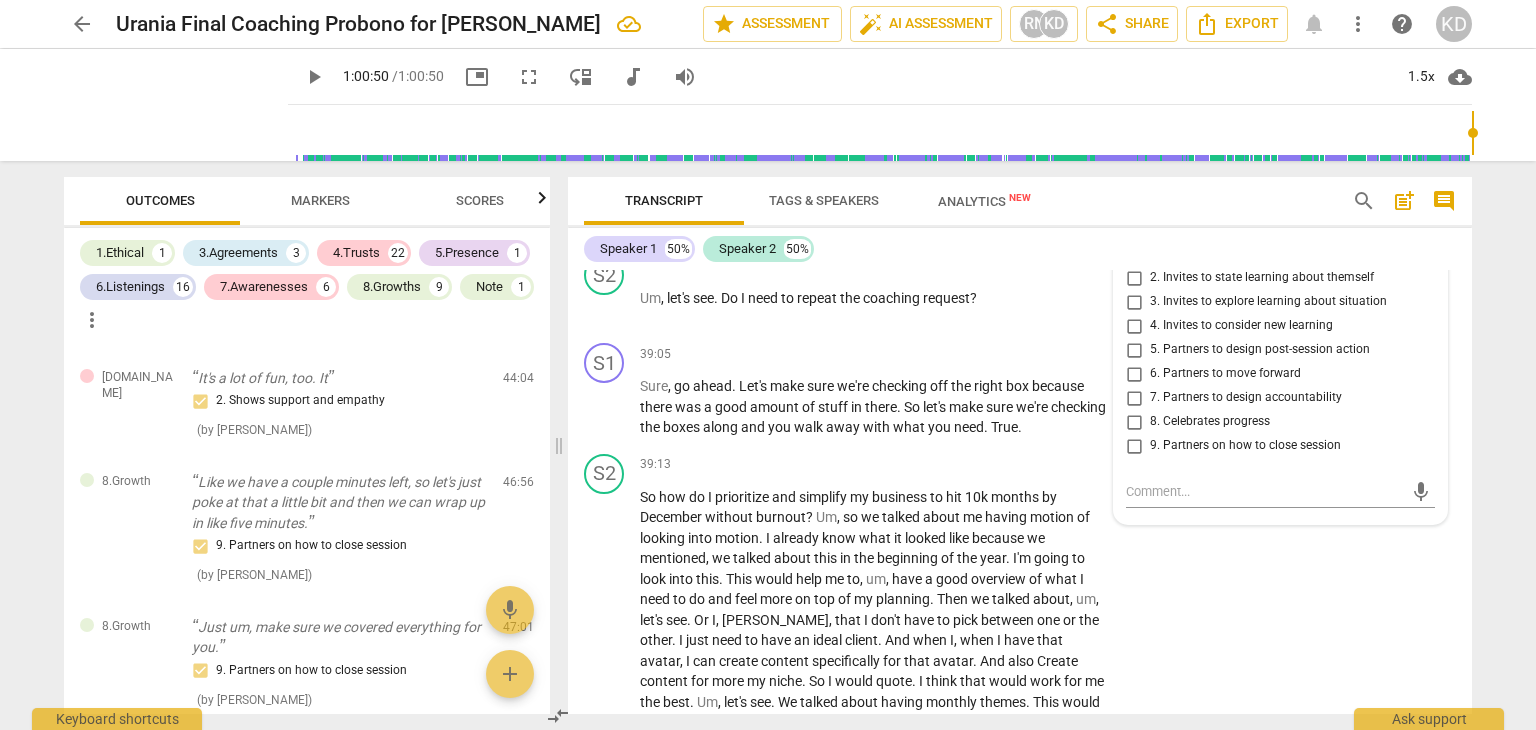 click on "Like we have a couple minutes left, so let's just poke at that a little bit and then we can wrap up in like five minutes." at bounding box center (339, 503) 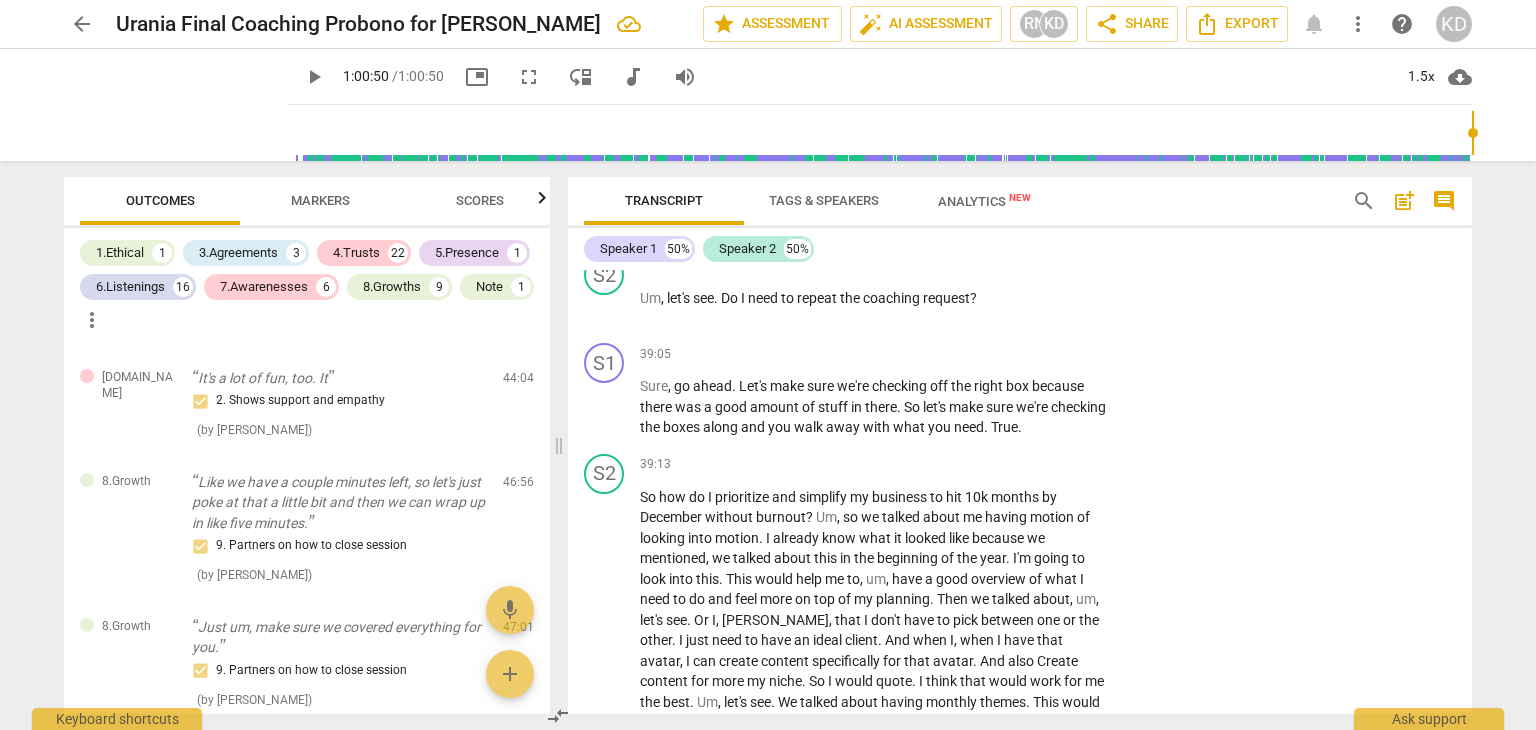 scroll, scrollTop: 22377, scrollLeft: 0, axis: vertical 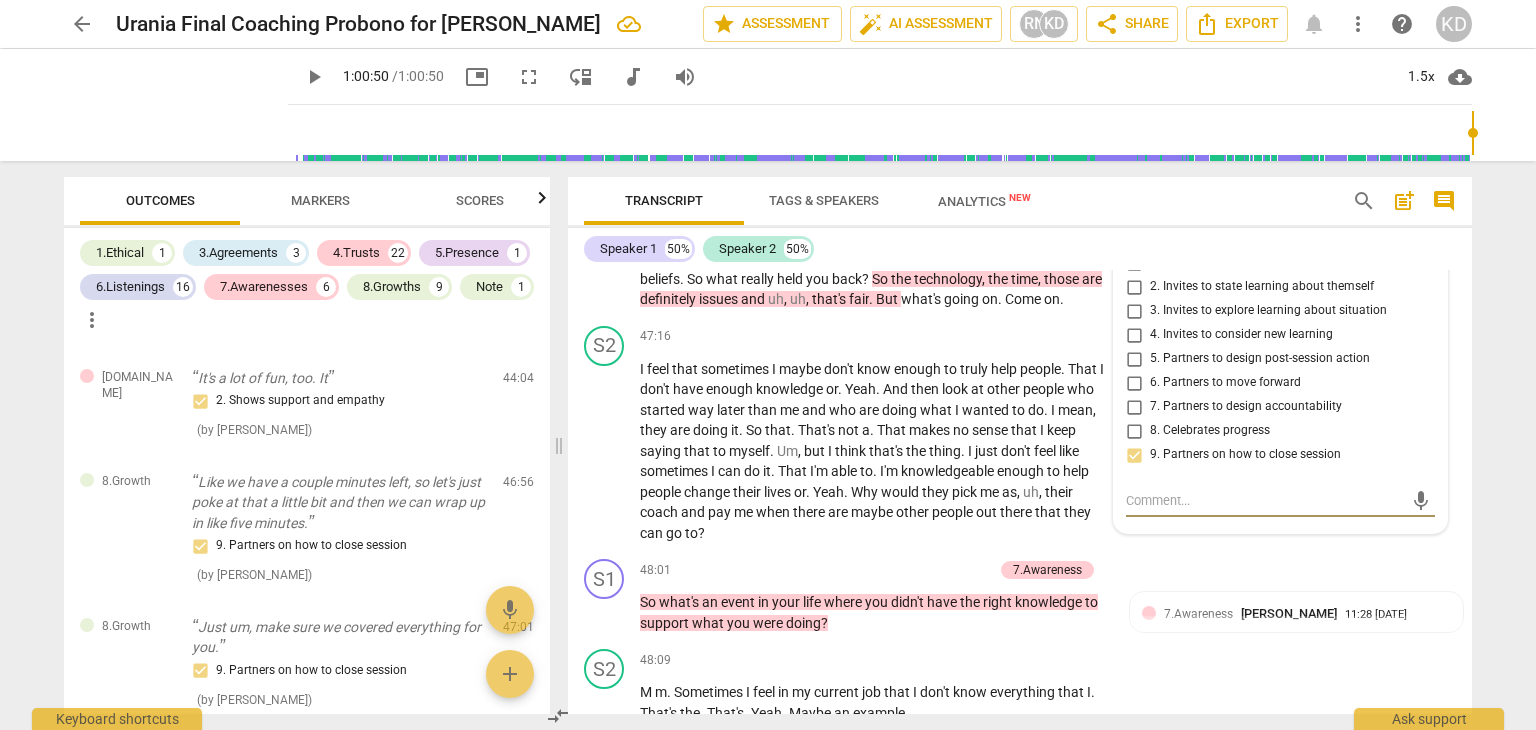 click on "Like we have a couple minutes left, so let's just poke at that a little bit and then we can wrap up in like five minutes." at bounding box center (339, 503) 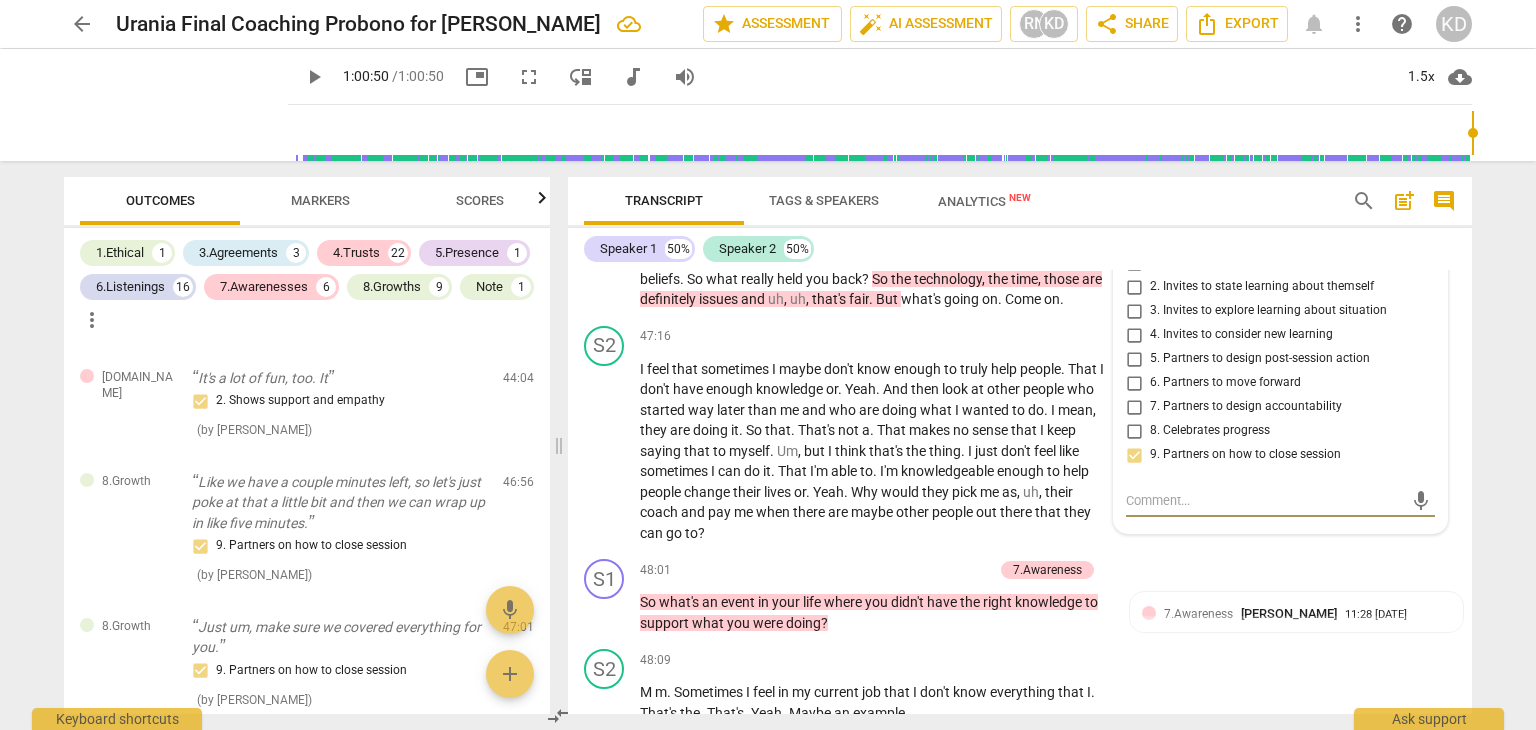 click on "Like we have a couple minutes left, so let's just poke at that a little bit and then we can wrap up in like five minutes." at bounding box center [339, 503] 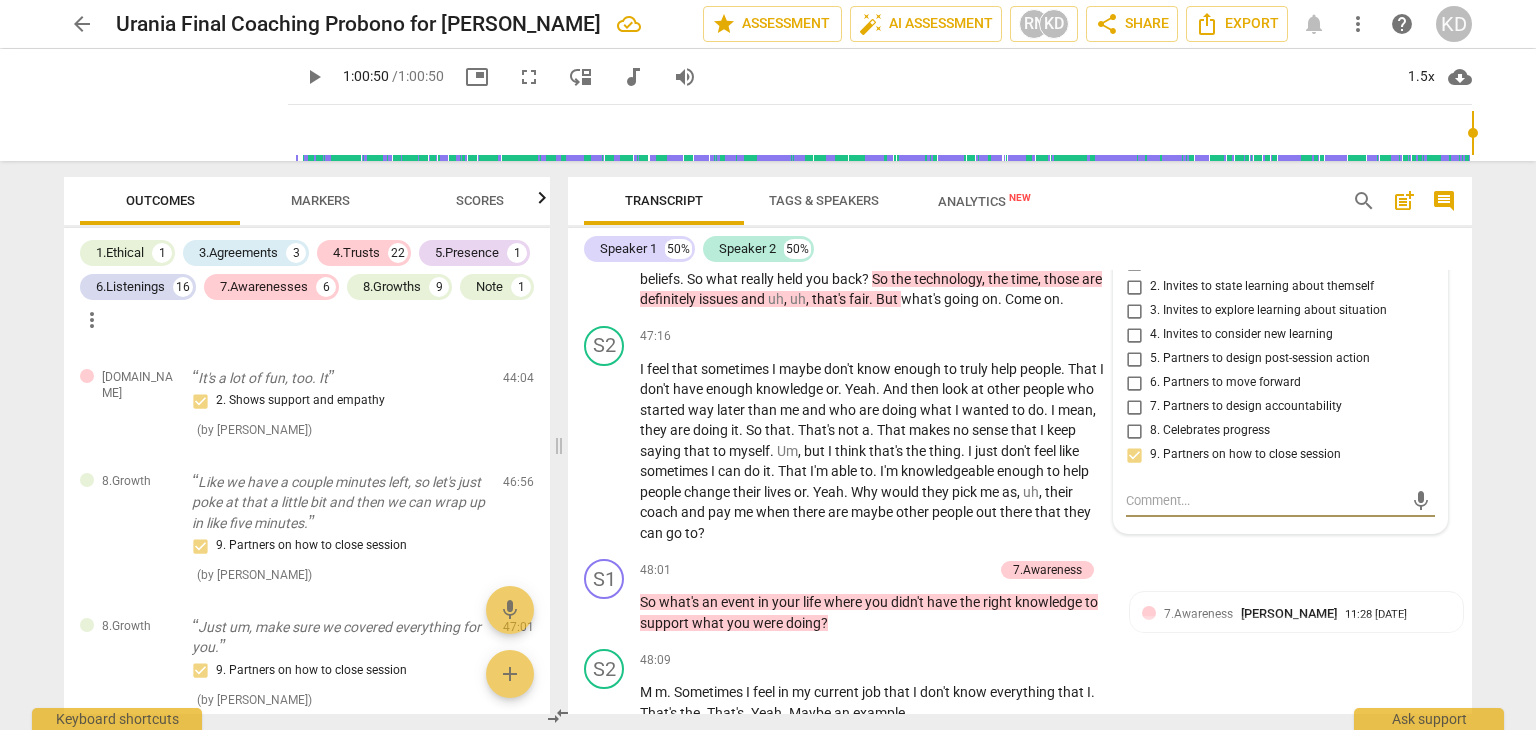 drag, startPoint x: 228, startPoint y: 480, endPoint x: 191, endPoint y: 477, distance: 37.12142 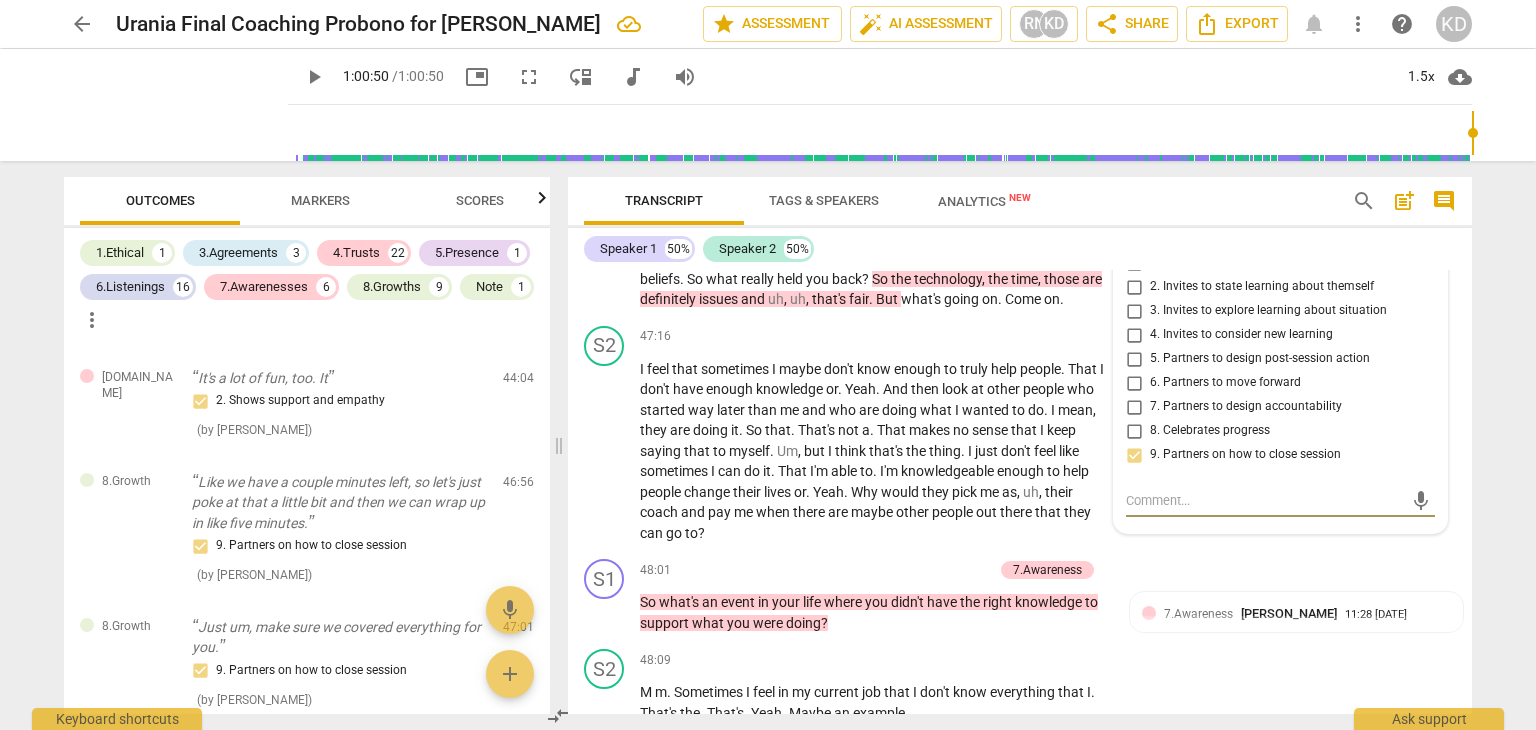 click on "8.Growth Like we have a couple minutes left, so let's just poke at that a little bit and then we can wrap up in like five minutes. 9. Partners on how to close session ( by [PERSON_NAME] ) 46:56 edit delete" at bounding box center [307, 528] 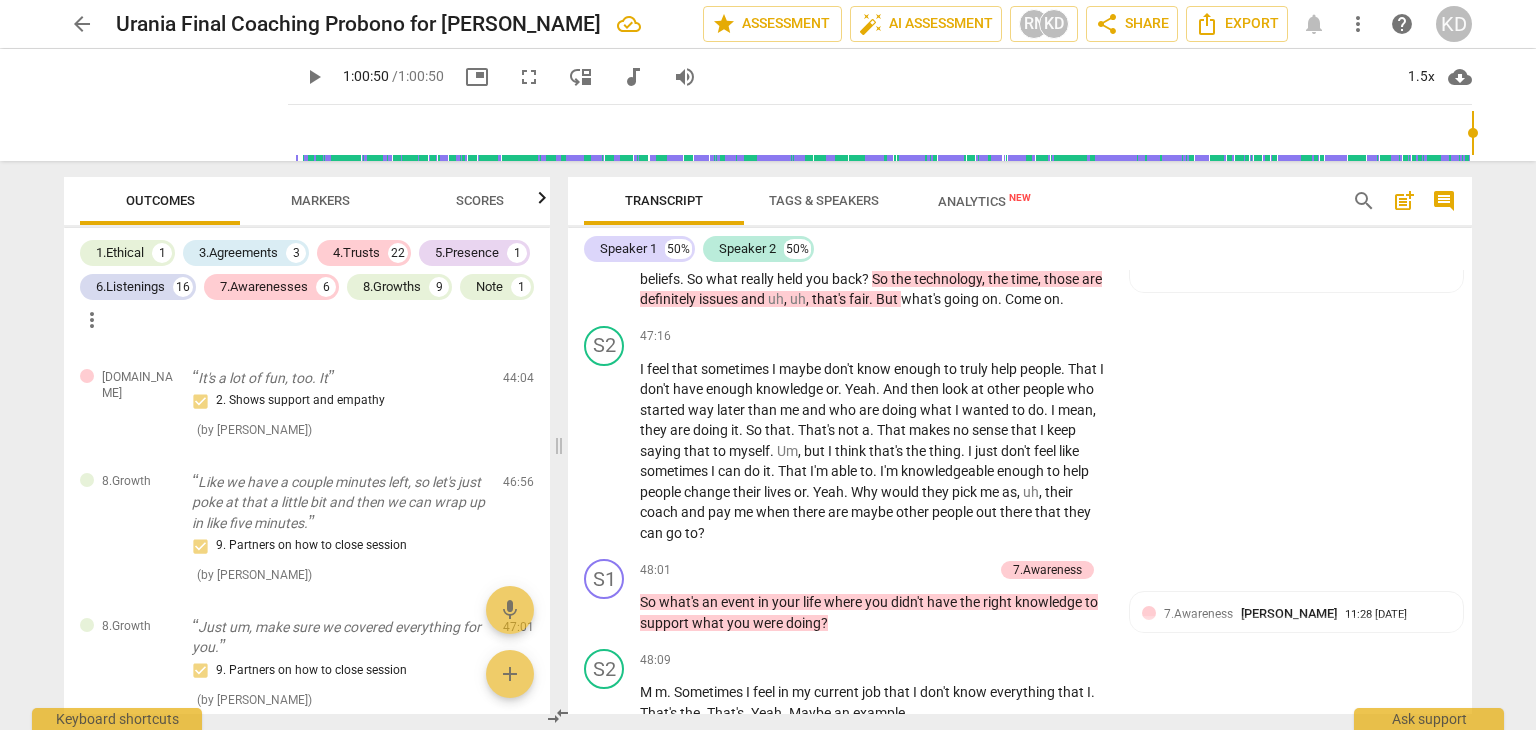 click on "Like we have a couple minutes left, so let's just poke at that a little bit and then we can wrap up in like five minutes." at bounding box center [339, 503] 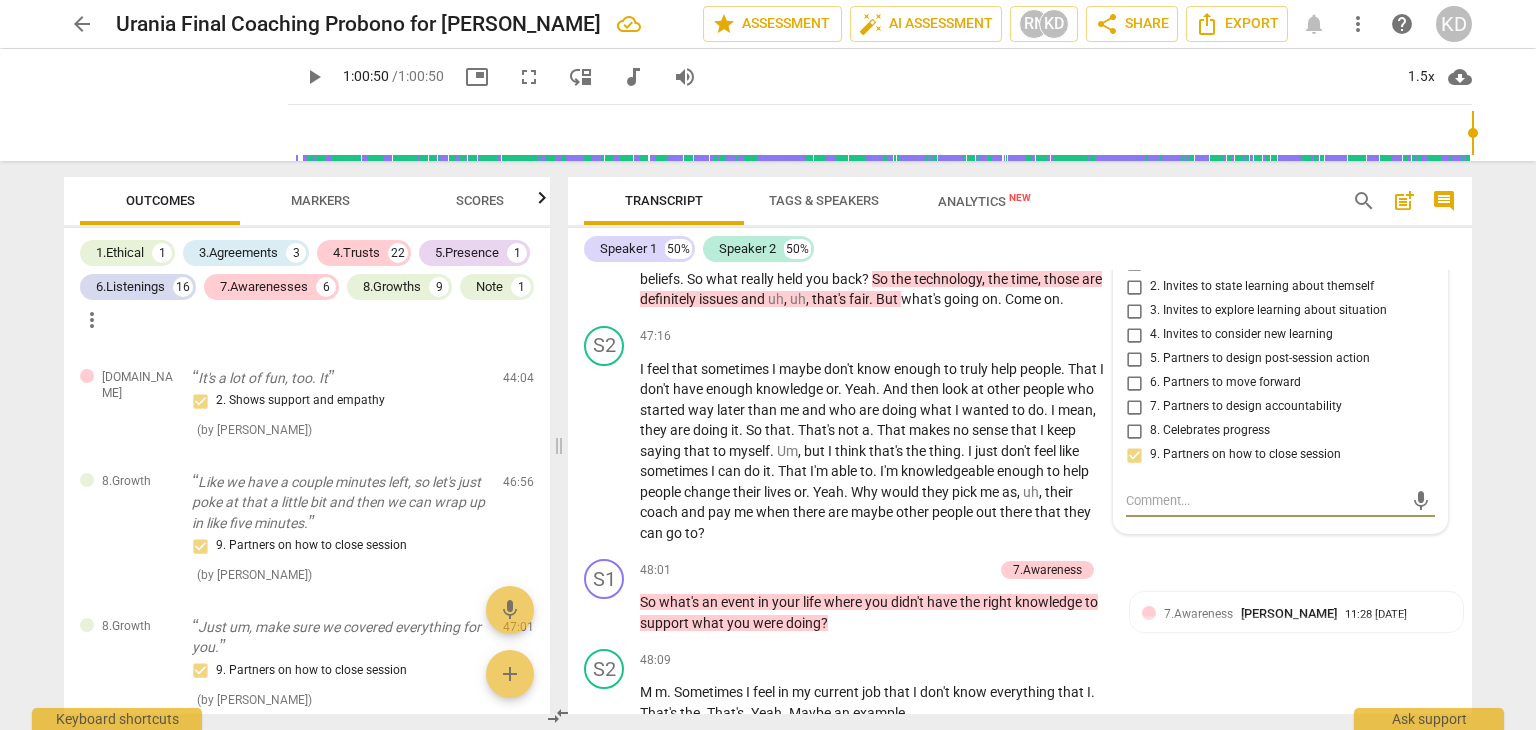 drag, startPoint x: 228, startPoint y: 480, endPoint x: 311, endPoint y: 532, distance: 97.94386 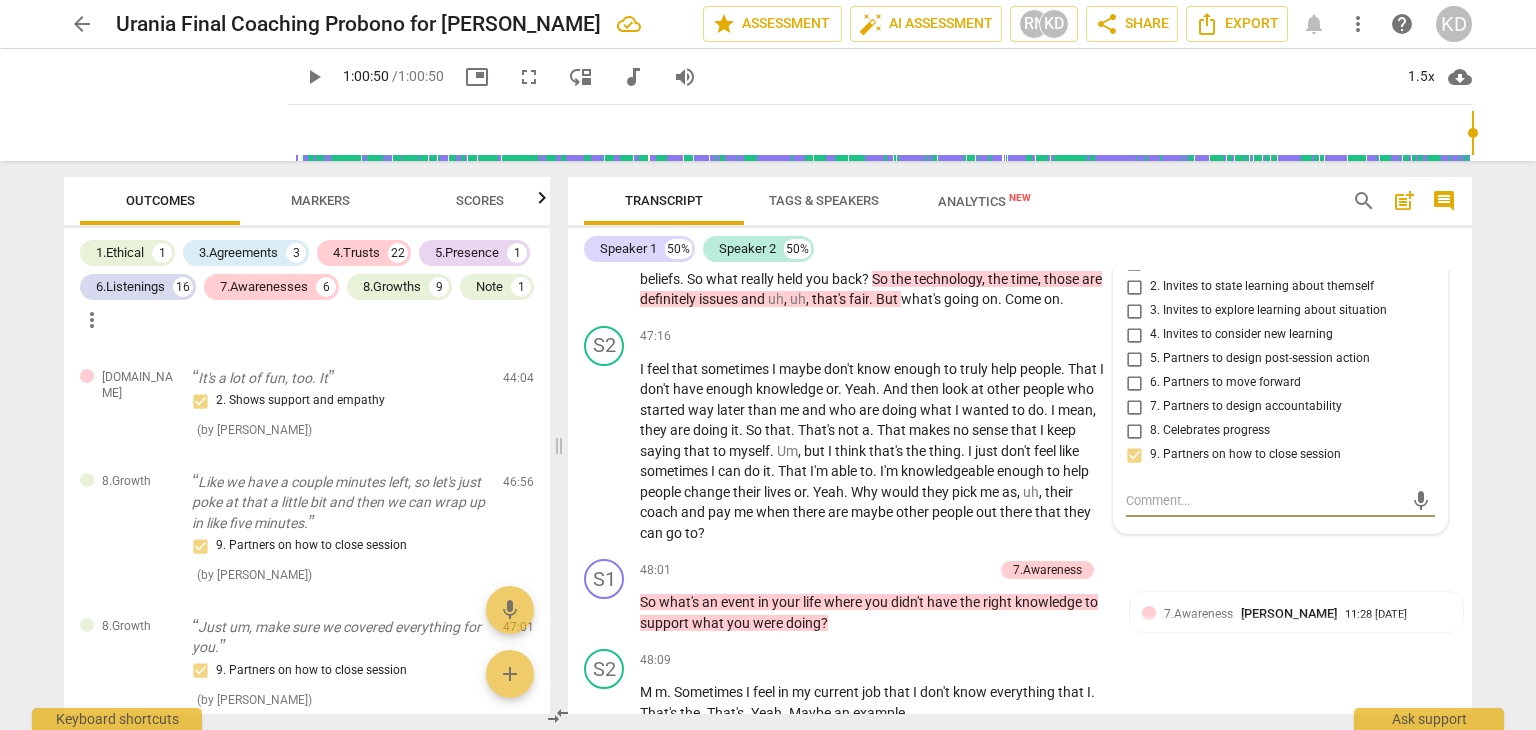 click on "Like we have a couple minutes left, so let's just poke at that a little bit and then we can wrap up in like five minutes." at bounding box center [339, 503] 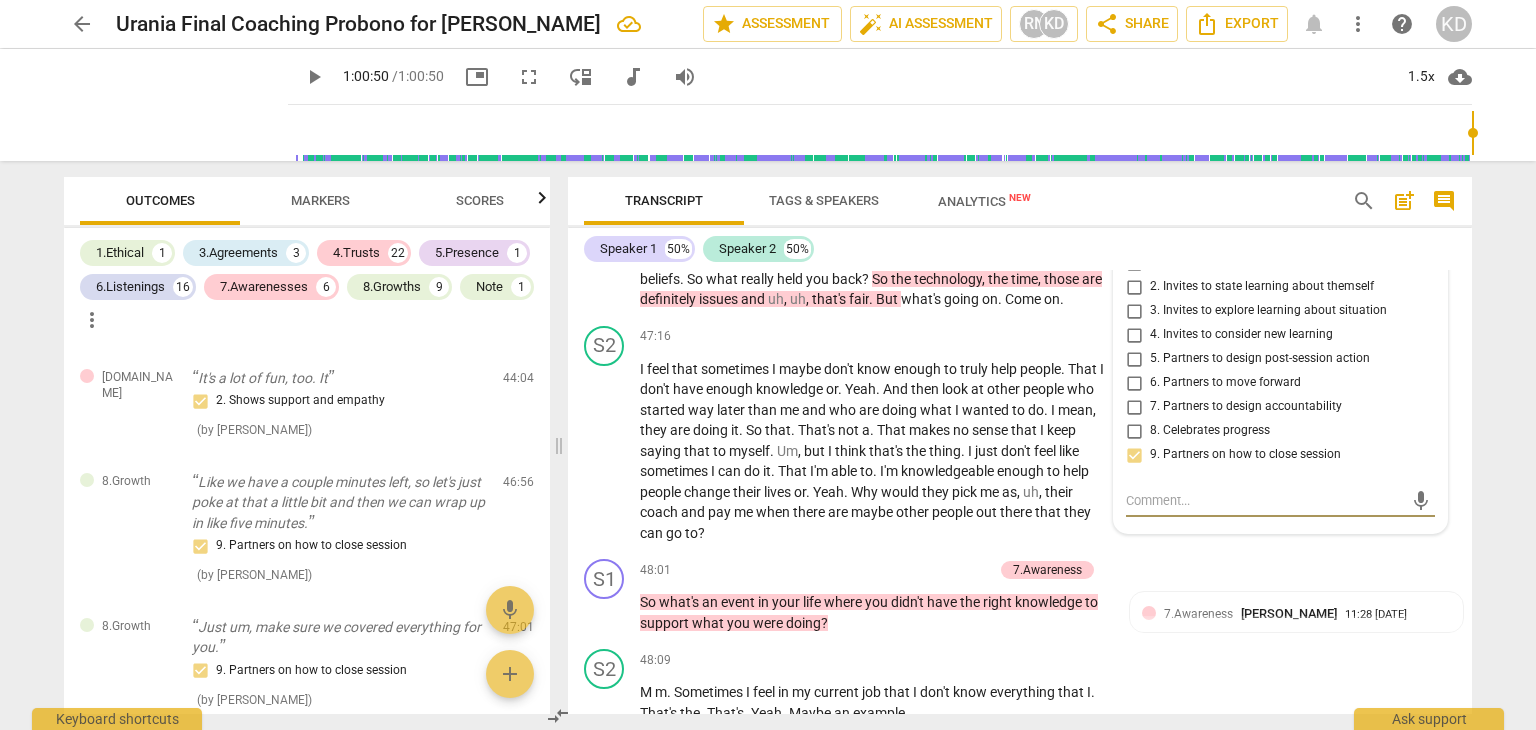drag, startPoint x: 375, startPoint y: 523, endPoint x: 278, endPoint y: 477, distance: 107.35455 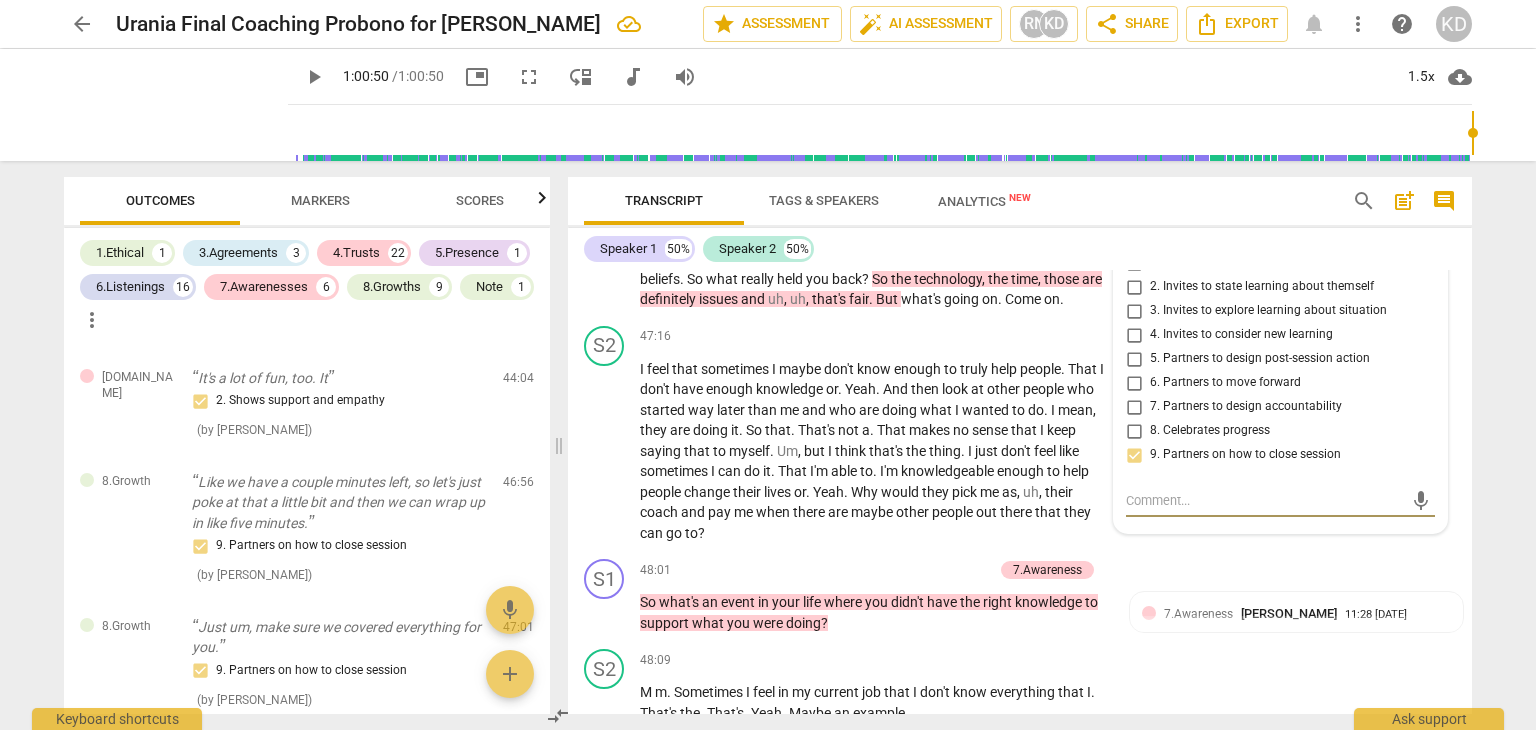 click on "Like we have a couple minutes left, so let's just poke at that a little bit and then we can wrap up in like five minutes." at bounding box center (339, 503) 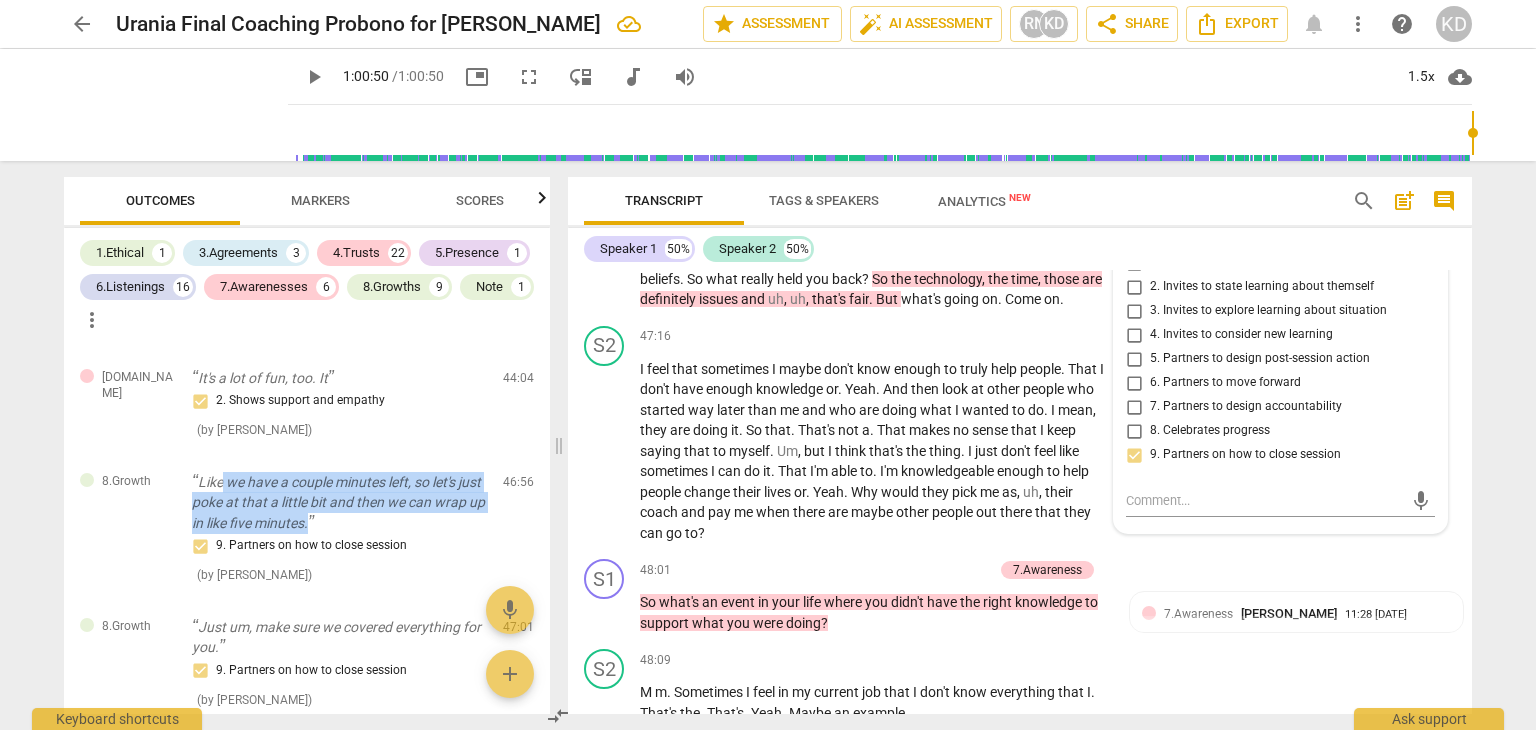 drag, startPoint x: 224, startPoint y: 482, endPoint x: 364, endPoint y: 532, distance: 148.66069 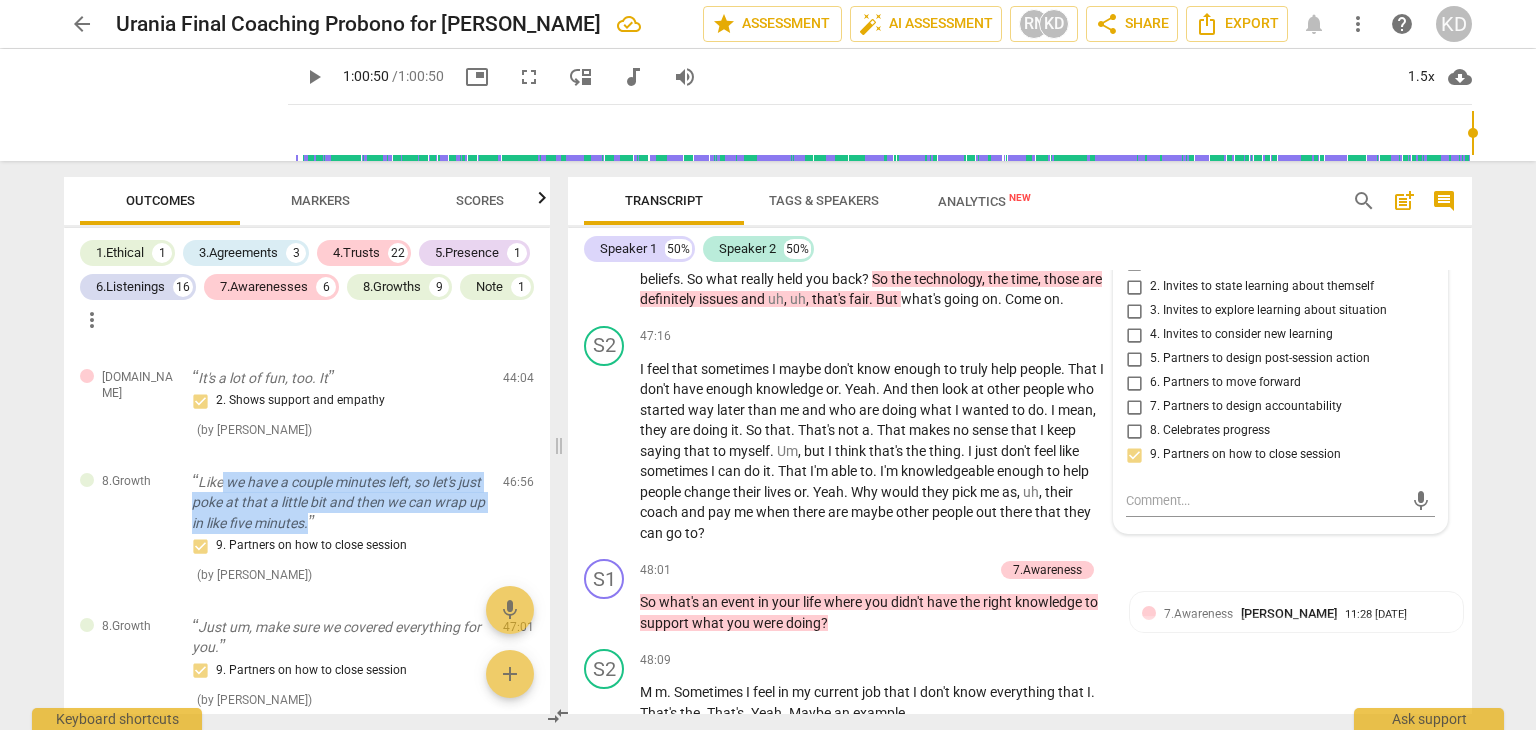 click on "Like we have a couple minutes left, so let's just poke at that a little bit and then we can wrap up in like five minutes." at bounding box center [339, 503] 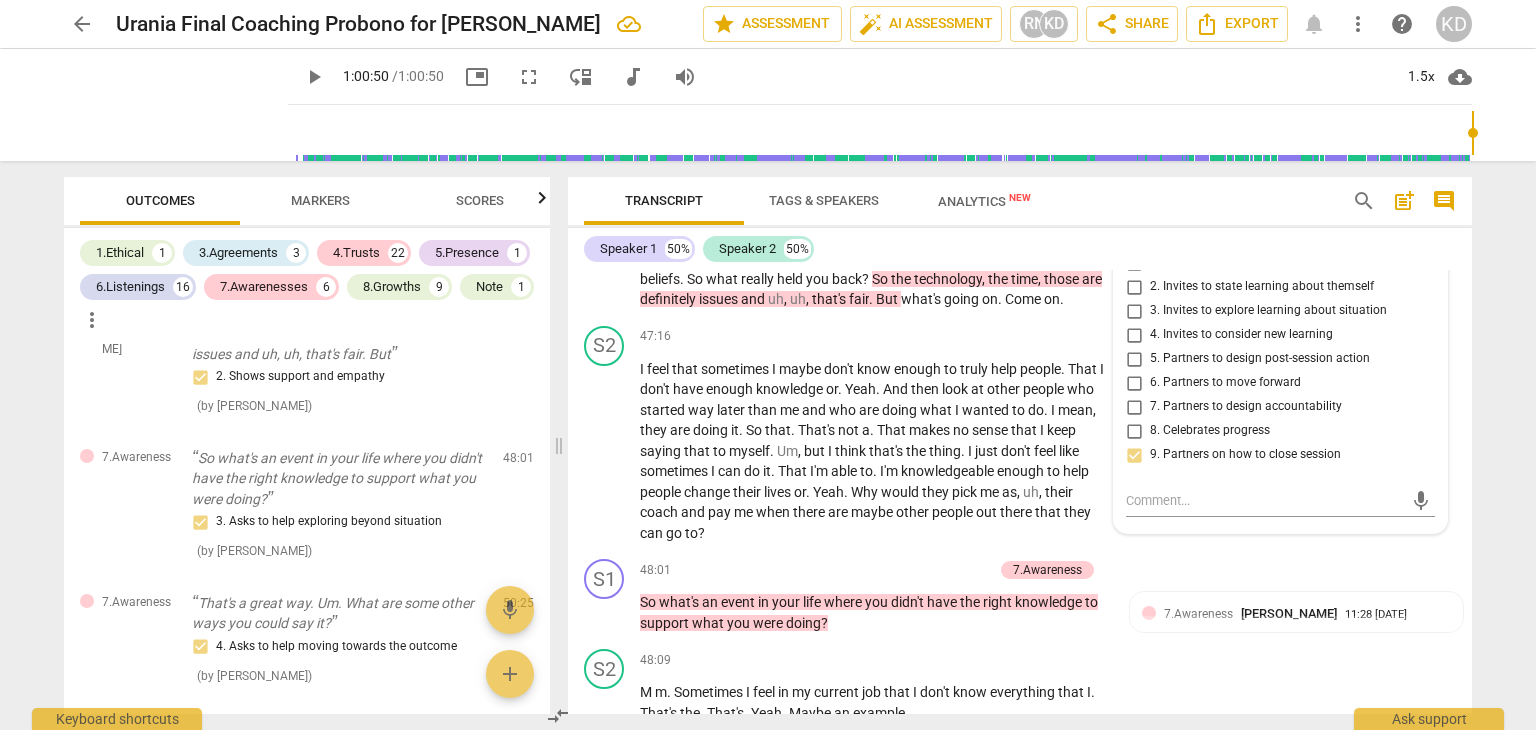 scroll, scrollTop: 6812, scrollLeft: 0, axis: vertical 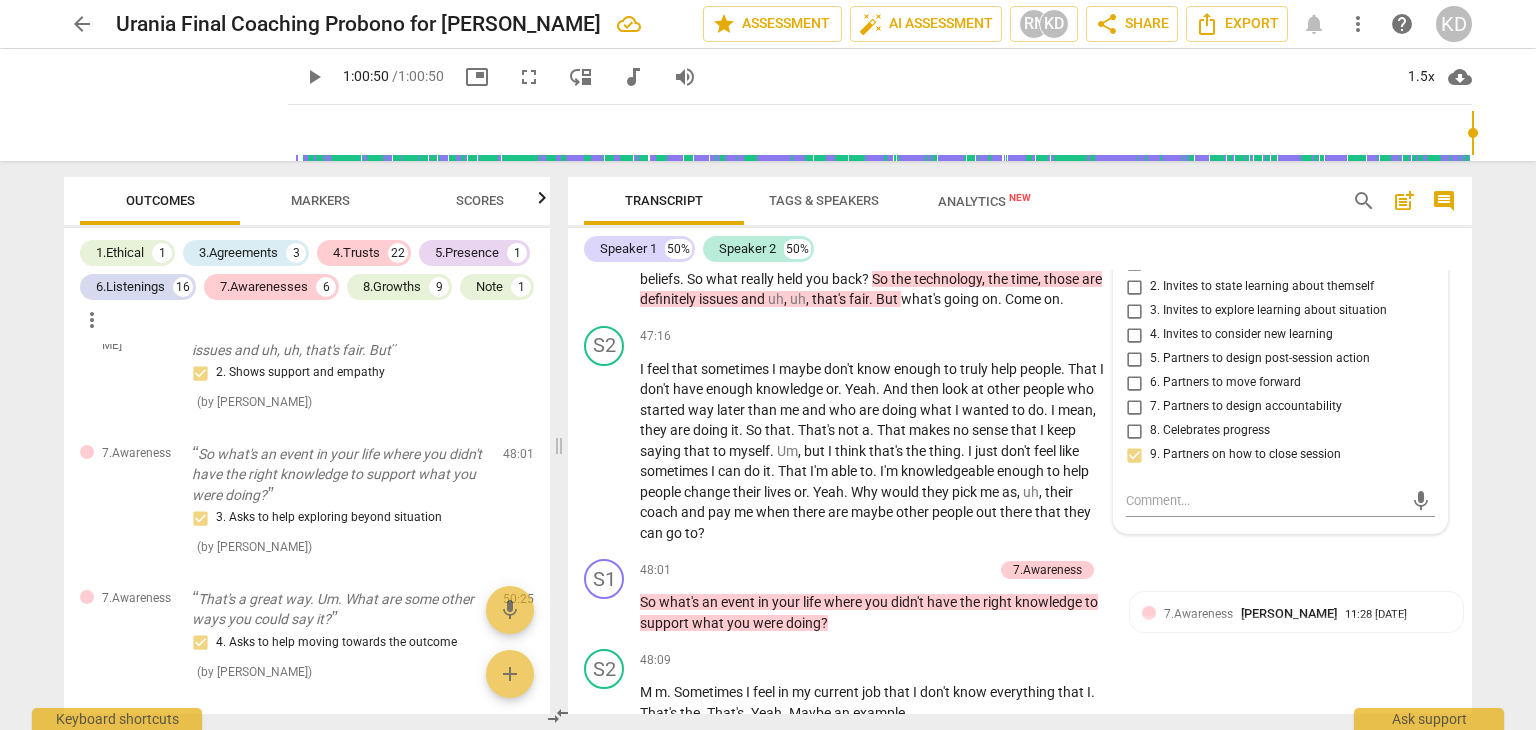 click on "So what's an event in your life where you didn't have the right knowledge to support what you were doing?" at bounding box center [339, 475] 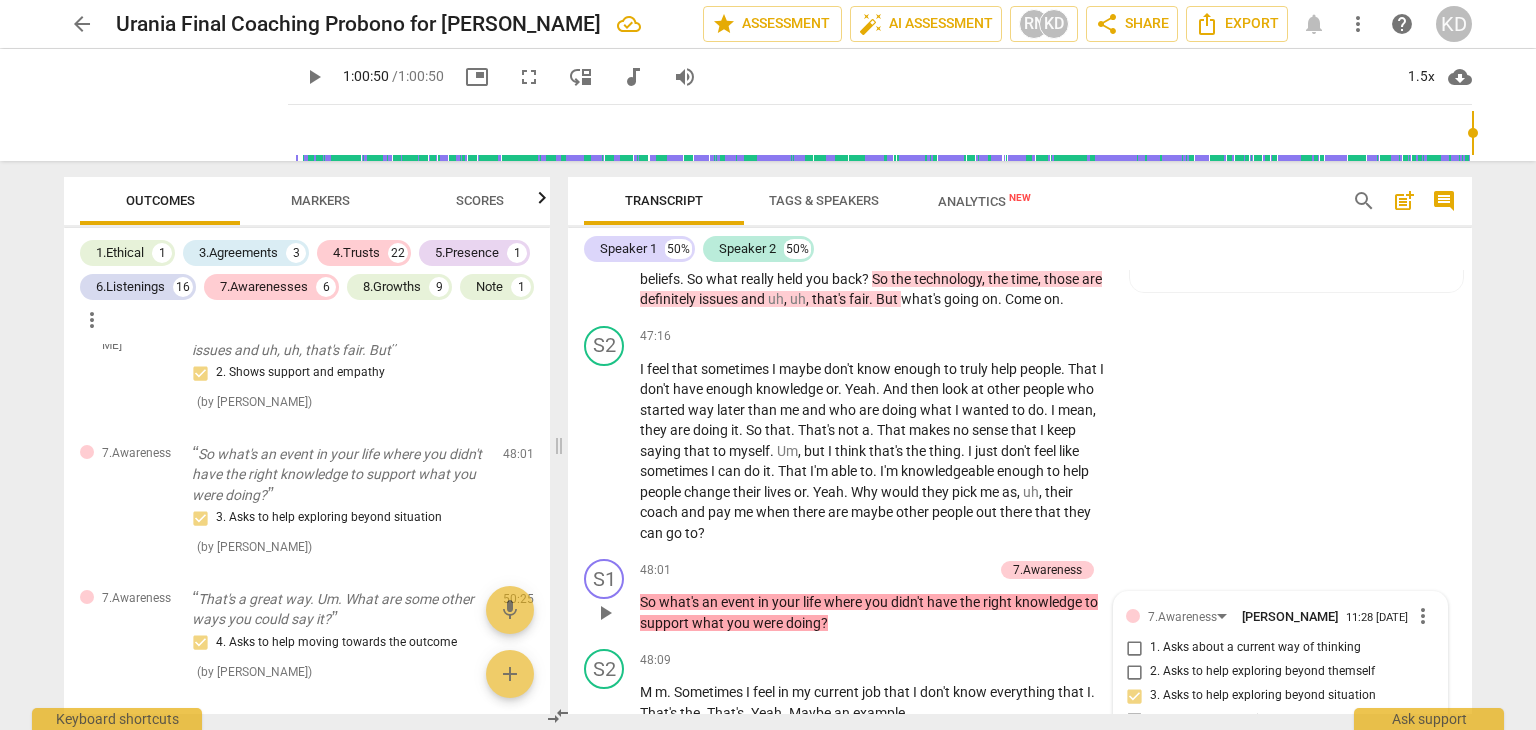 scroll, scrollTop: 22770, scrollLeft: 0, axis: vertical 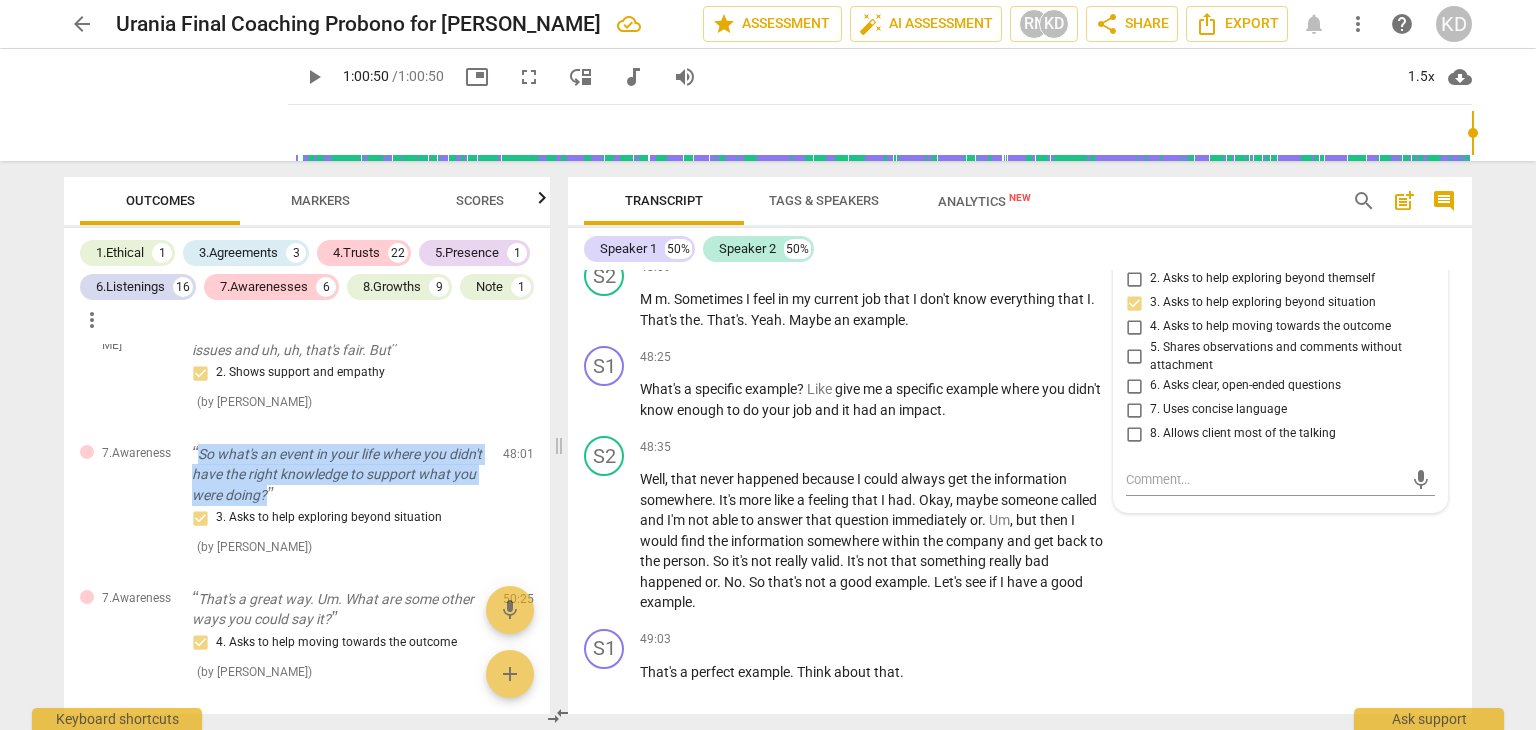 drag, startPoint x: 200, startPoint y: 452, endPoint x: 336, endPoint y: 492, distance: 141.76036 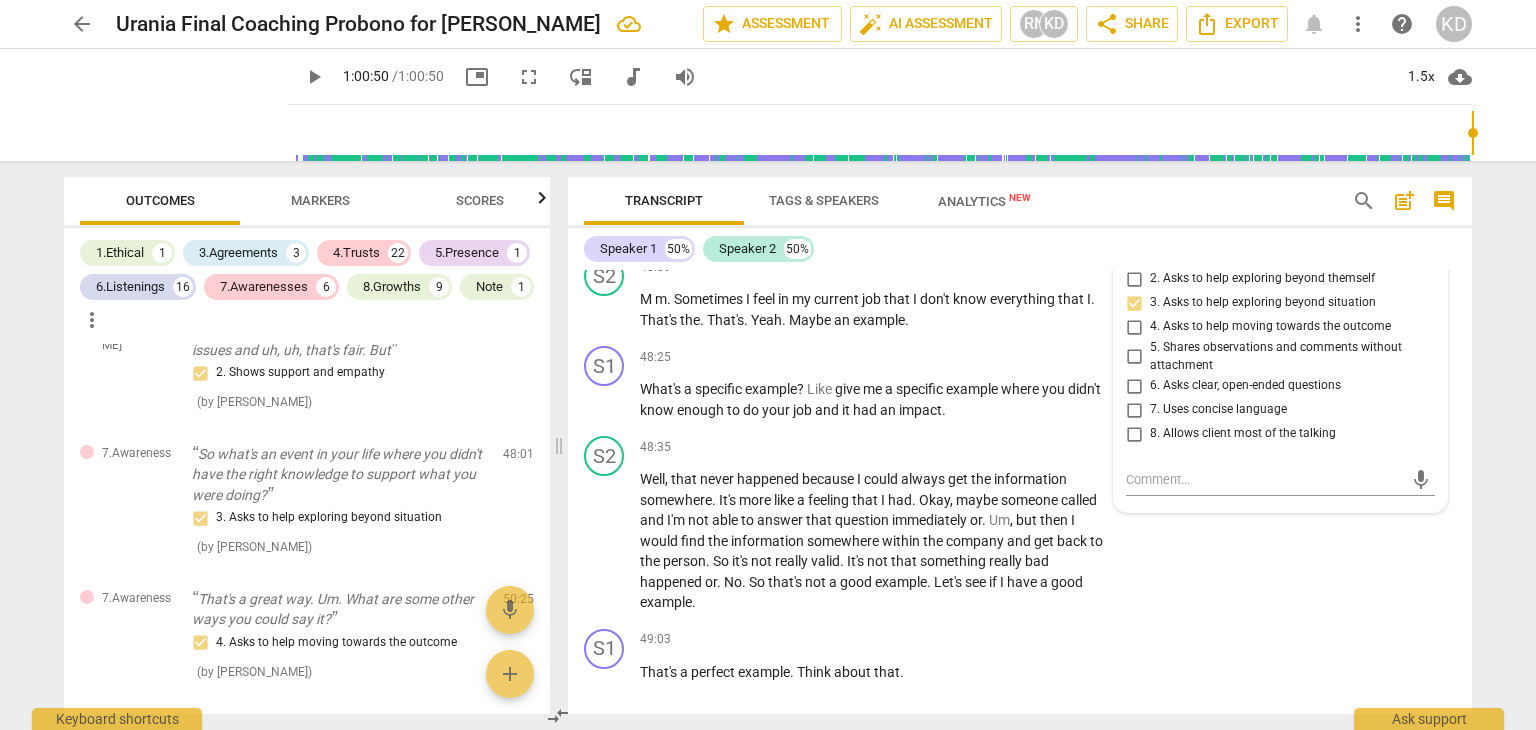 click on "That's a great way. Um. What are some other ways you could say it?" at bounding box center [339, 609] 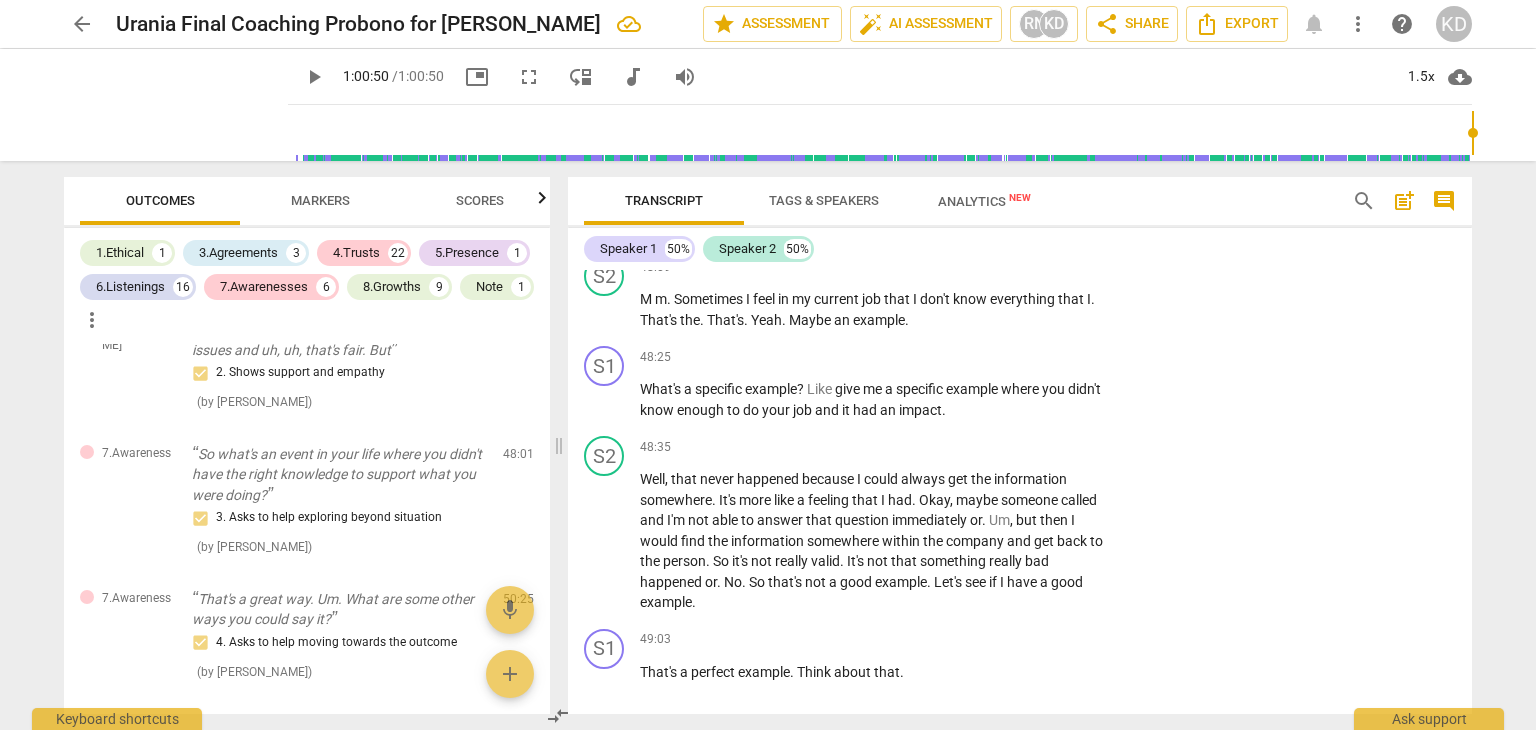 scroll, scrollTop: 24260, scrollLeft: 0, axis: vertical 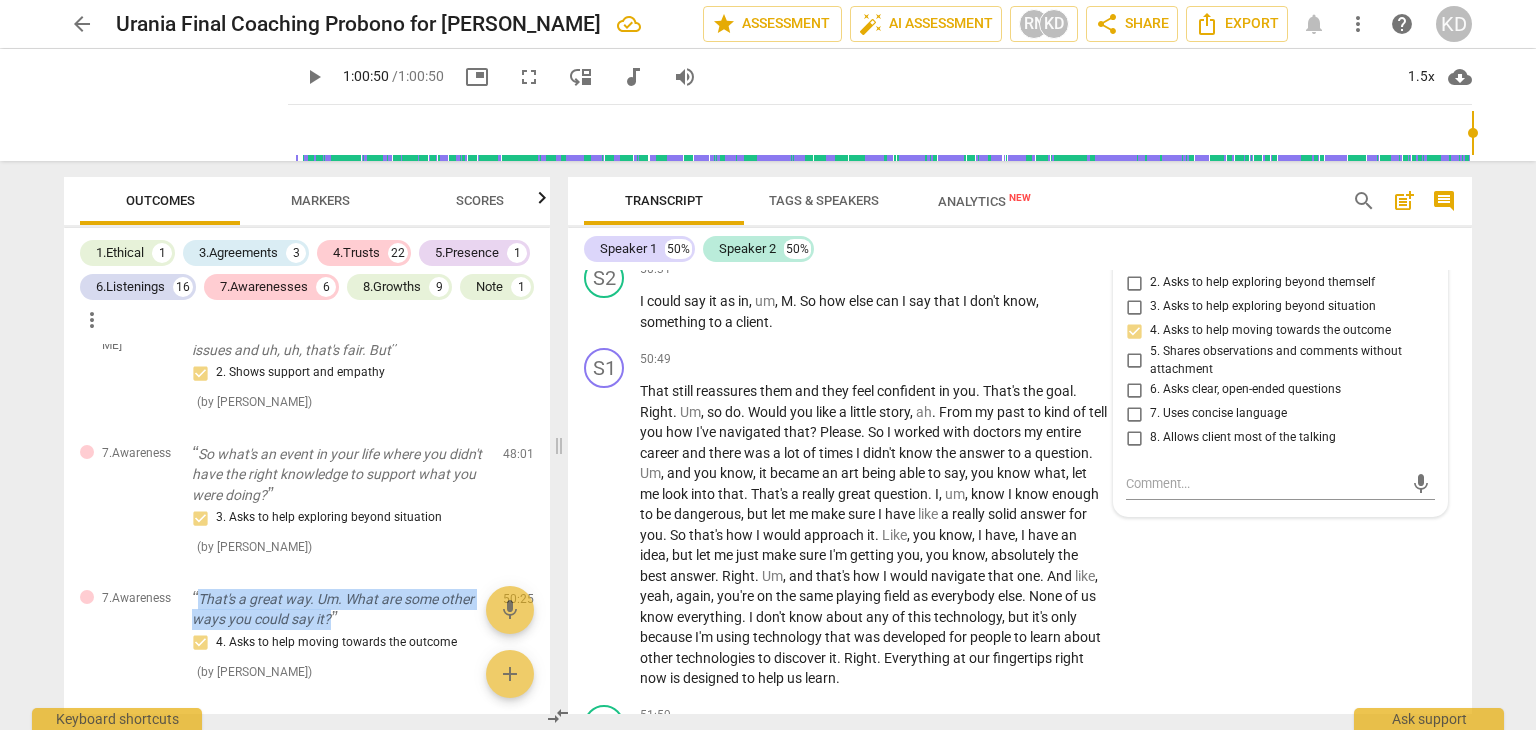 drag, startPoint x: 200, startPoint y: 594, endPoint x: 333, endPoint y: 617, distance: 134.97408 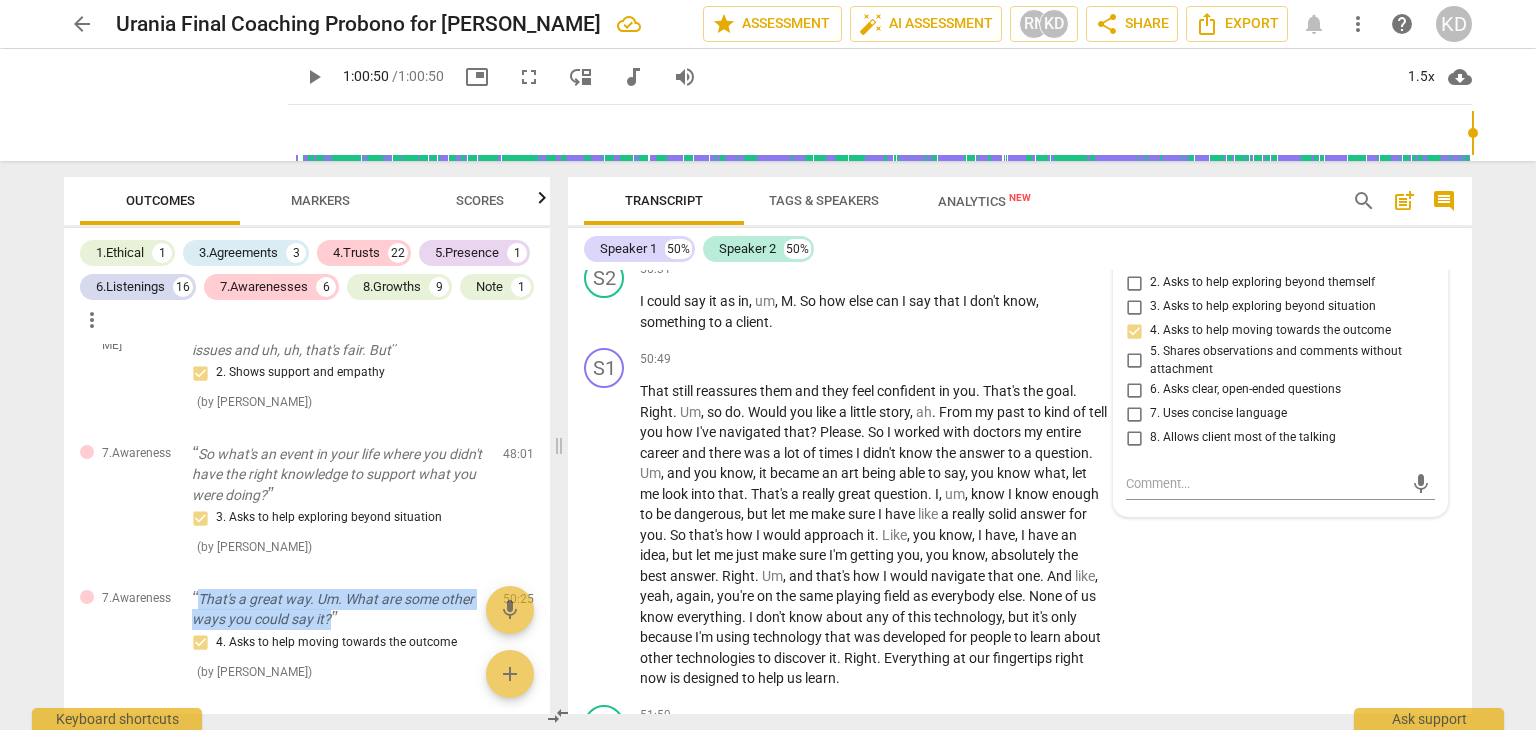 click on "That's a great way. Um. What are some other ways you could say it?" at bounding box center [339, 609] 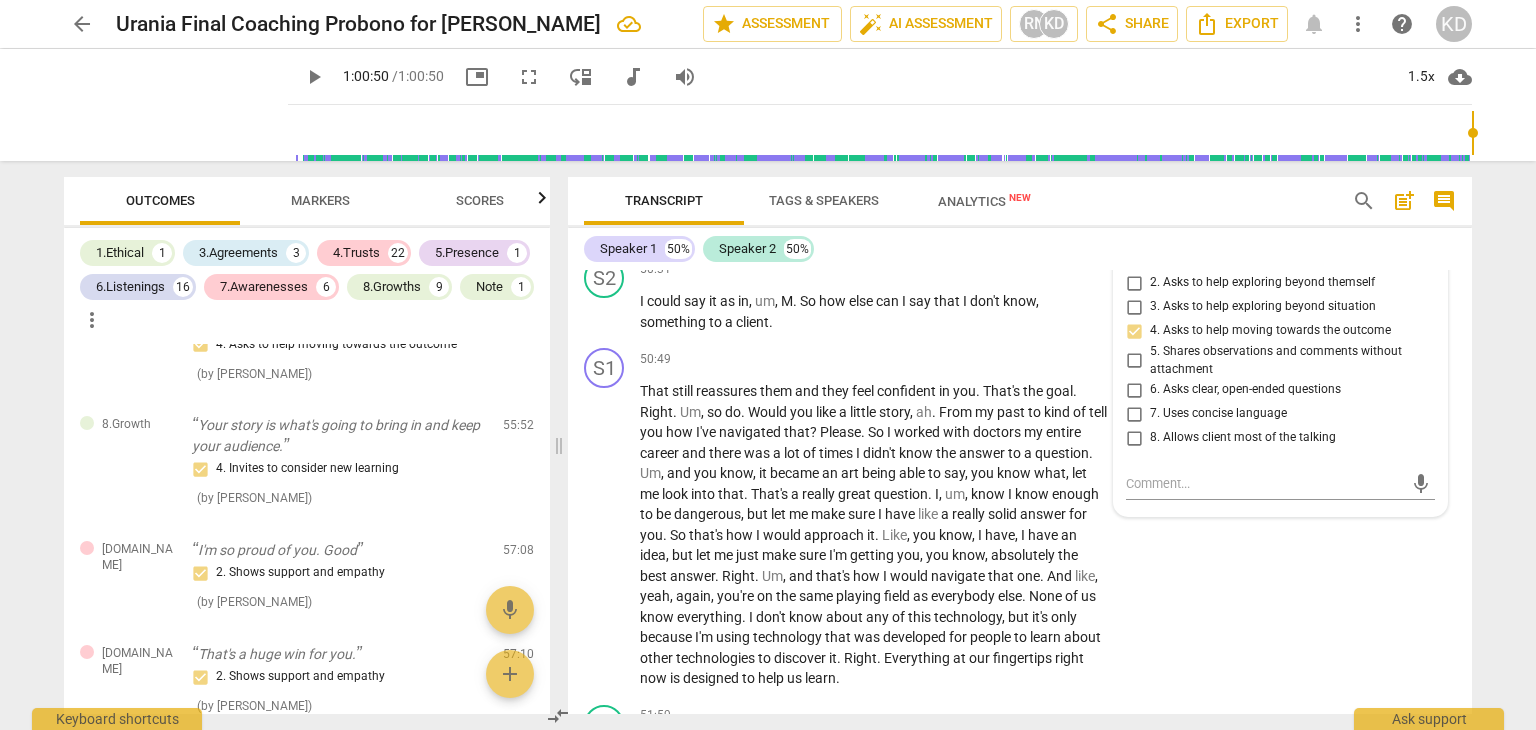 scroll, scrollTop: 7136, scrollLeft: 0, axis: vertical 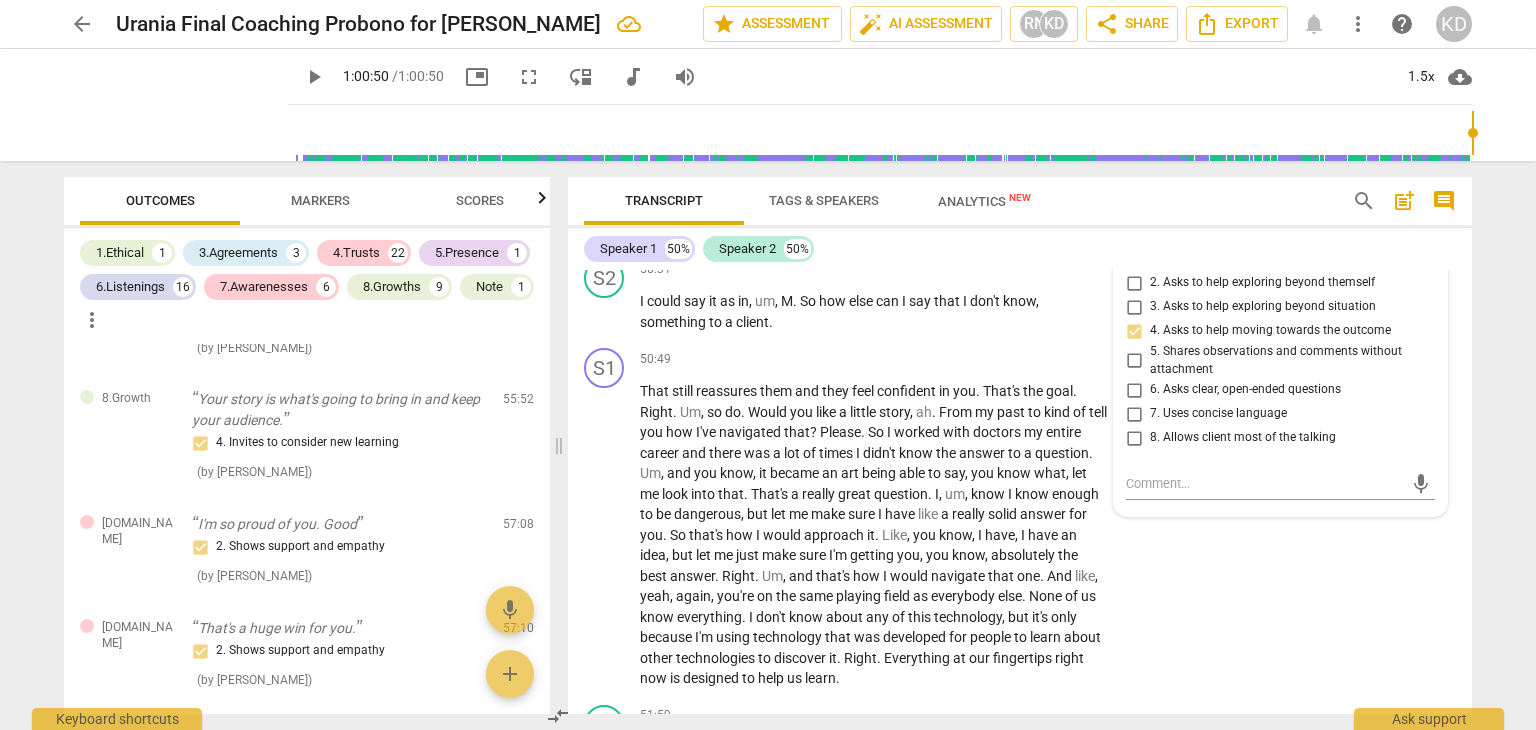 click on "Your story is what's going to bring in and keep your audience." at bounding box center (339, 409) 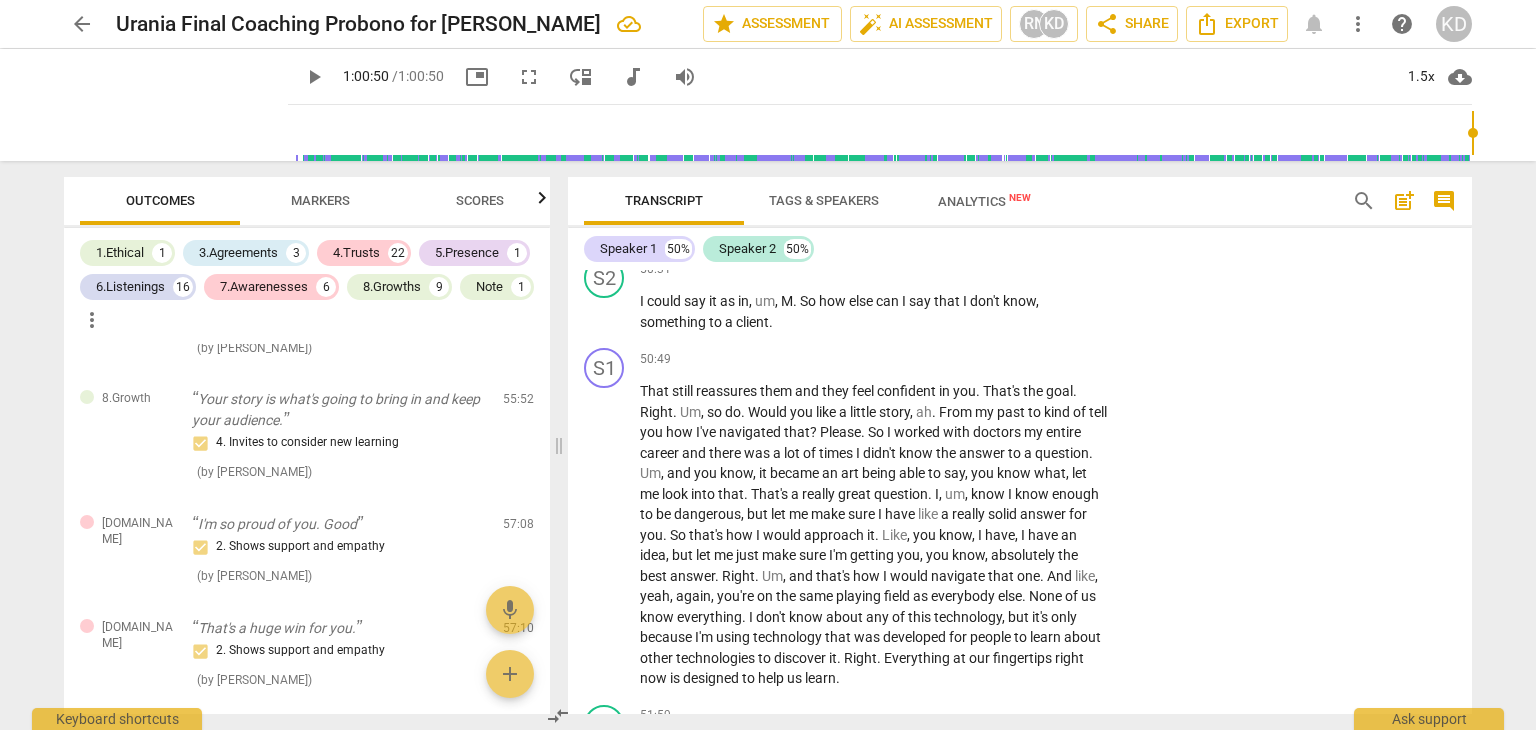 scroll, scrollTop: 26435, scrollLeft: 0, axis: vertical 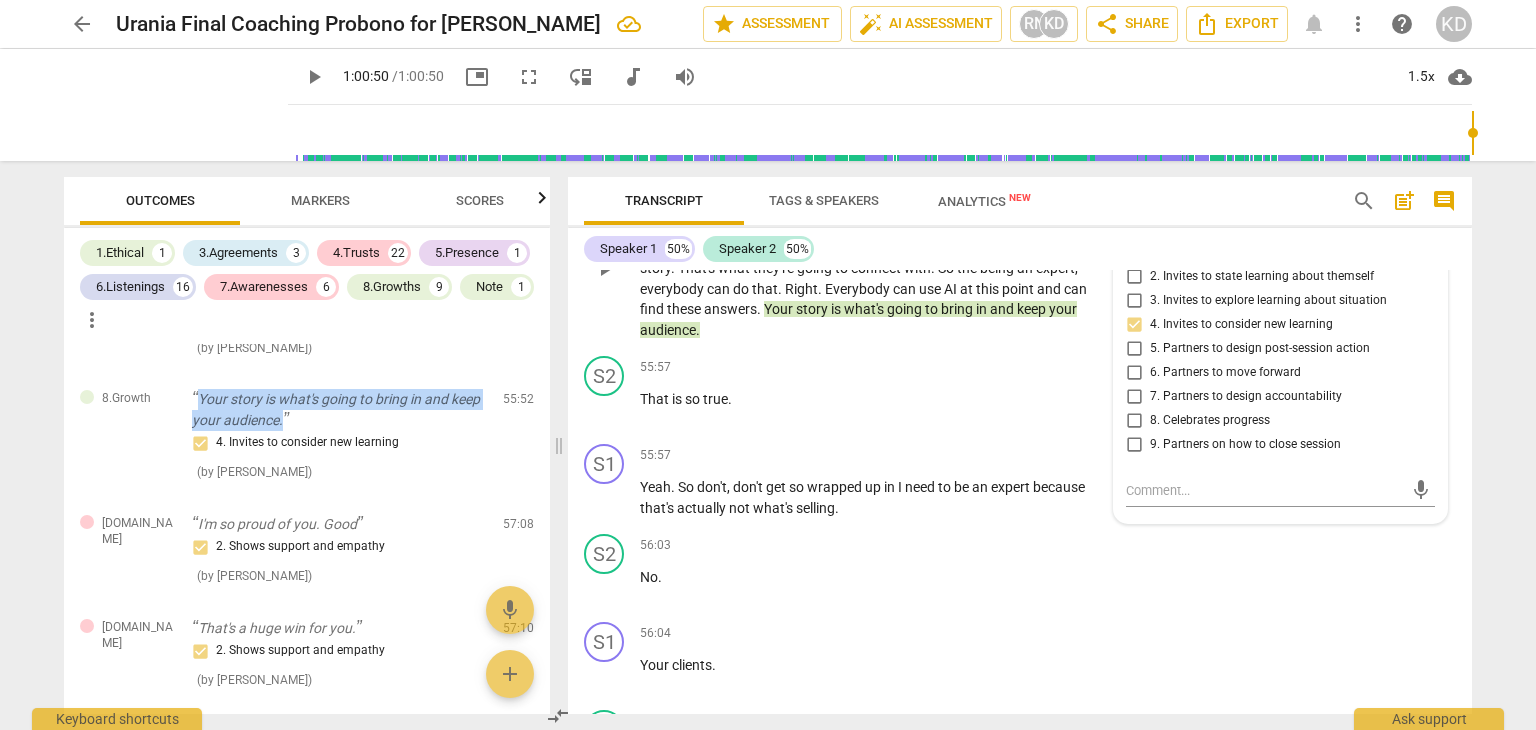 drag, startPoint x: 201, startPoint y: 393, endPoint x: 318, endPoint y: 422, distance: 120.54045 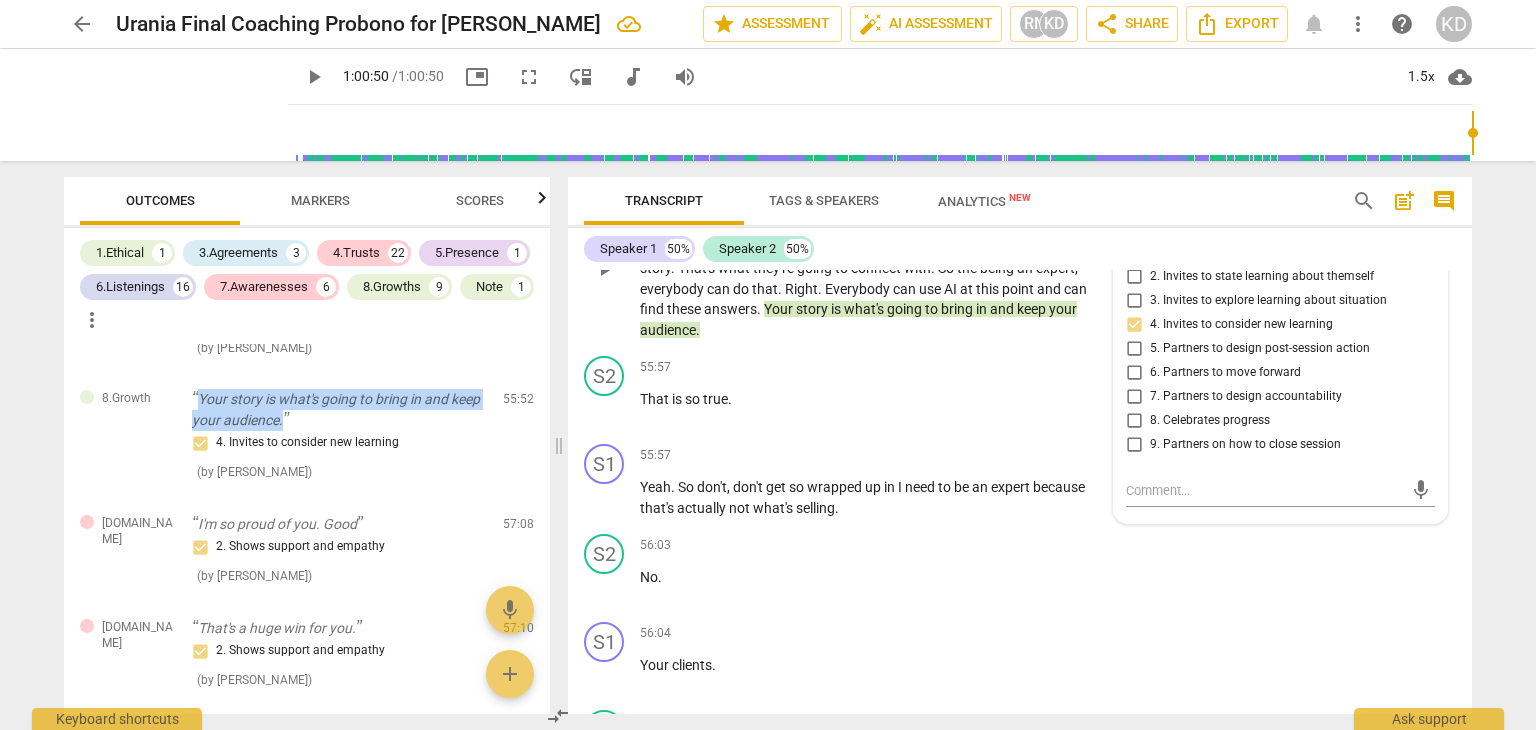 click on "Your story is what's going to bring in and keep your audience." at bounding box center [339, 409] 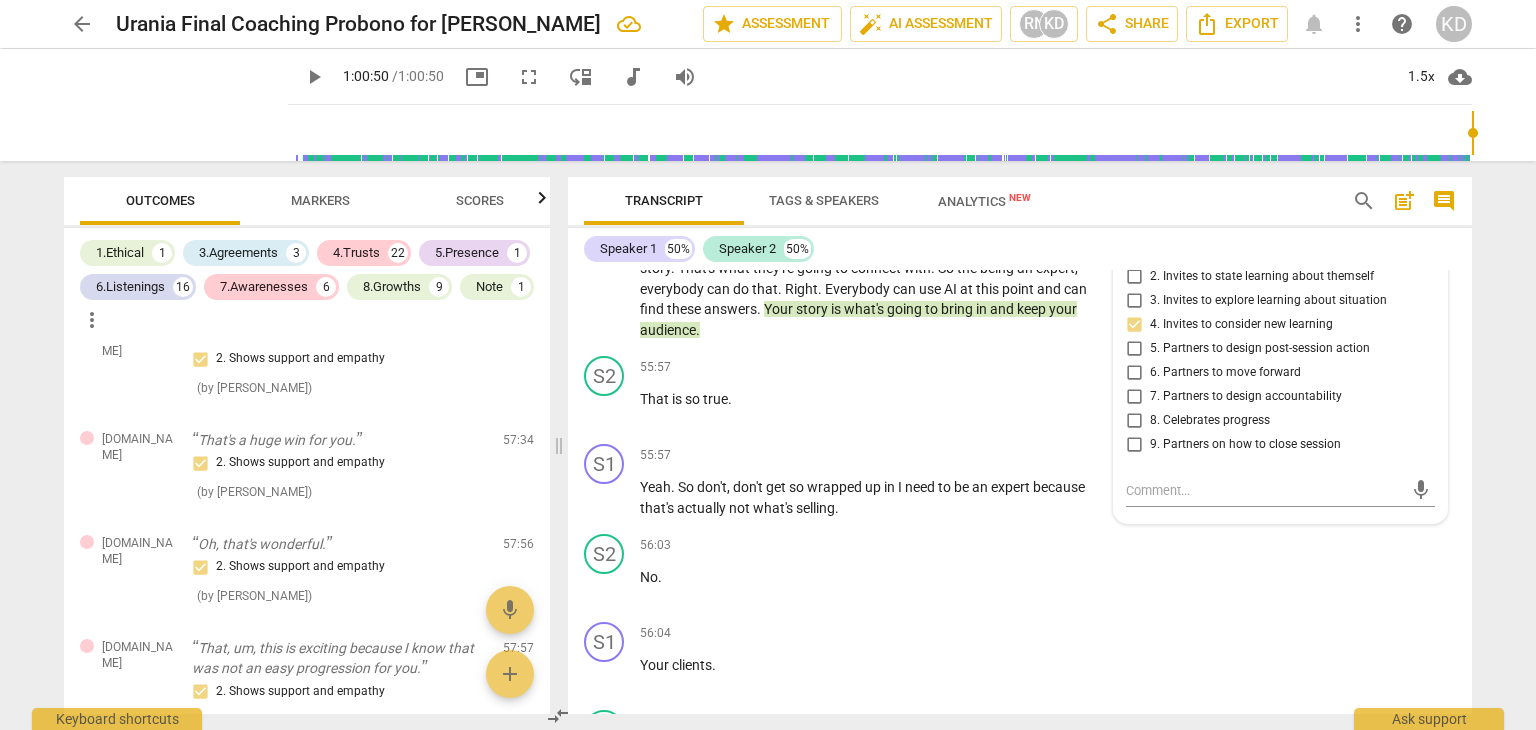 scroll, scrollTop: 7429, scrollLeft: 0, axis: vertical 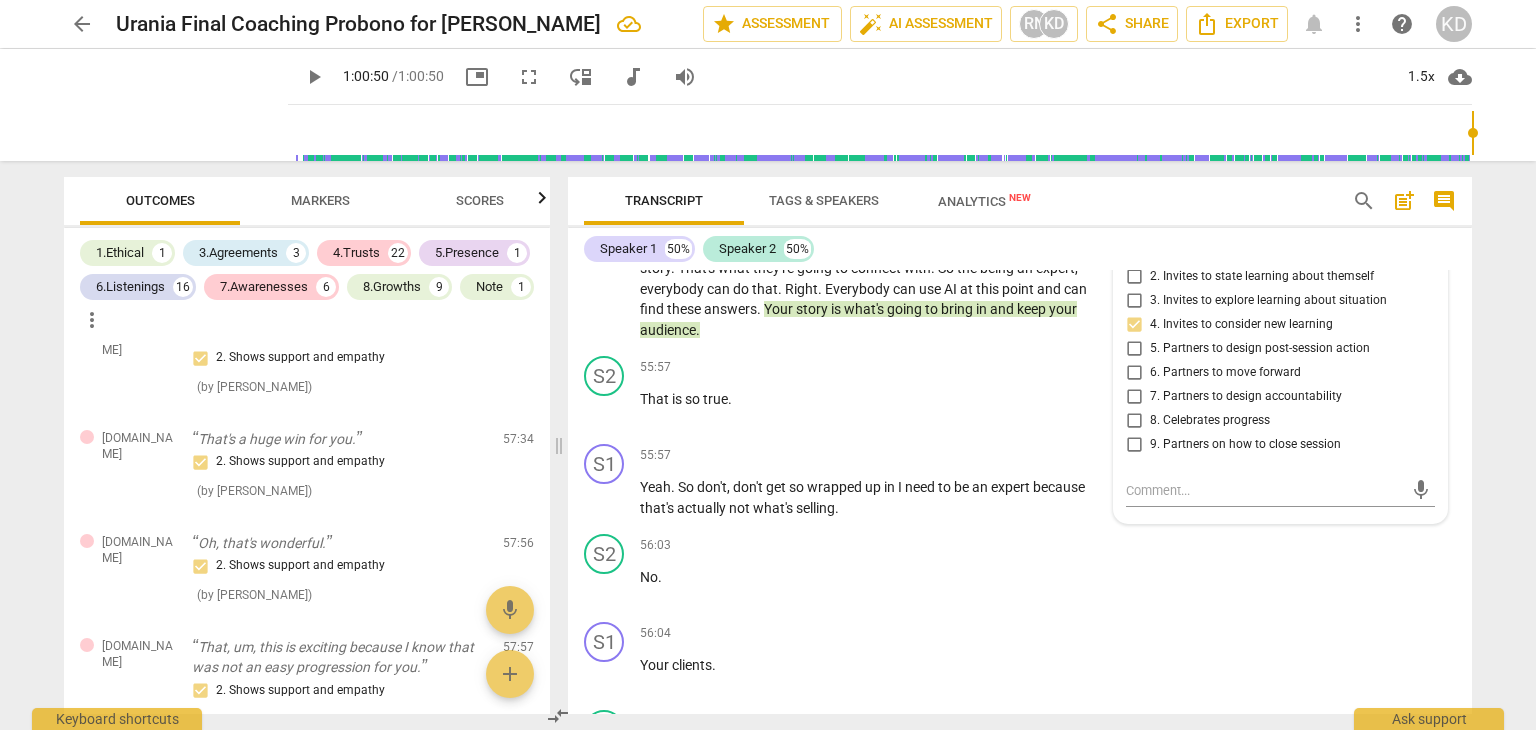 click on "That, um, this is exciting because I know that was not an easy progression for you." at bounding box center (339, 657) 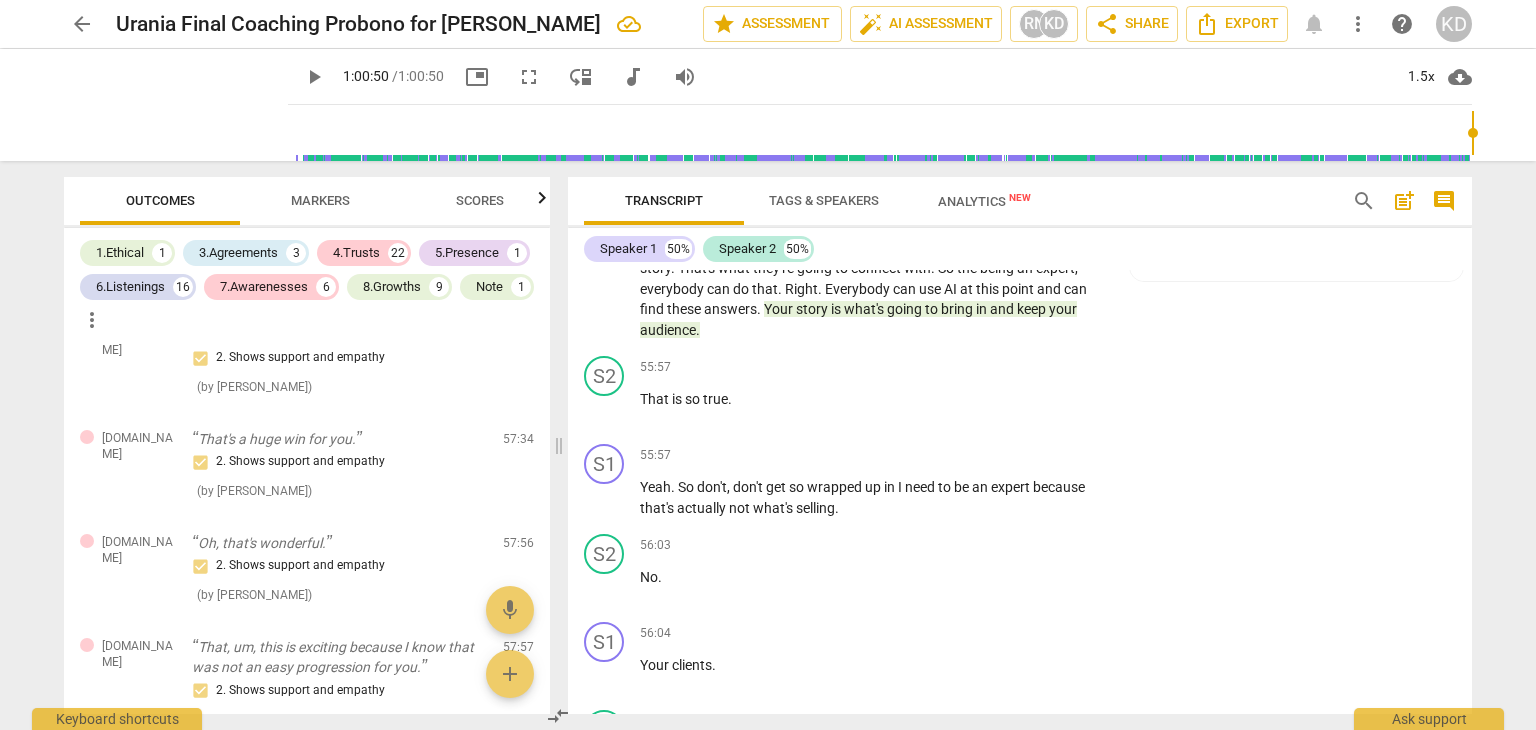 scroll, scrollTop: 27907, scrollLeft: 0, axis: vertical 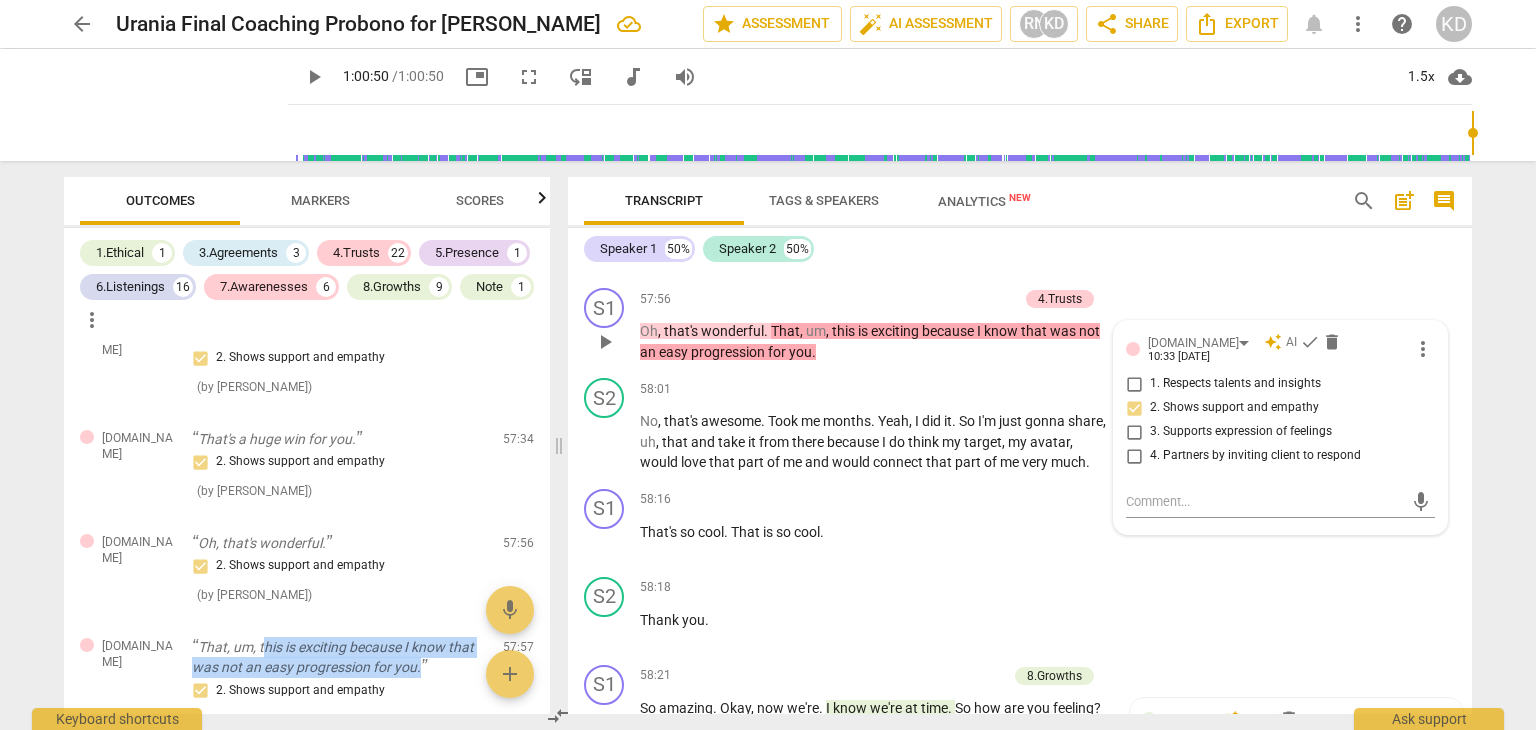 drag, startPoint x: 263, startPoint y: 645, endPoint x: 420, endPoint y: 677, distance: 160.22797 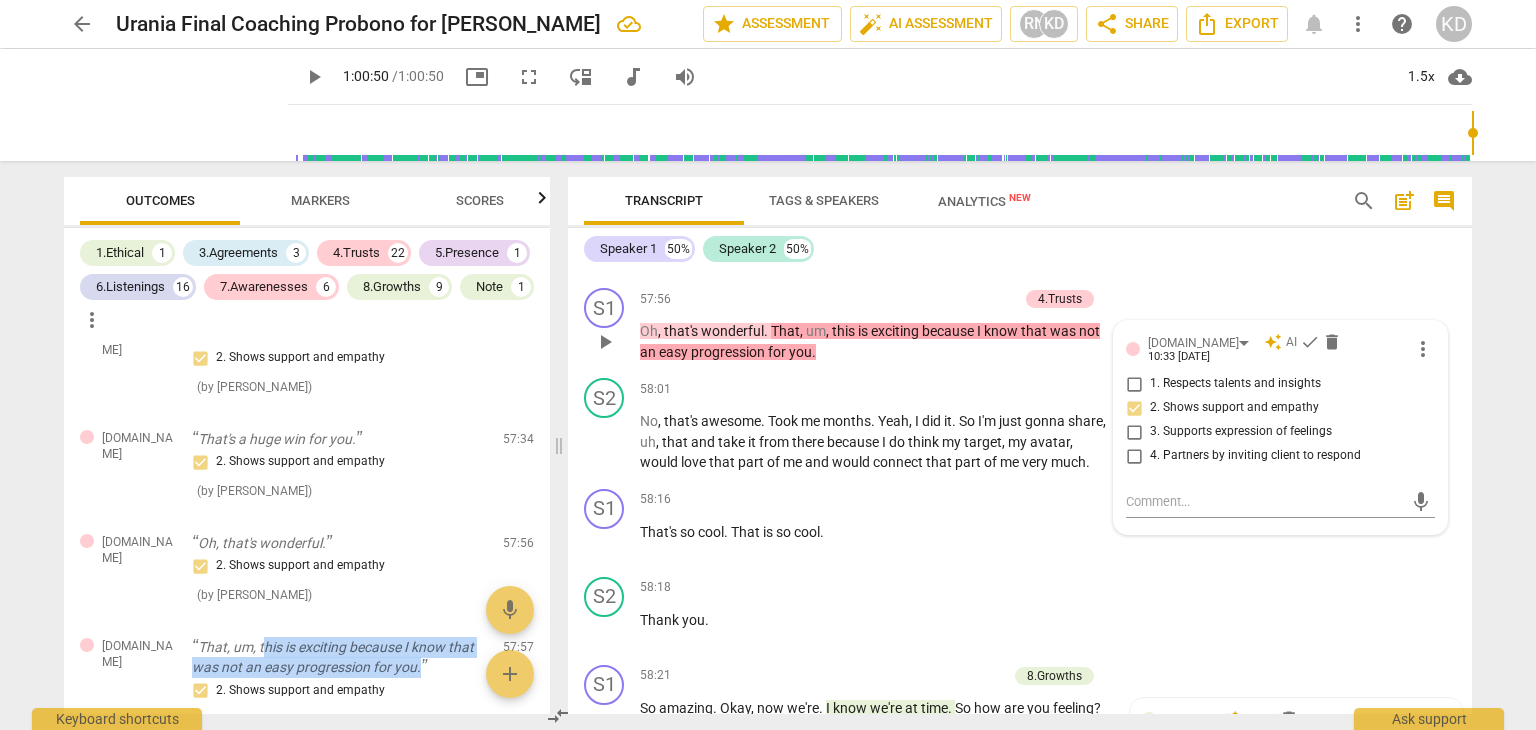 click on "That, um, this is exciting because I know that was not an easy progression for you." at bounding box center (339, 657) 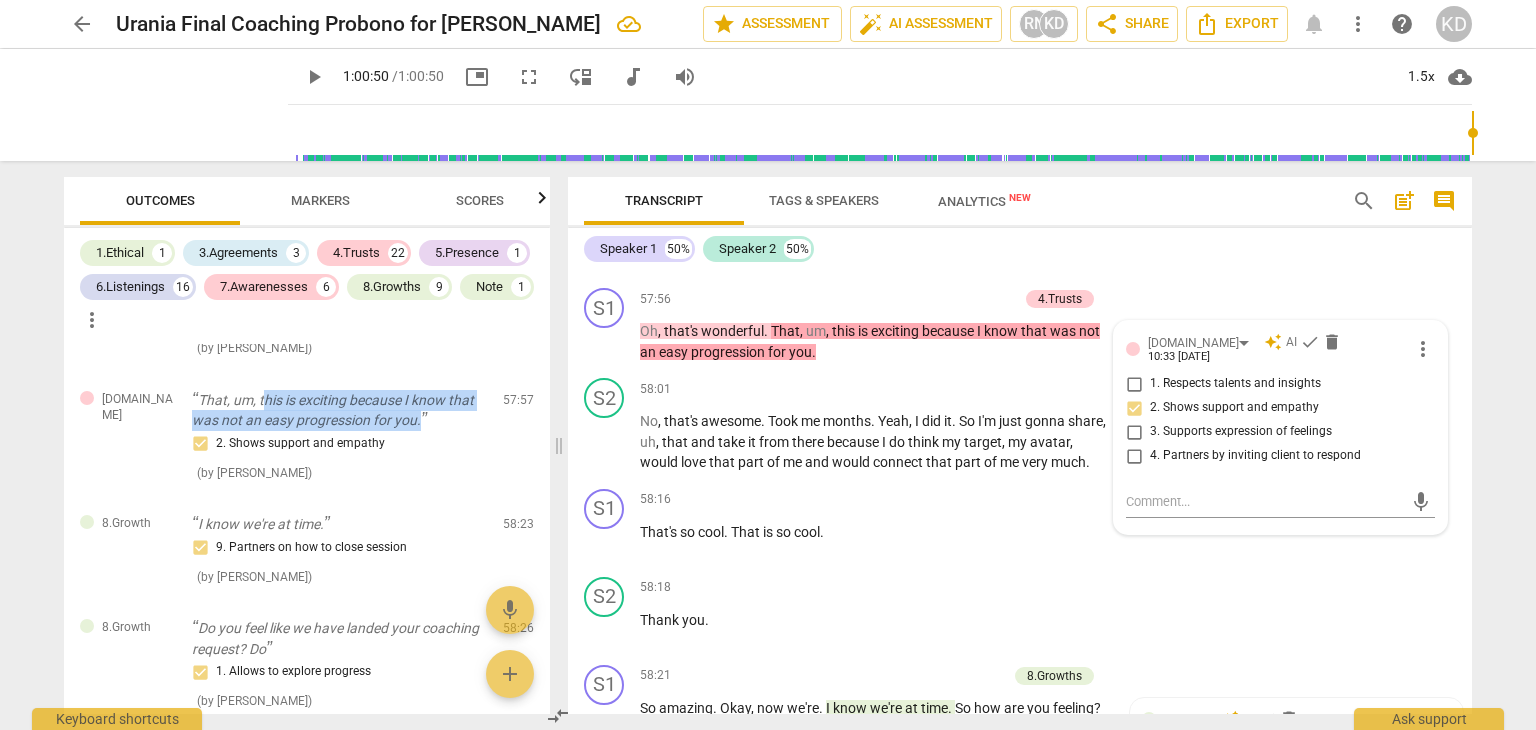 scroll, scrollTop: 7662, scrollLeft: 0, axis: vertical 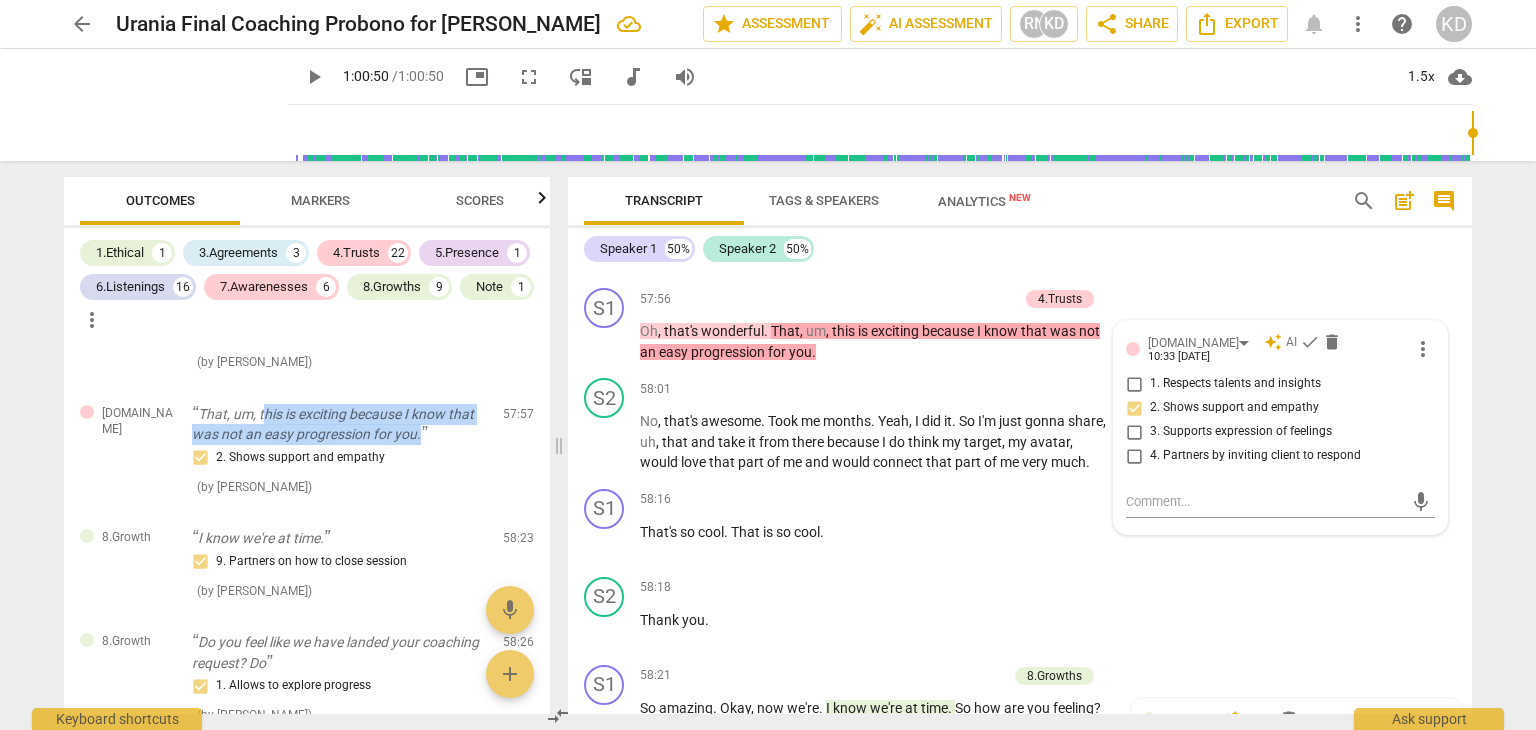 click on "3.Agreements" at bounding box center (238, 253) 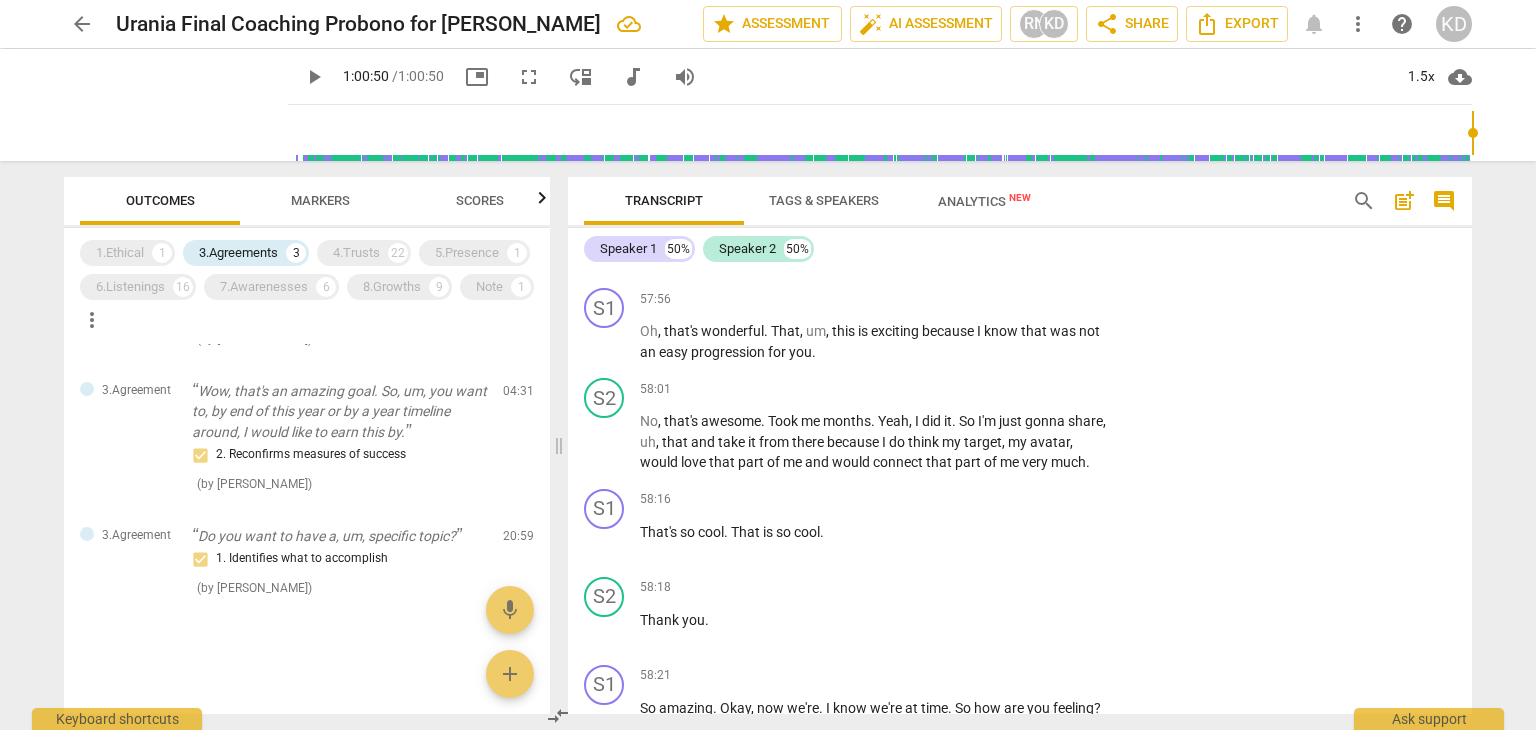 scroll, scrollTop: 391, scrollLeft: 0, axis: vertical 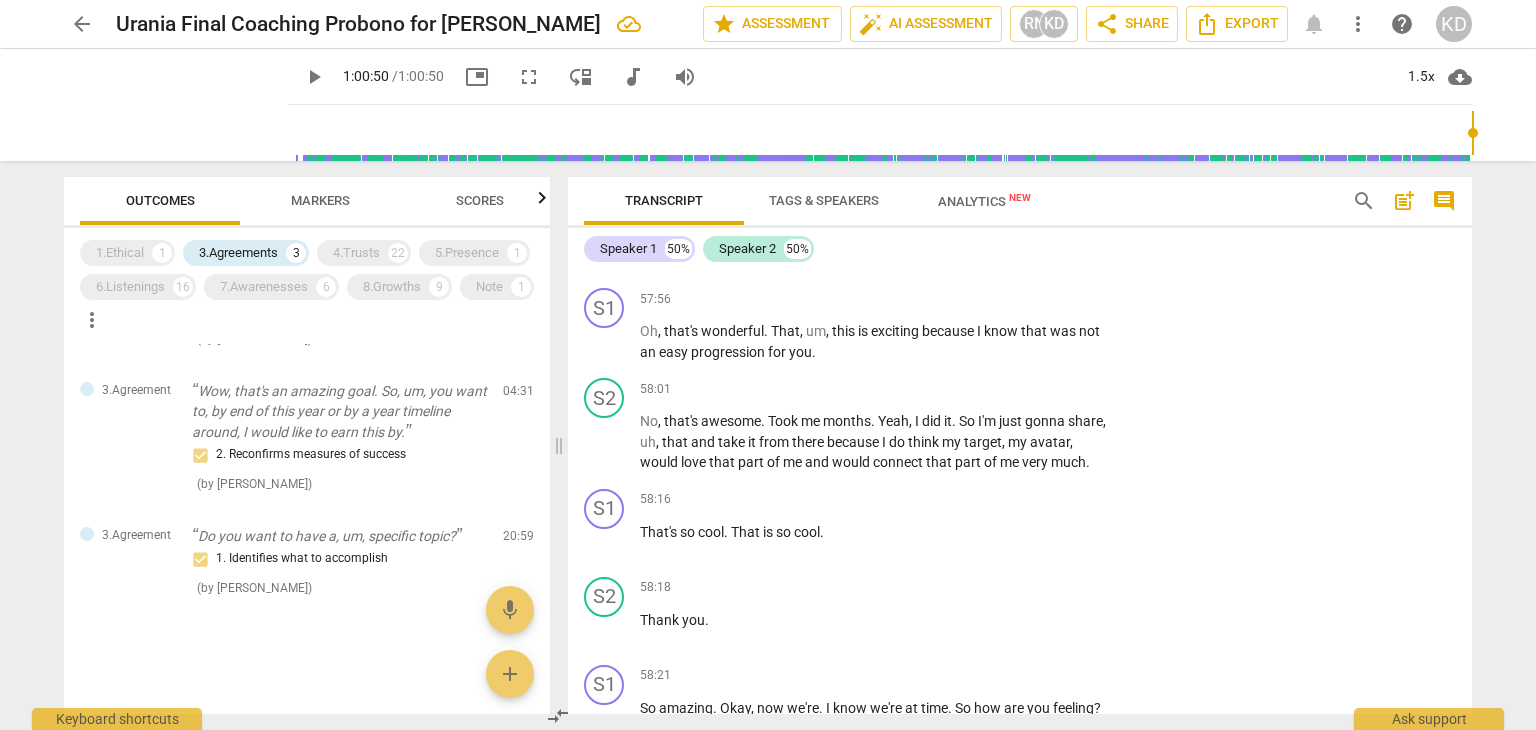 click on "Do you want to have a, um, specific topic?" at bounding box center (339, 536) 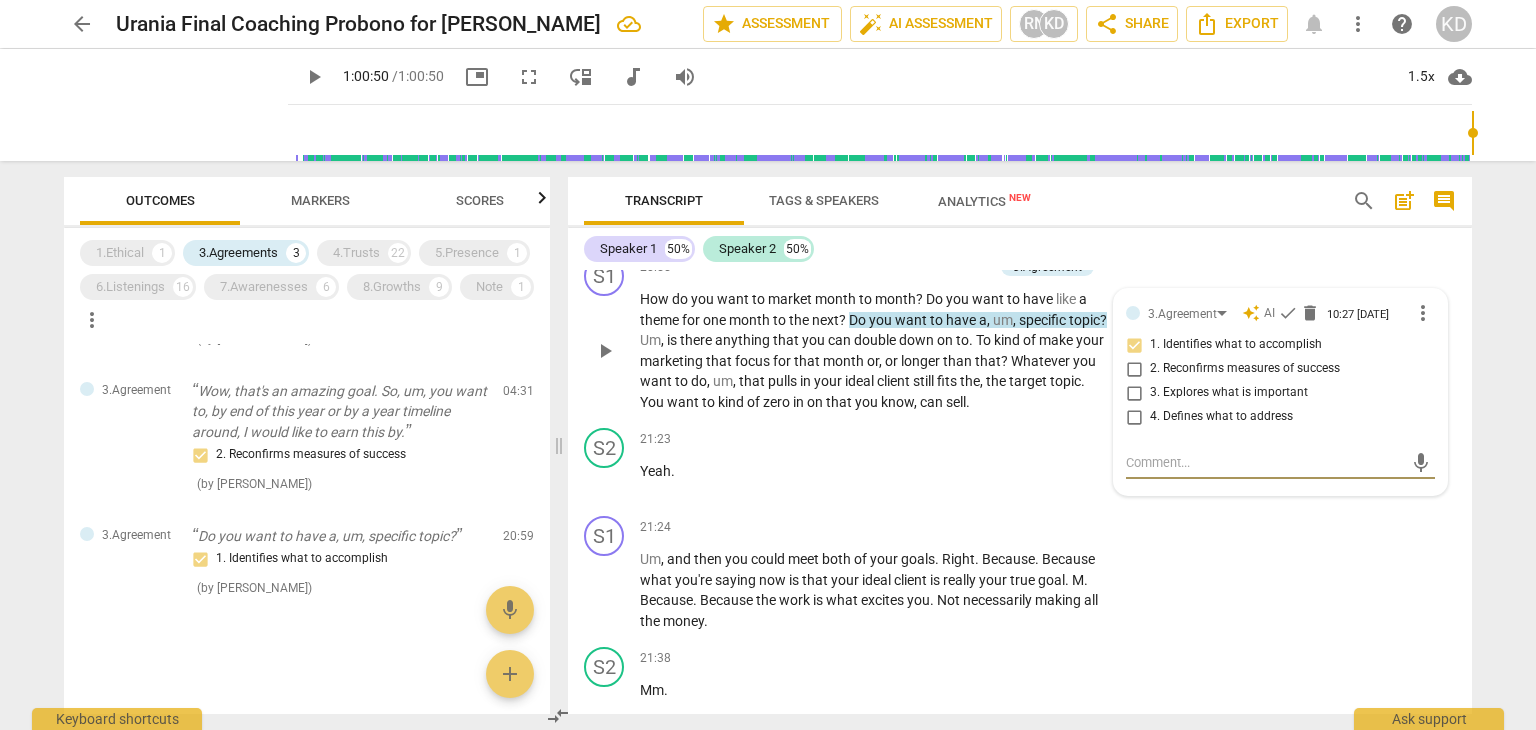 click on "add" at bounding box center [510, 674] 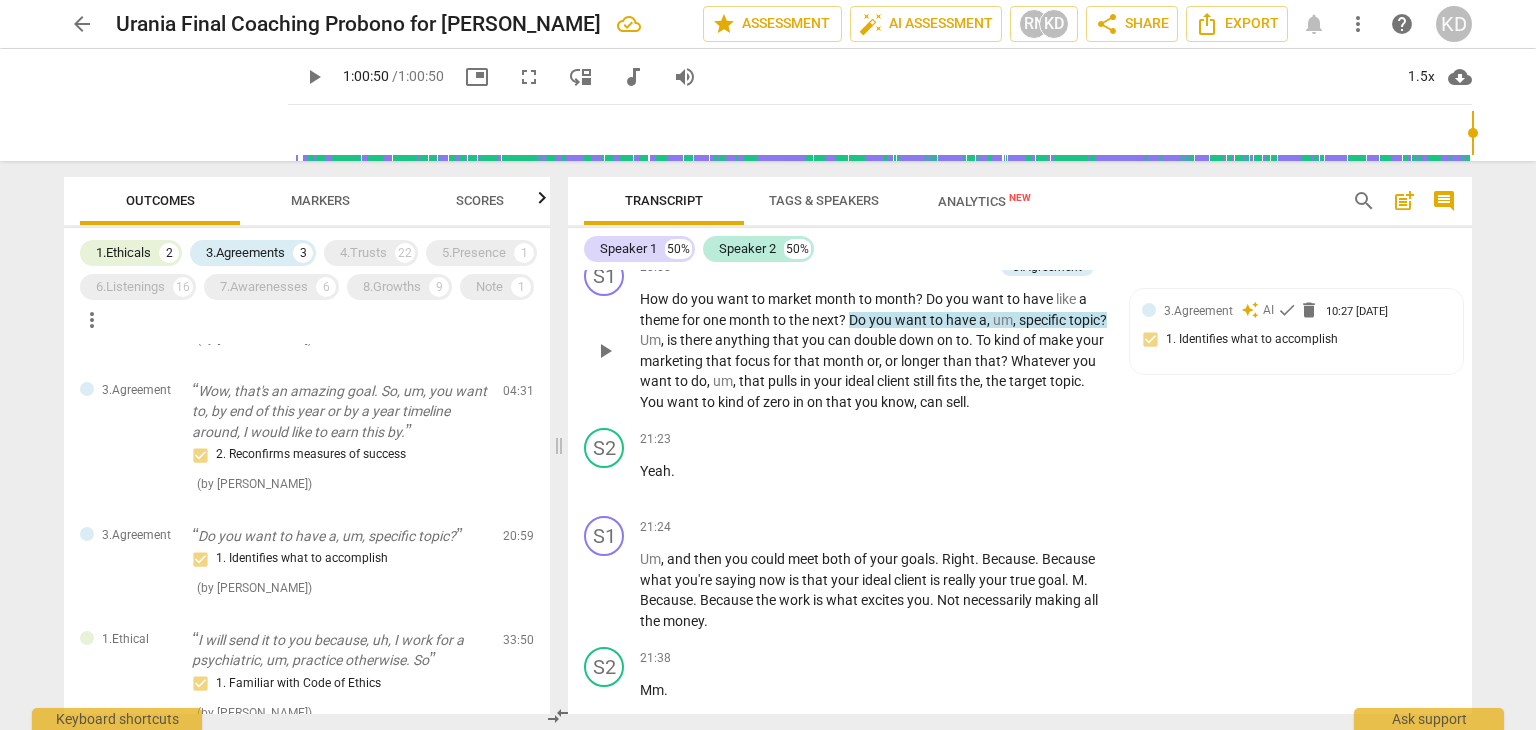 scroll, scrollTop: 607, scrollLeft: 0, axis: vertical 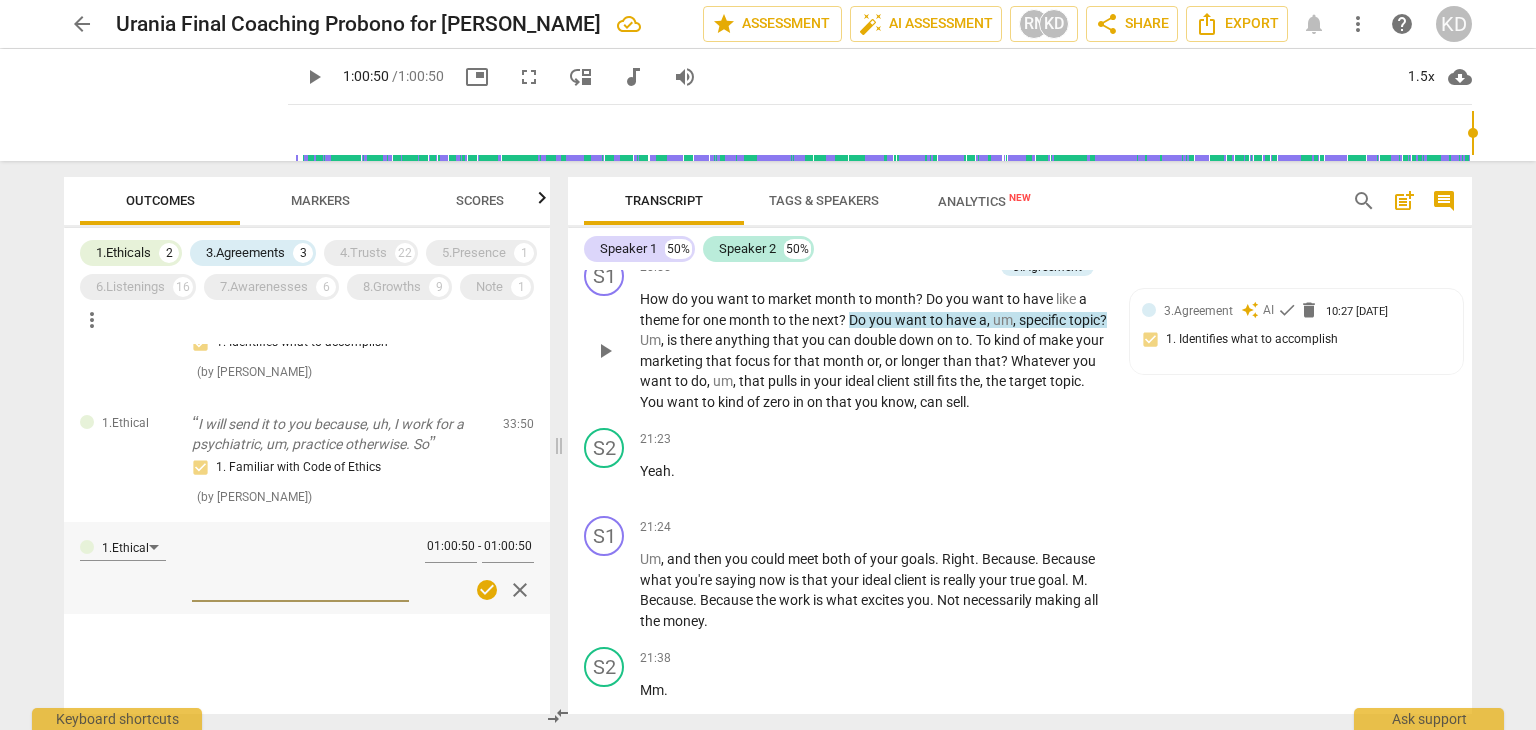 click on "close" at bounding box center [520, 590] 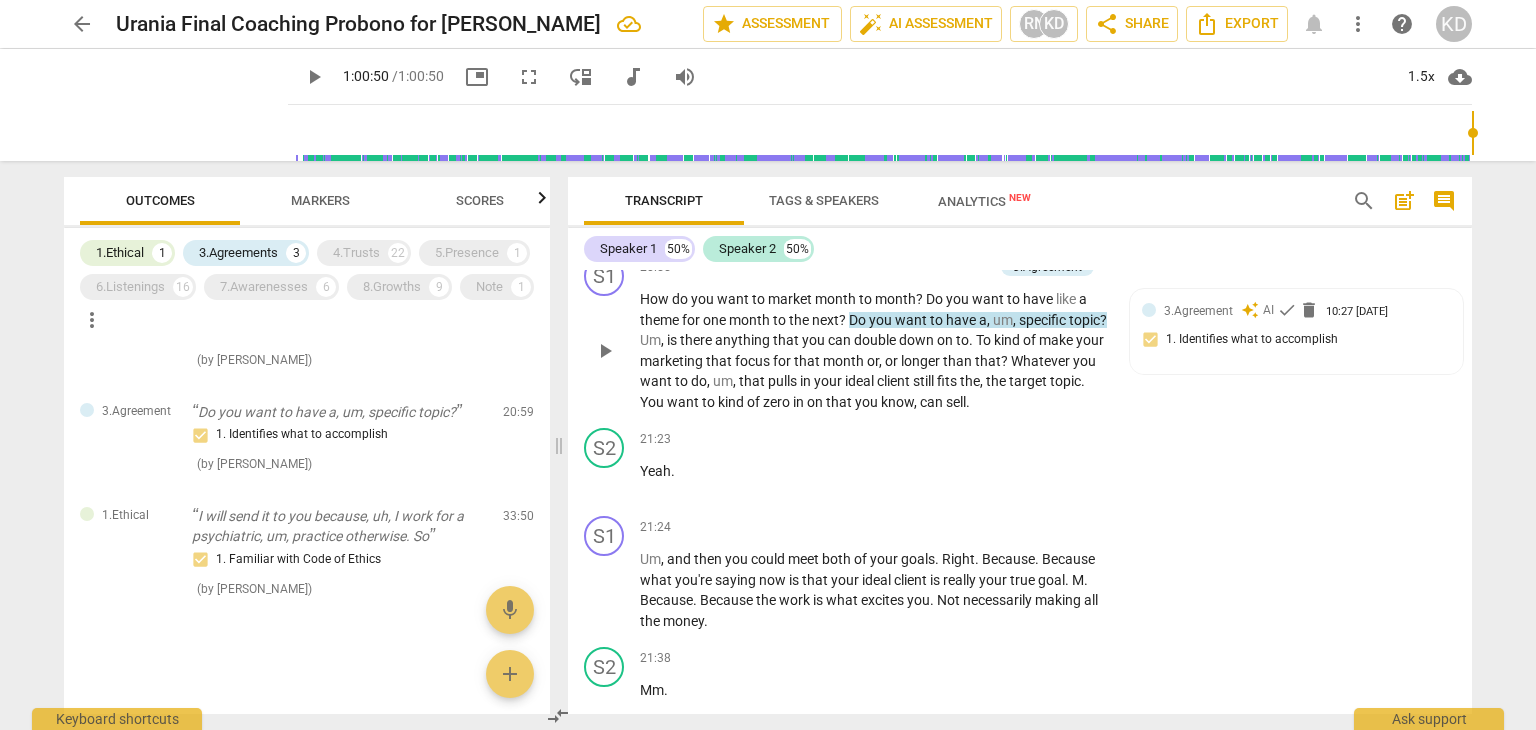scroll, scrollTop: 515, scrollLeft: 0, axis: vertical 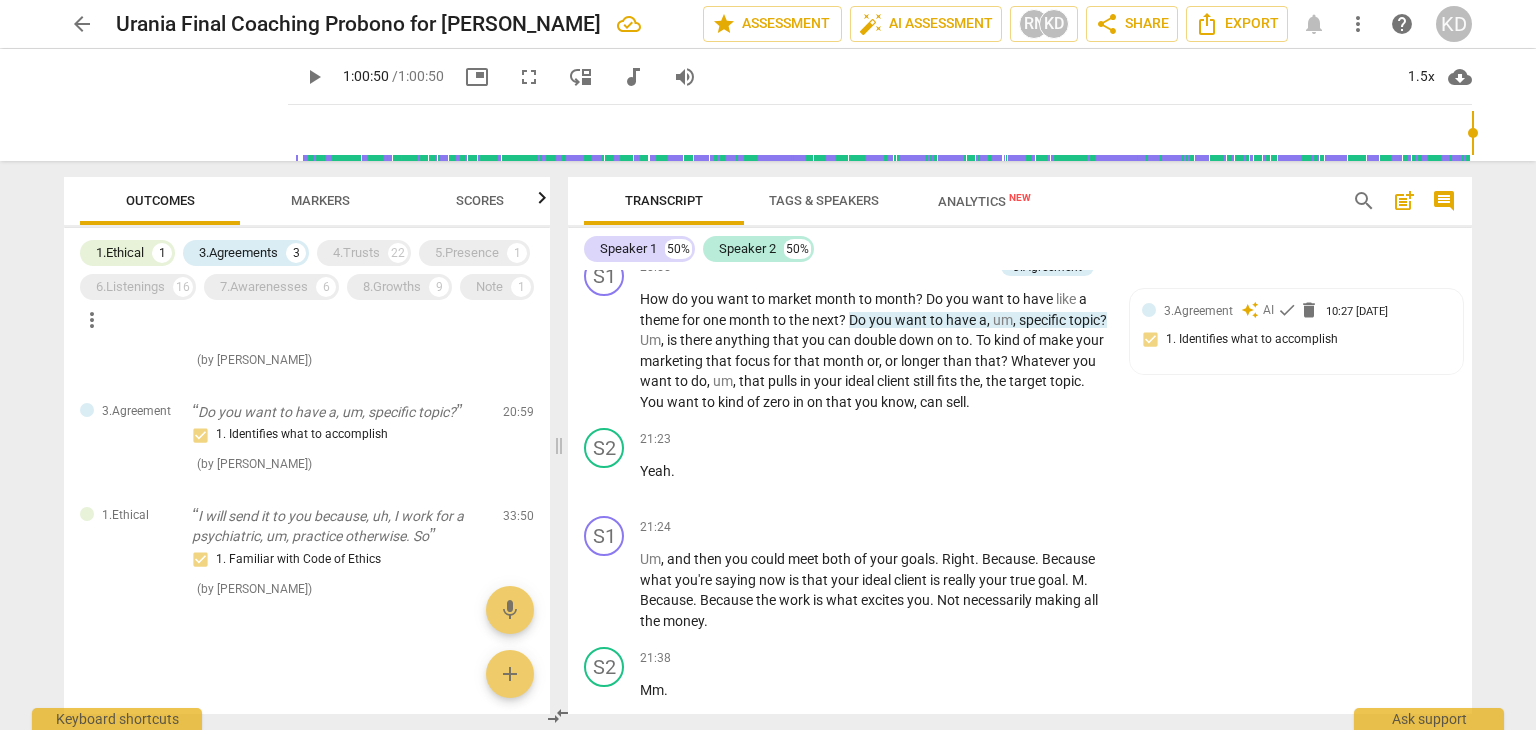 click on "mic" at bounding box center [510, 610] 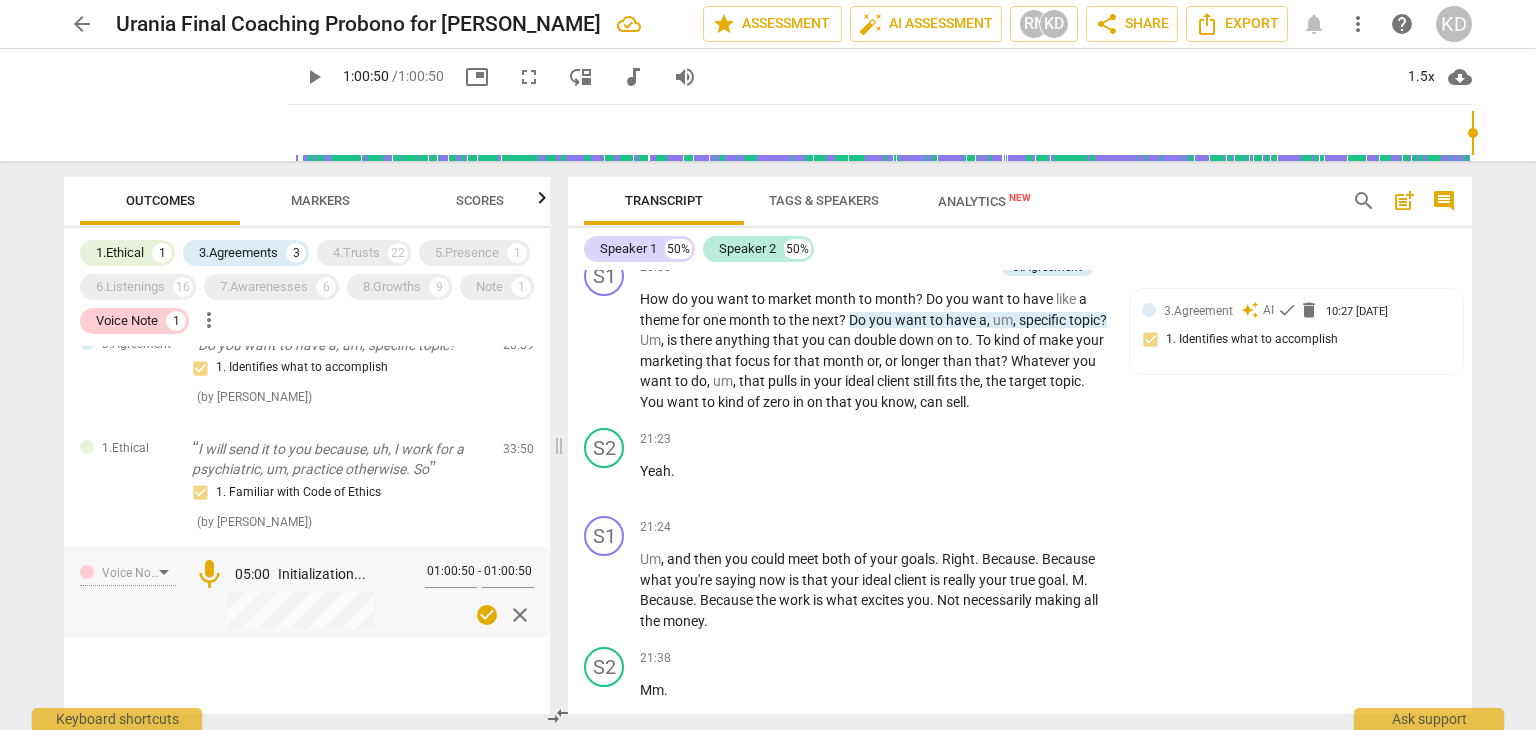 scroll, scrollTop: 608, scrollLeft: 0, axis: vertical 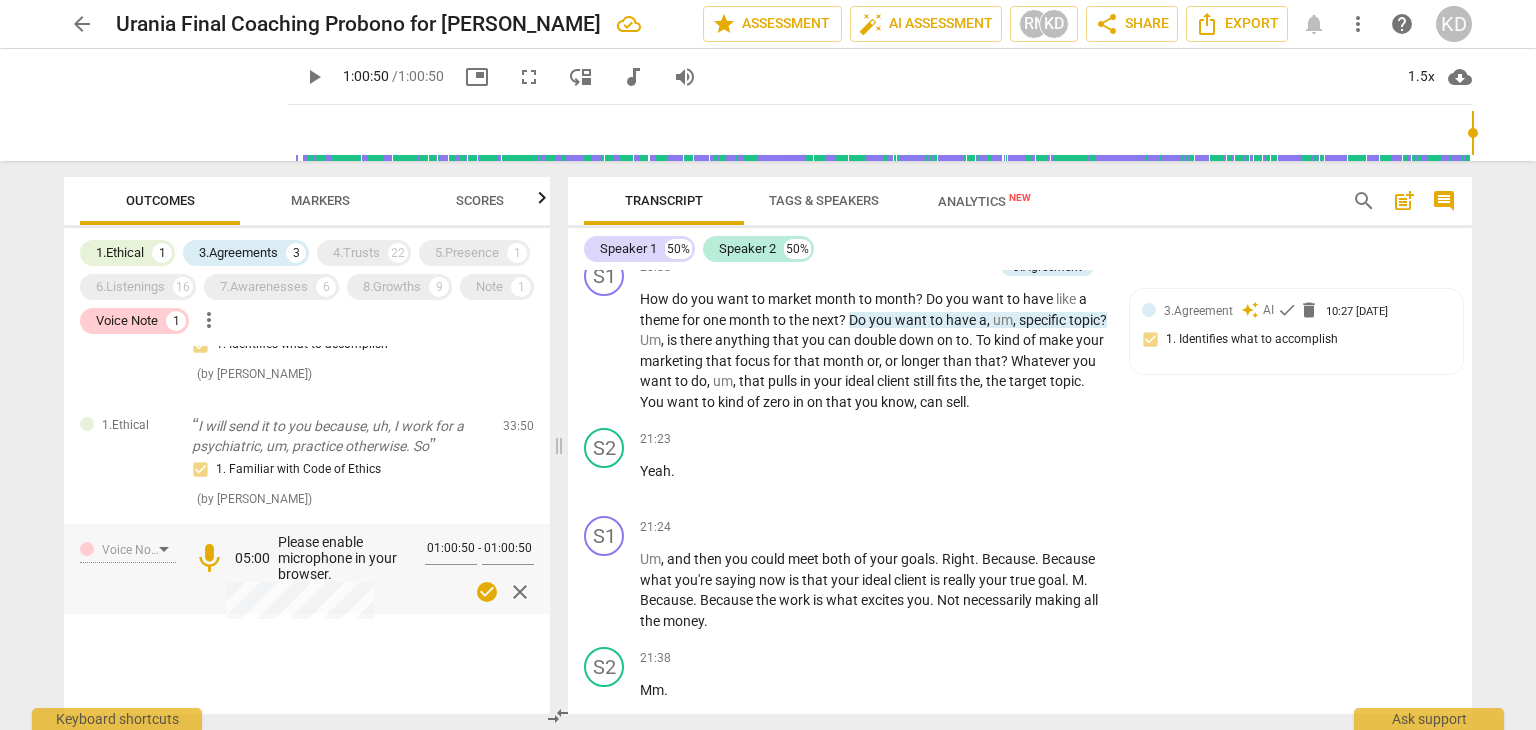 click on "close" at bounding box center (520, 592) 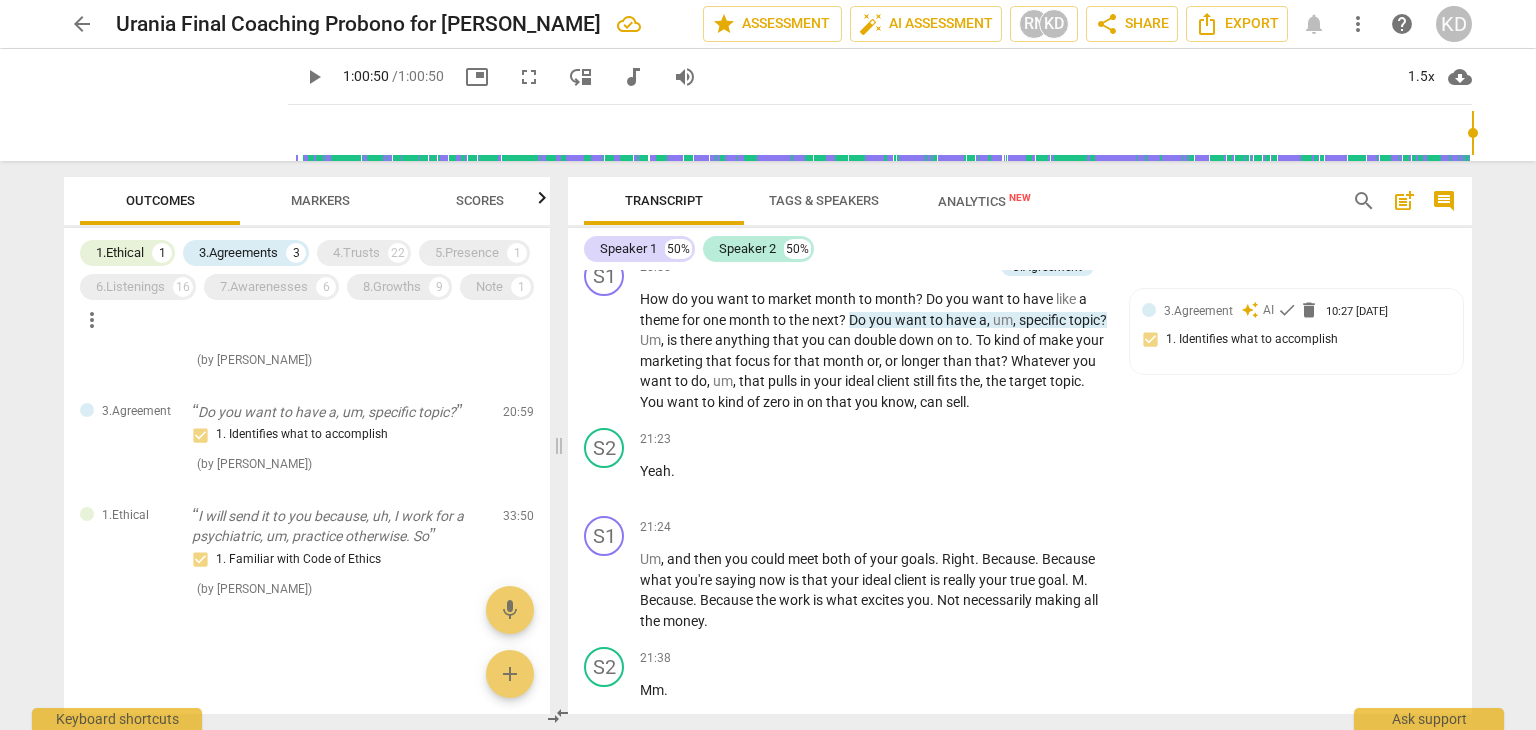 scroll, scrollTop: 515, scrollLeft: 0, axis: vertical 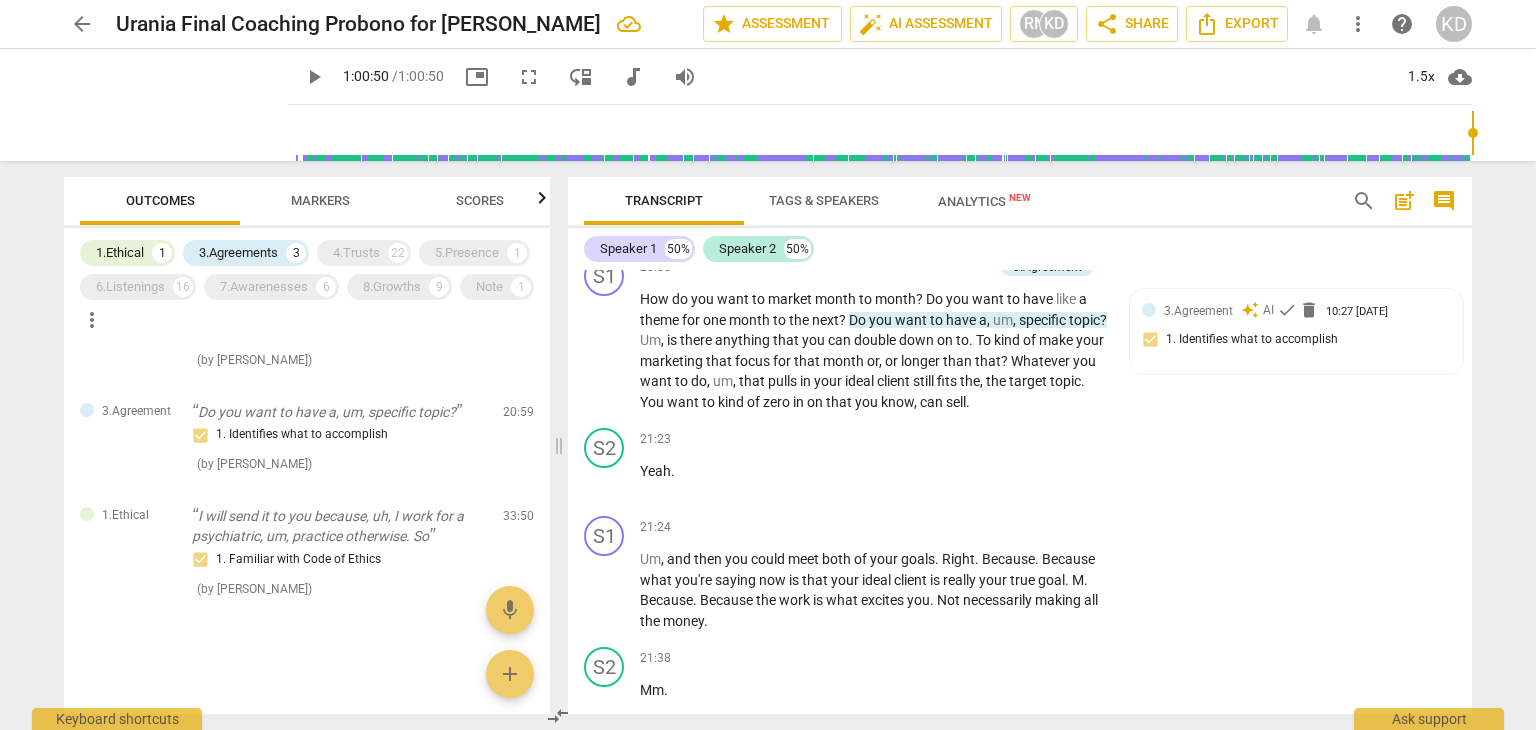 type on "3650" 